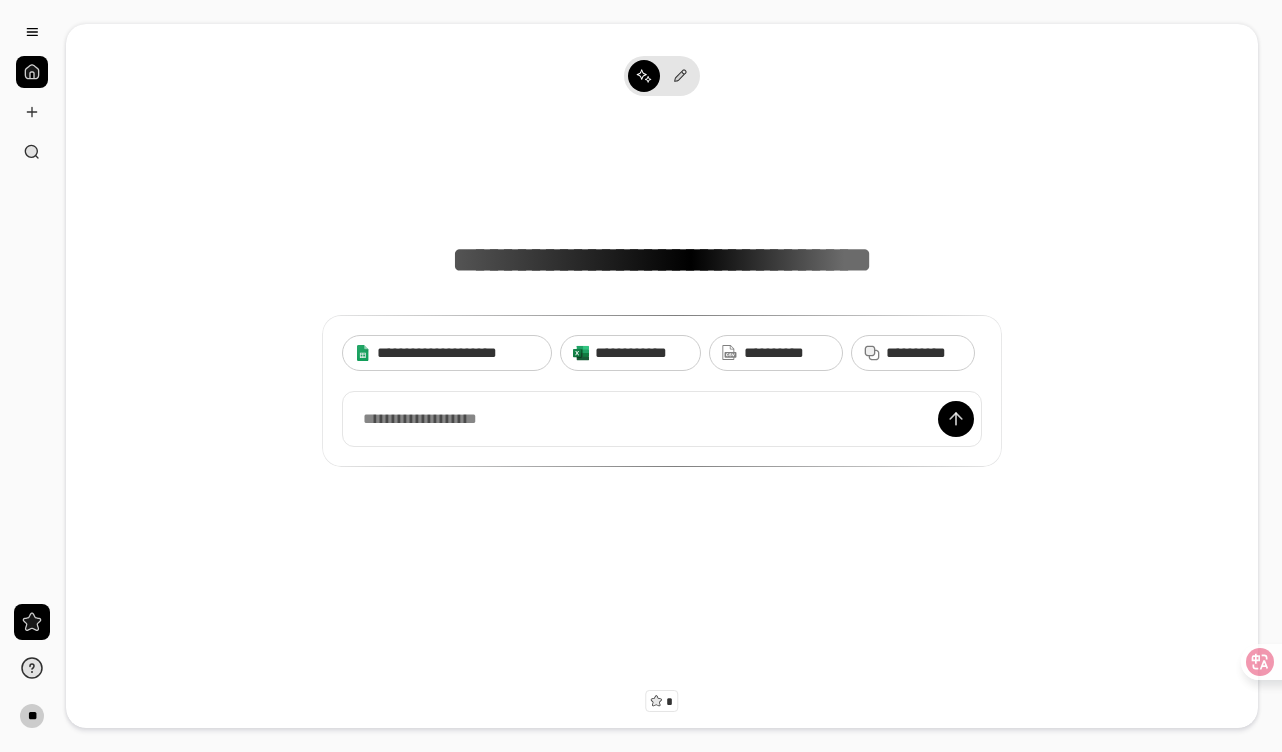 scroll, scrollTop: 0, scrollLeft: 0, axis: both 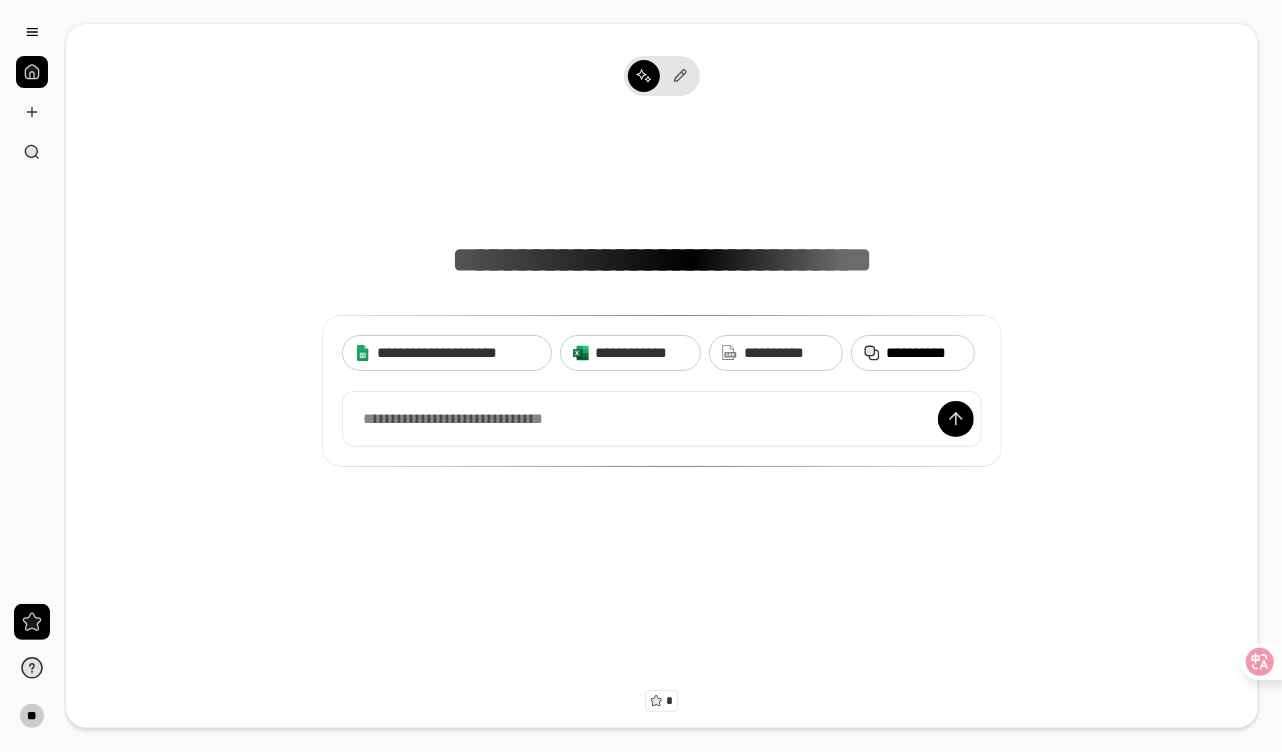 click on "**********" at bounding box center (924, 353) 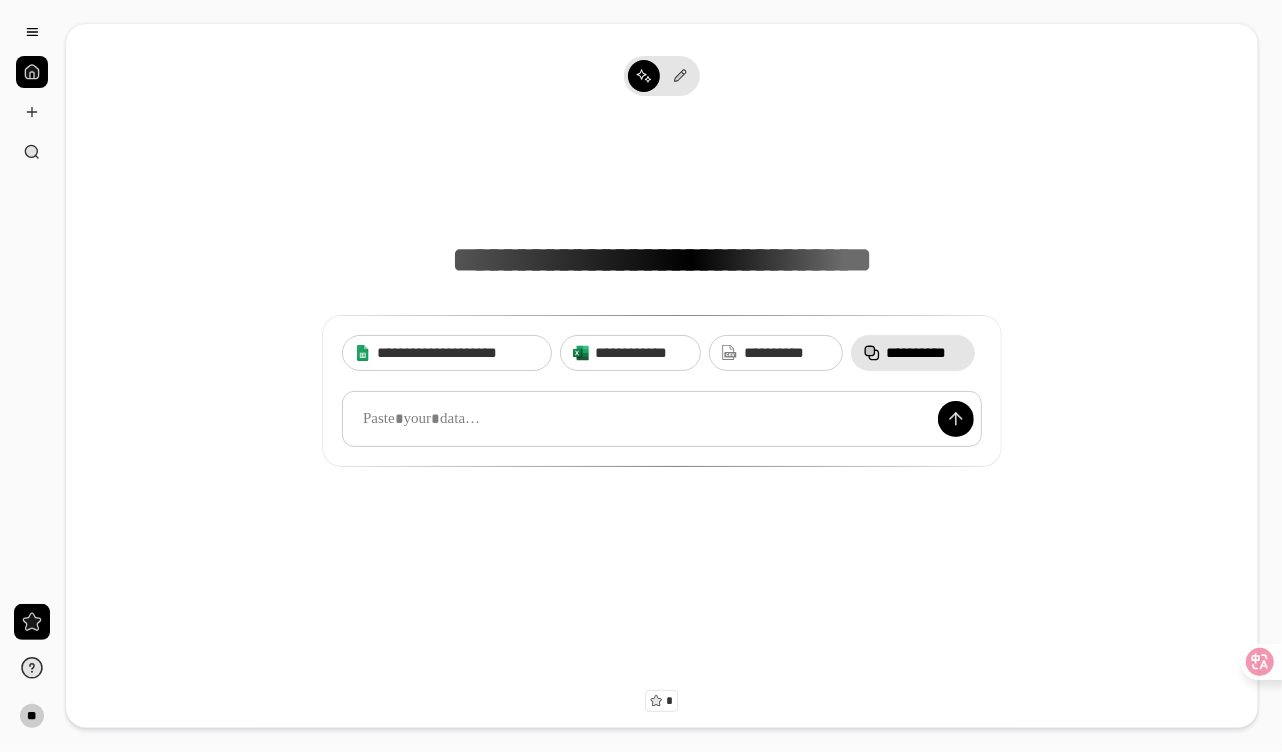 click at bounding box center (662, 419) 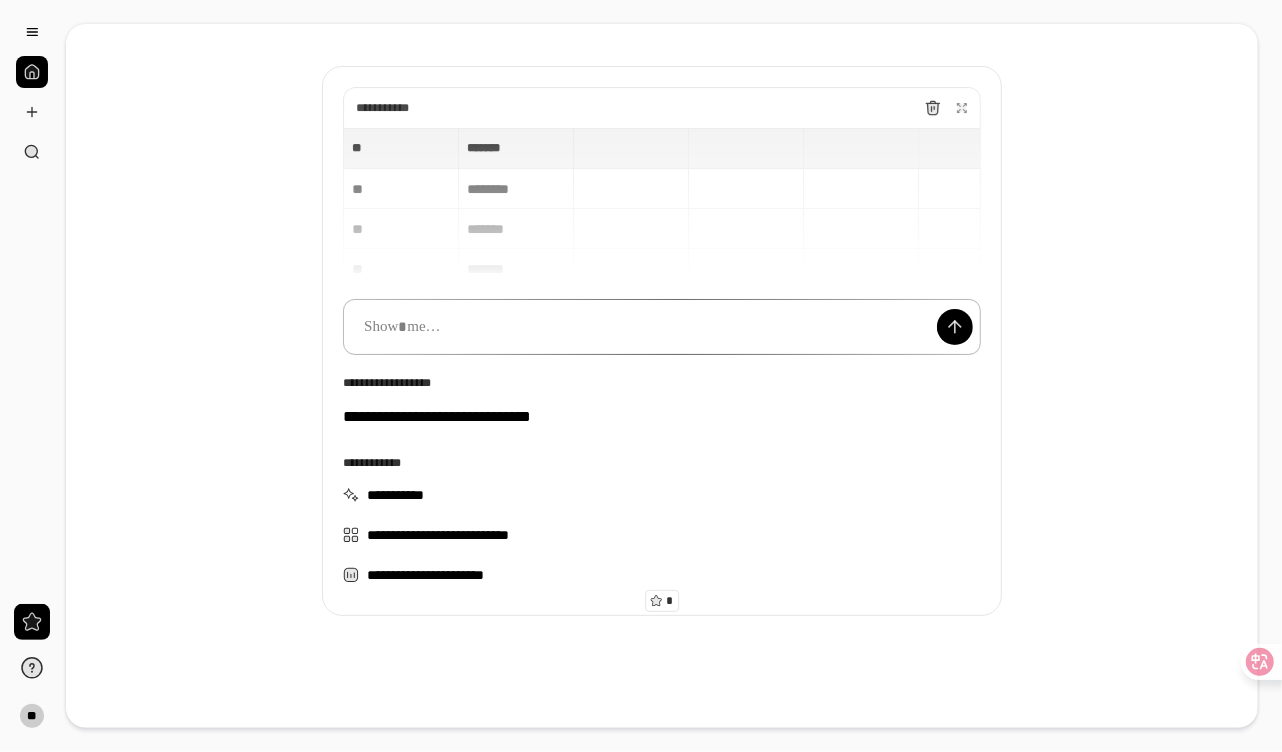 scroll, scrollTop: 106, scrollLeft: 0, axis: vertical 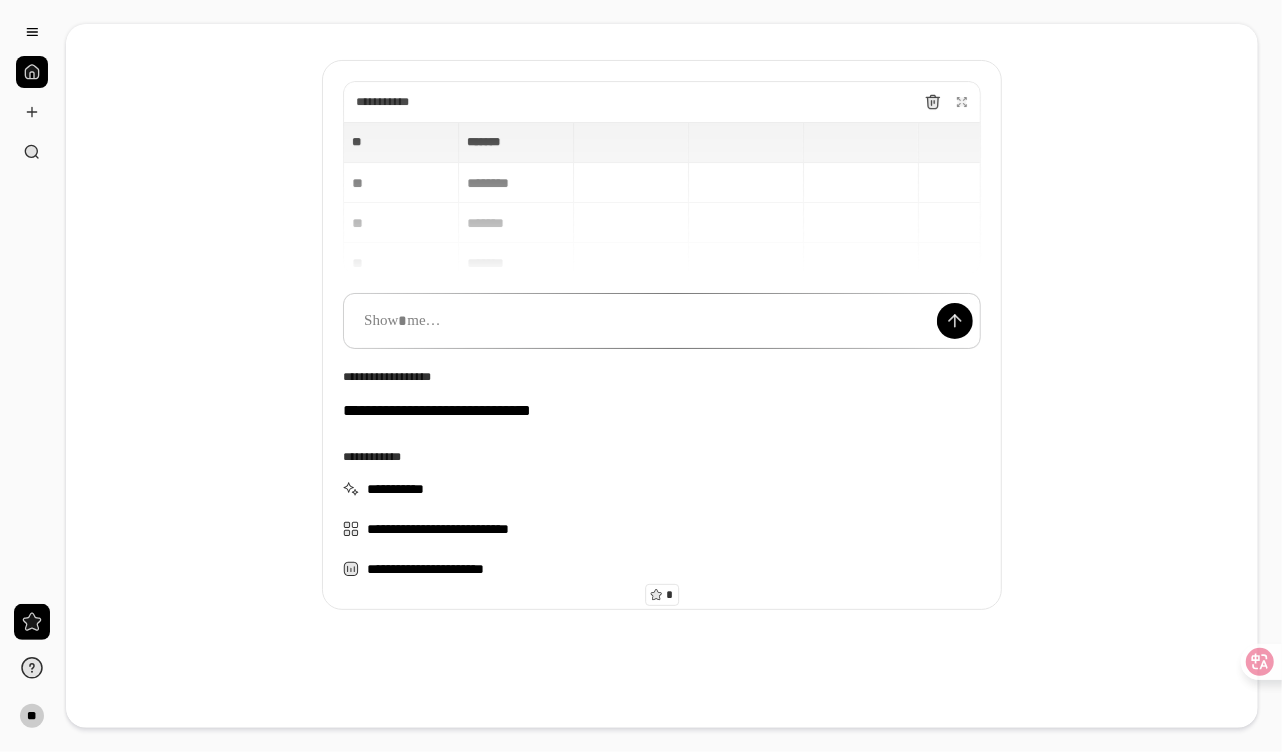 click on "[FIRST] [LAST] [STREET] [CITY], [STATE]" at bounding box center [662, 198] 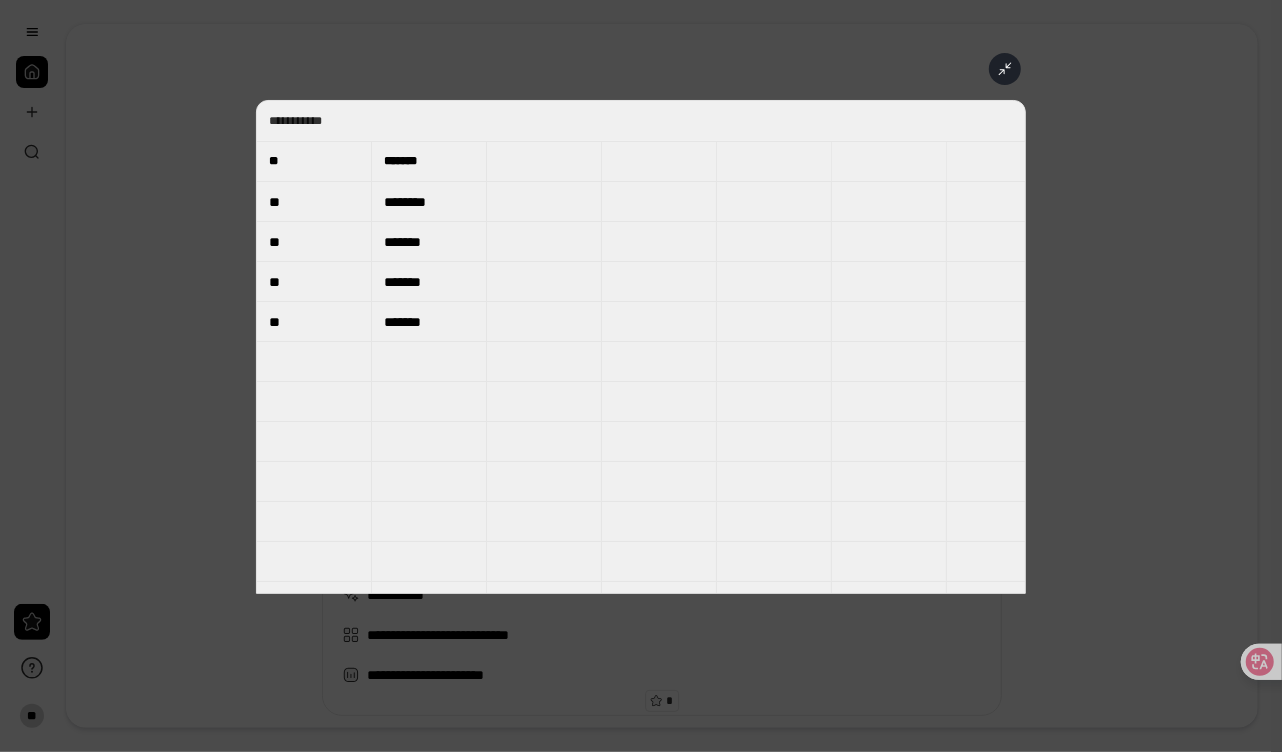 click on "[FIRST] [LAST] [STREET] [CITY], [STATE]" at bounding box center [641, 347] 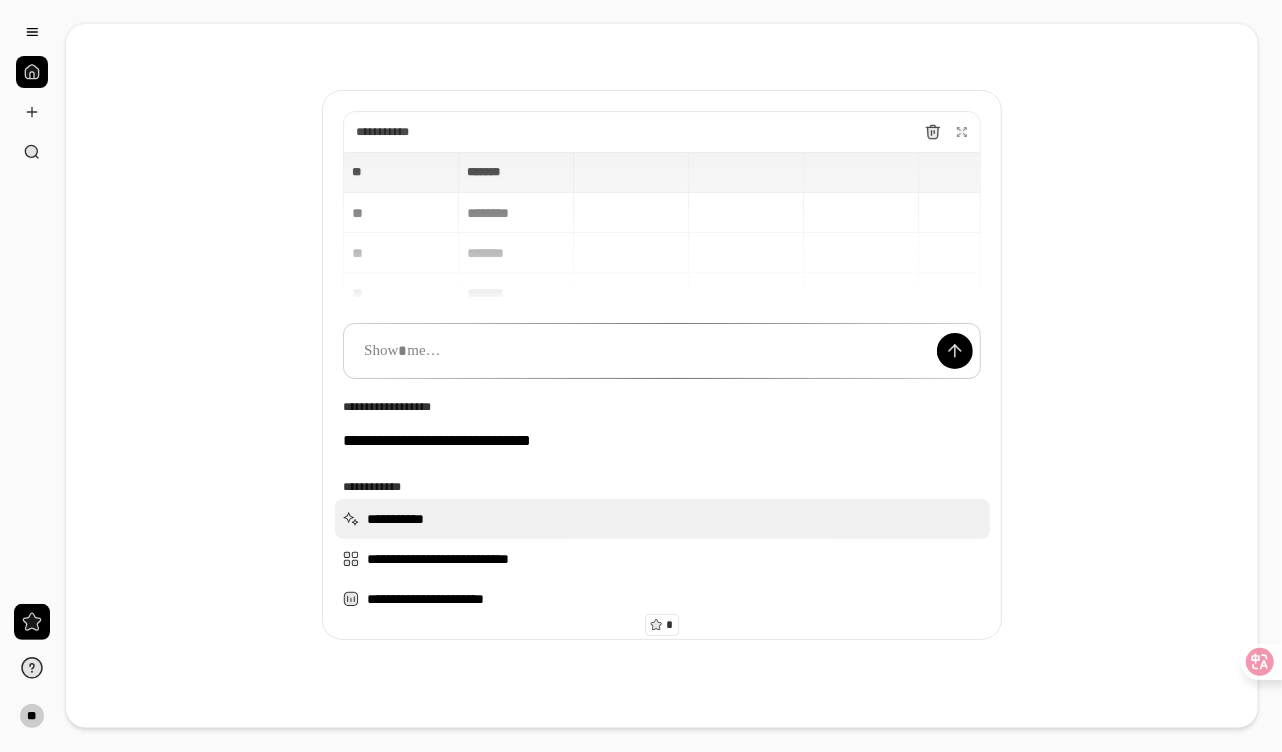 scroll, scrollTop: 100, scrollLeft: 0, axis: vertical 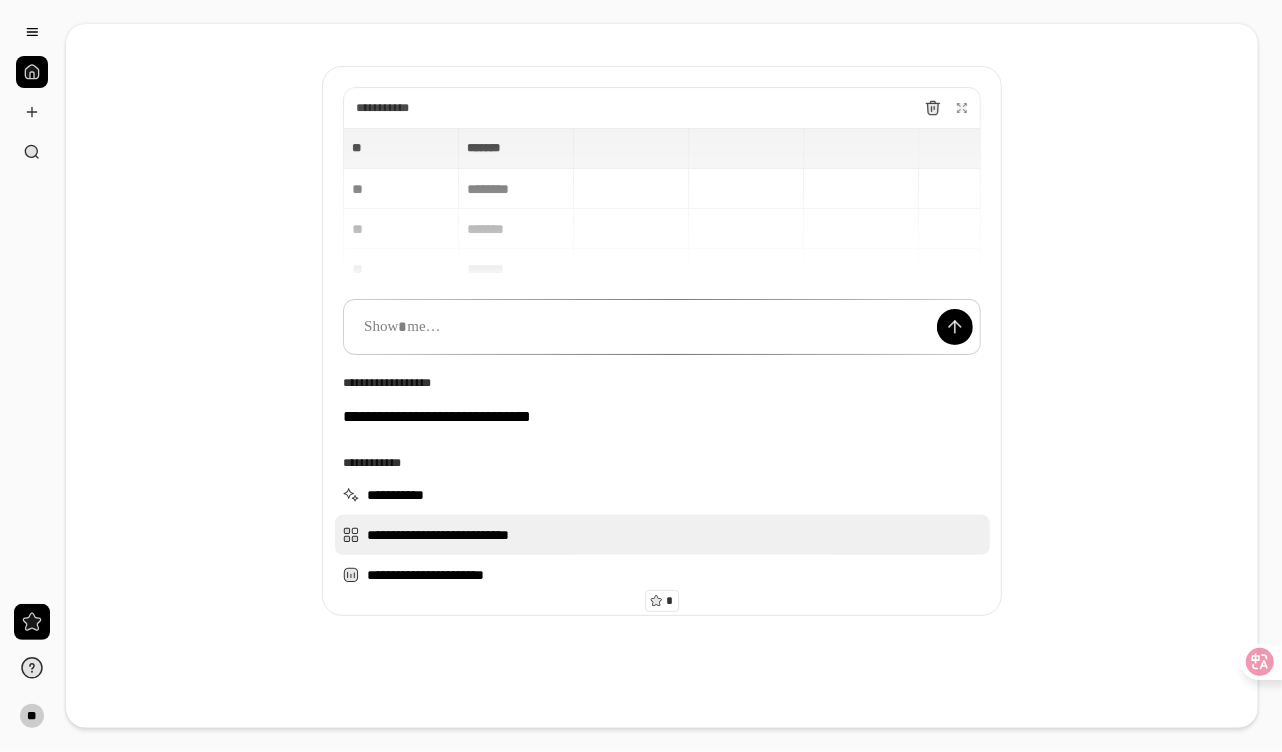 click on "[FIRST] [LAST]" at bounding box center [662, 535] 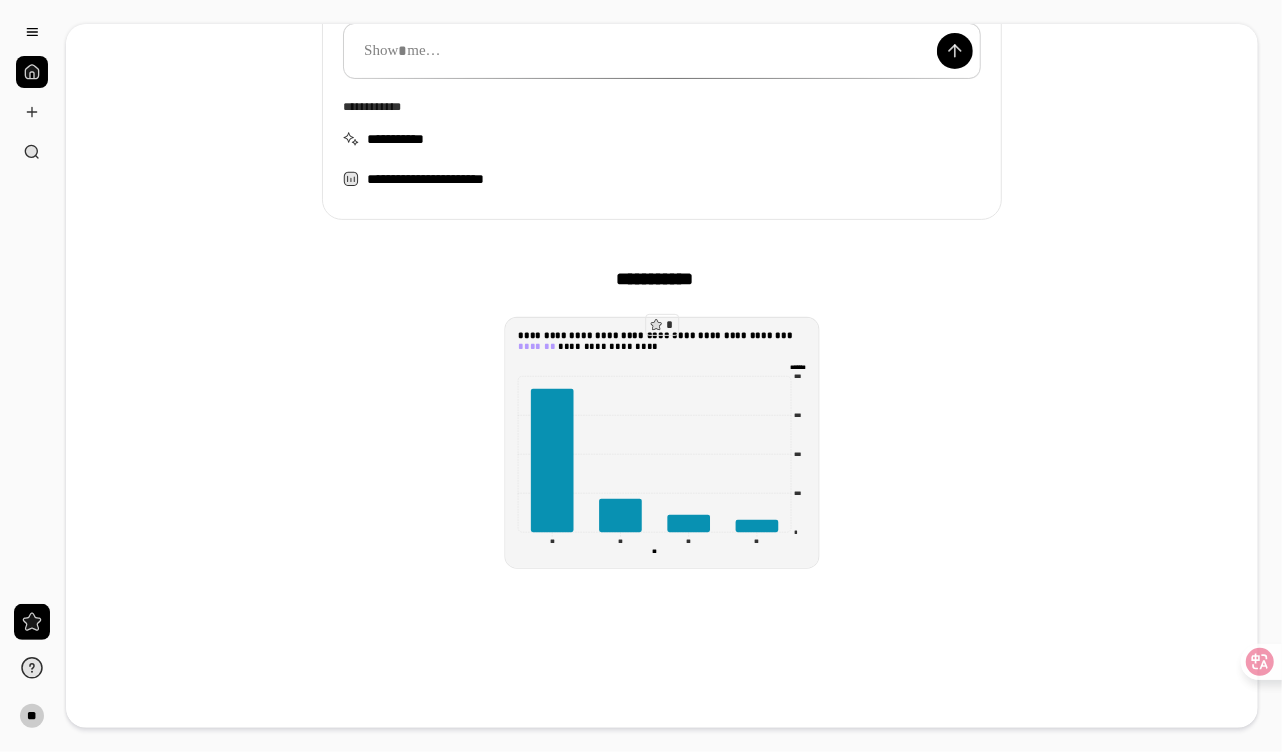 scroll, scrollTop: 349, scrollLeft: 0, axis: vertical 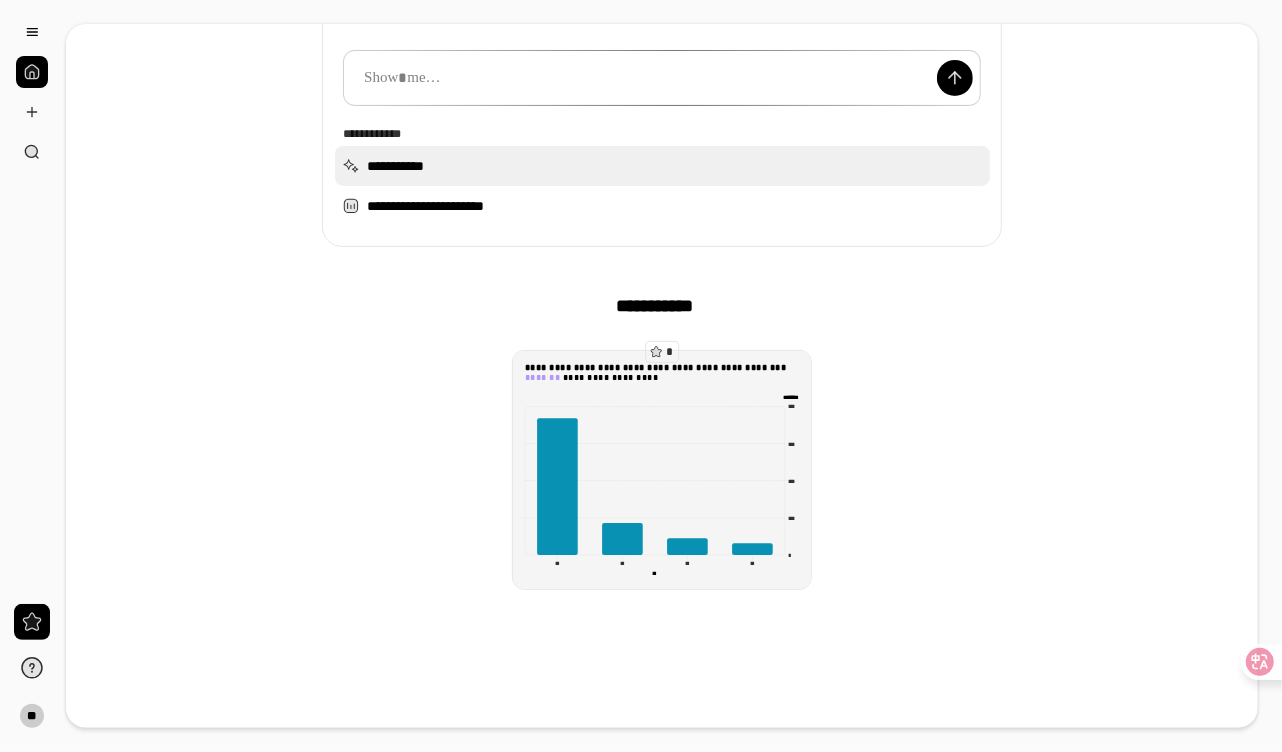 click on "**********" at bounding box center [662, 166] 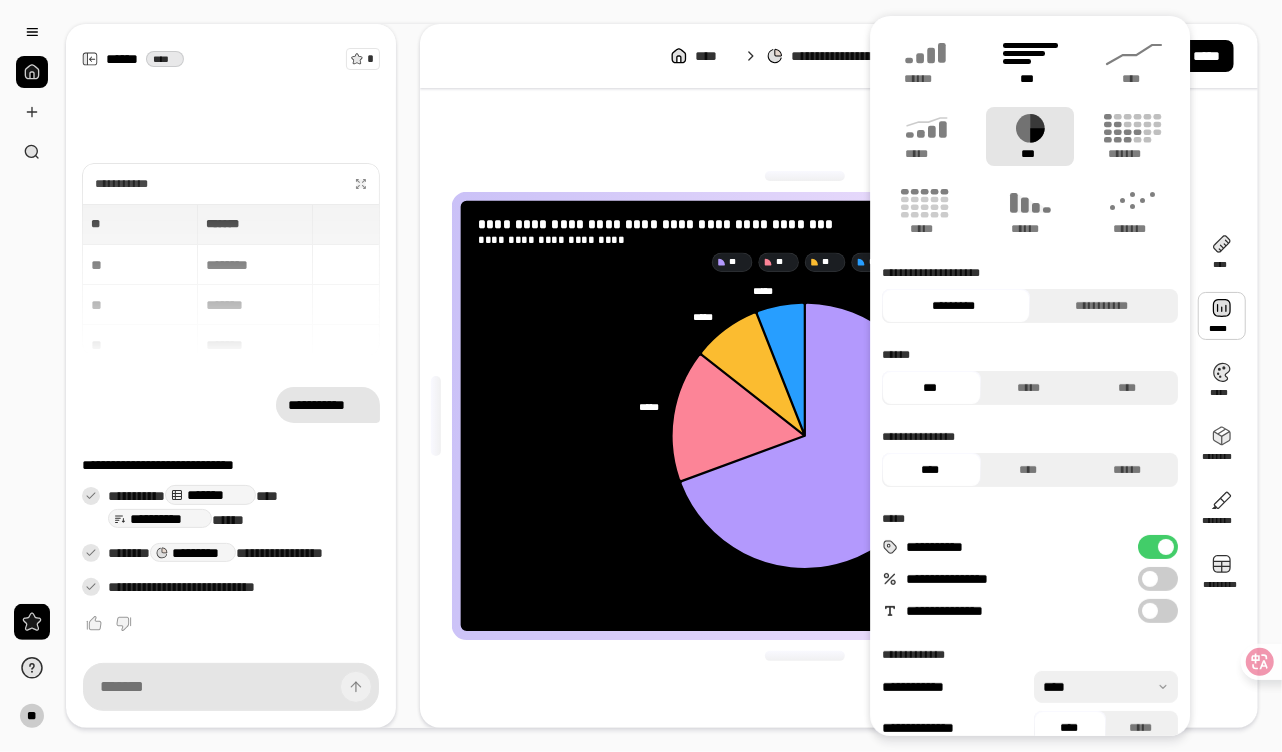 click 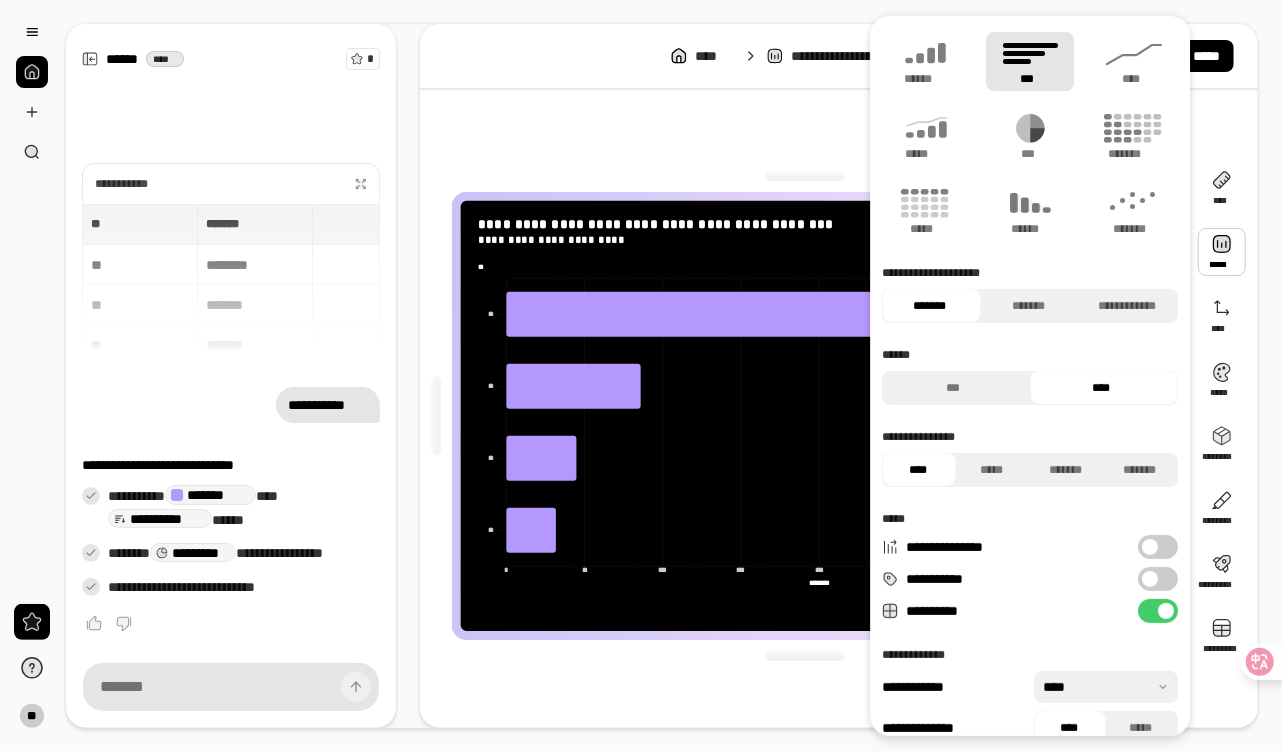 click at bounding box center [1150, 579] 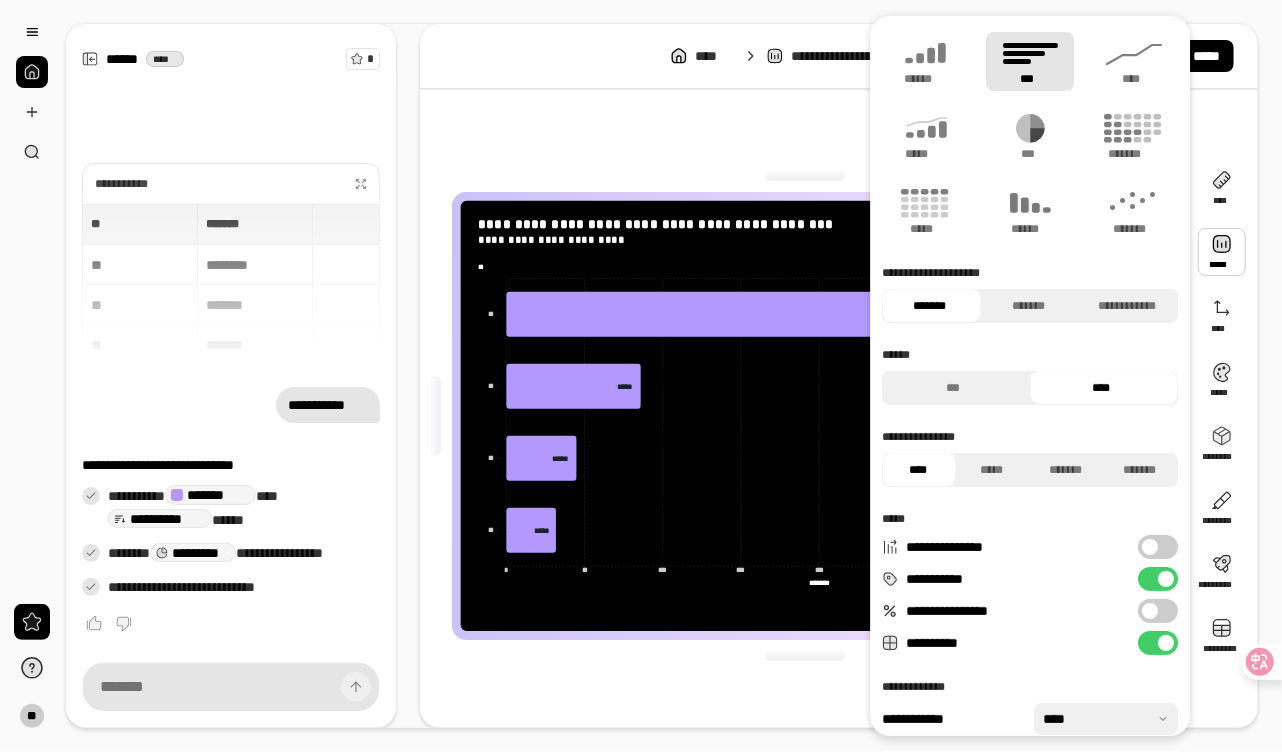 click on "**********" at bounding box center [1158, 547] 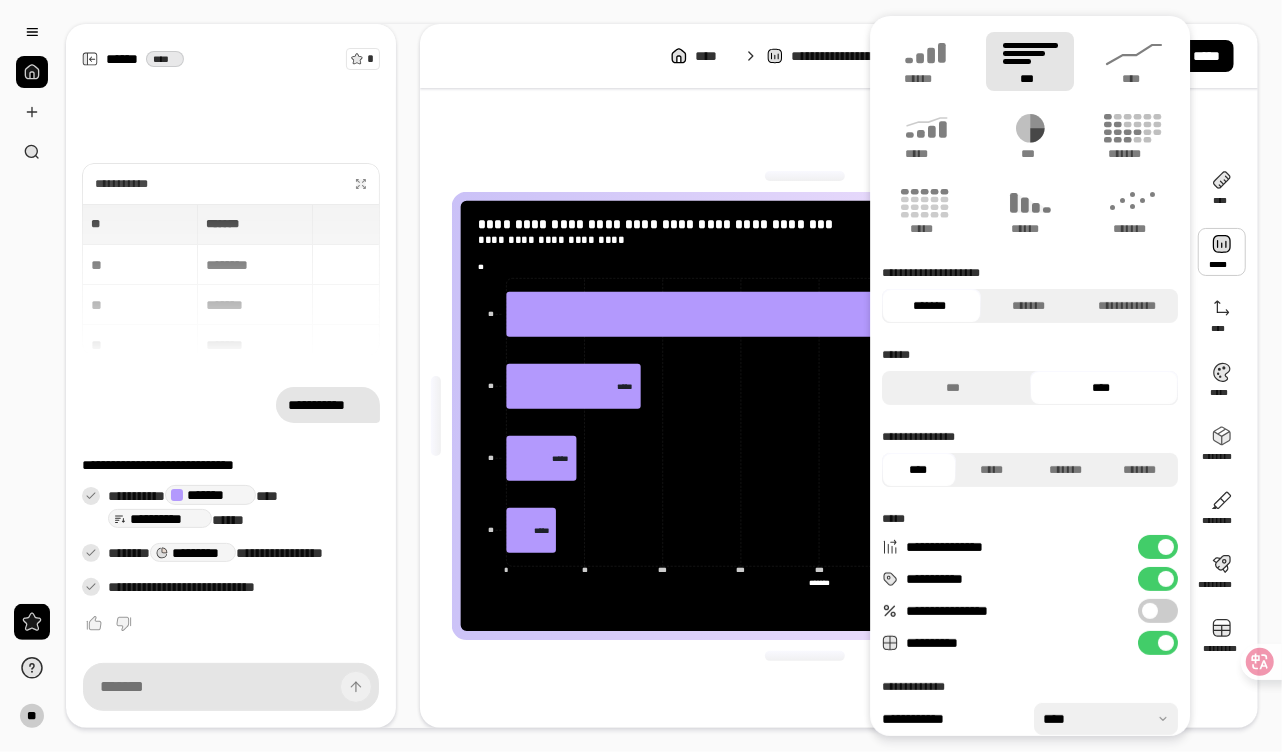click on "****" at bounding box center [1101, 388] 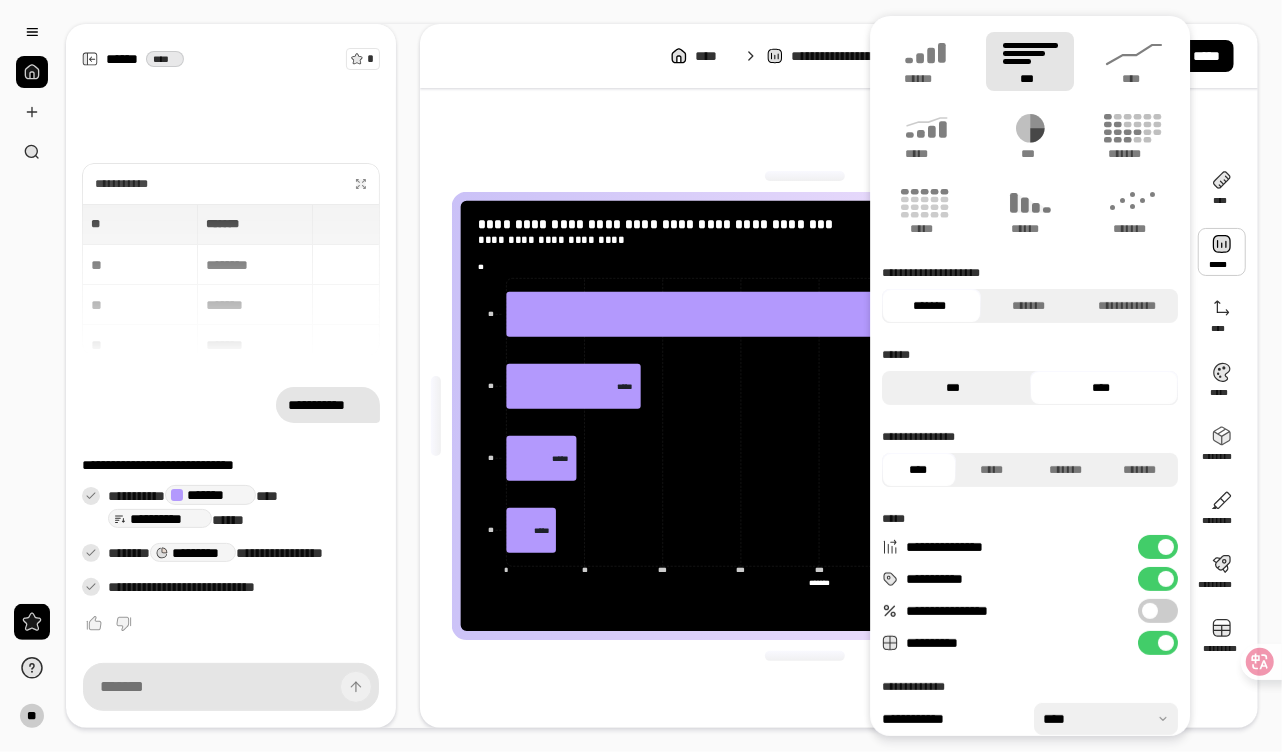 click on "***" at bounding box center [953, 388] 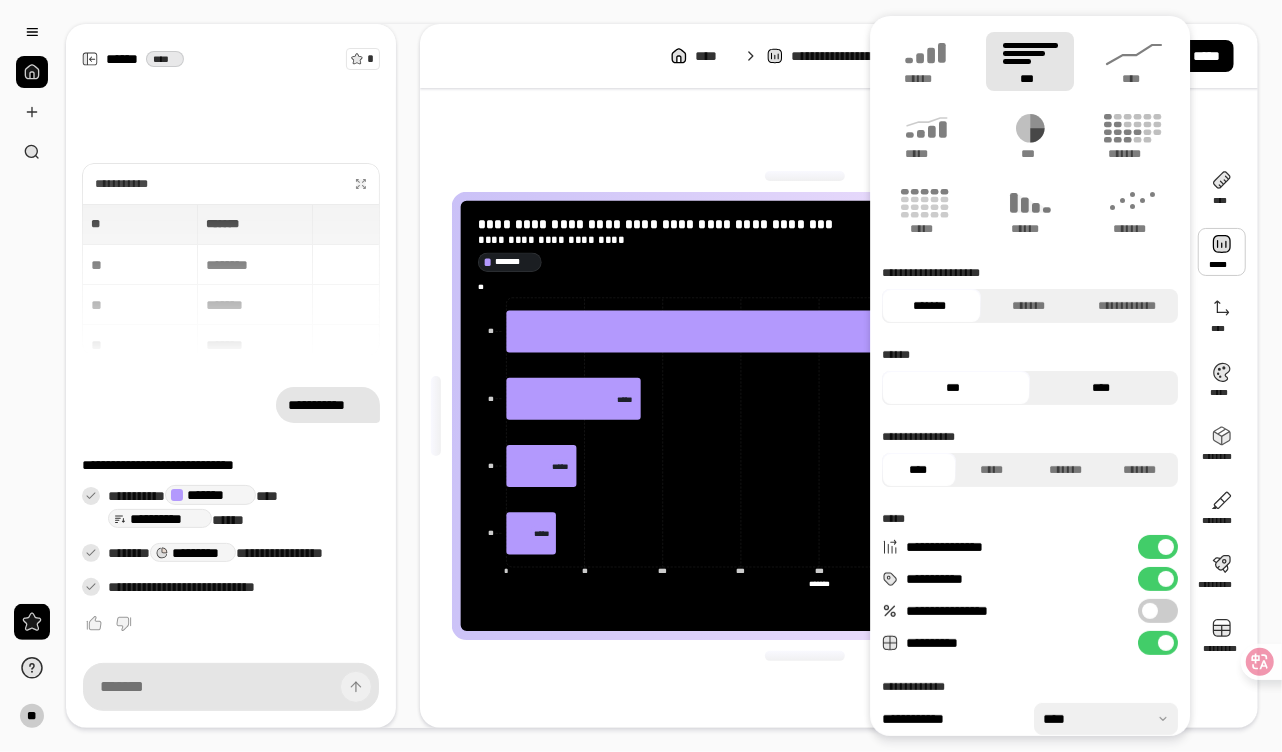 click on "****" at bounding box center (1101, 388) 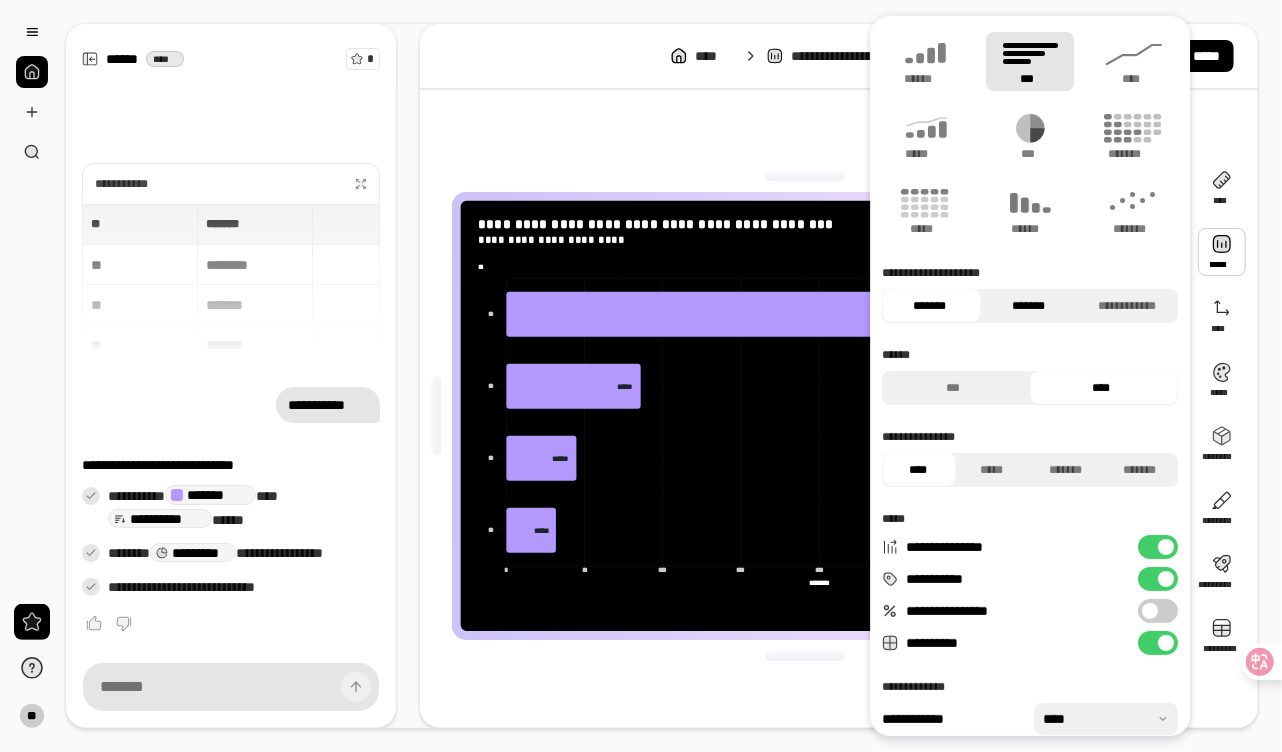 click on "*******" at bounding box center [1028, 306] 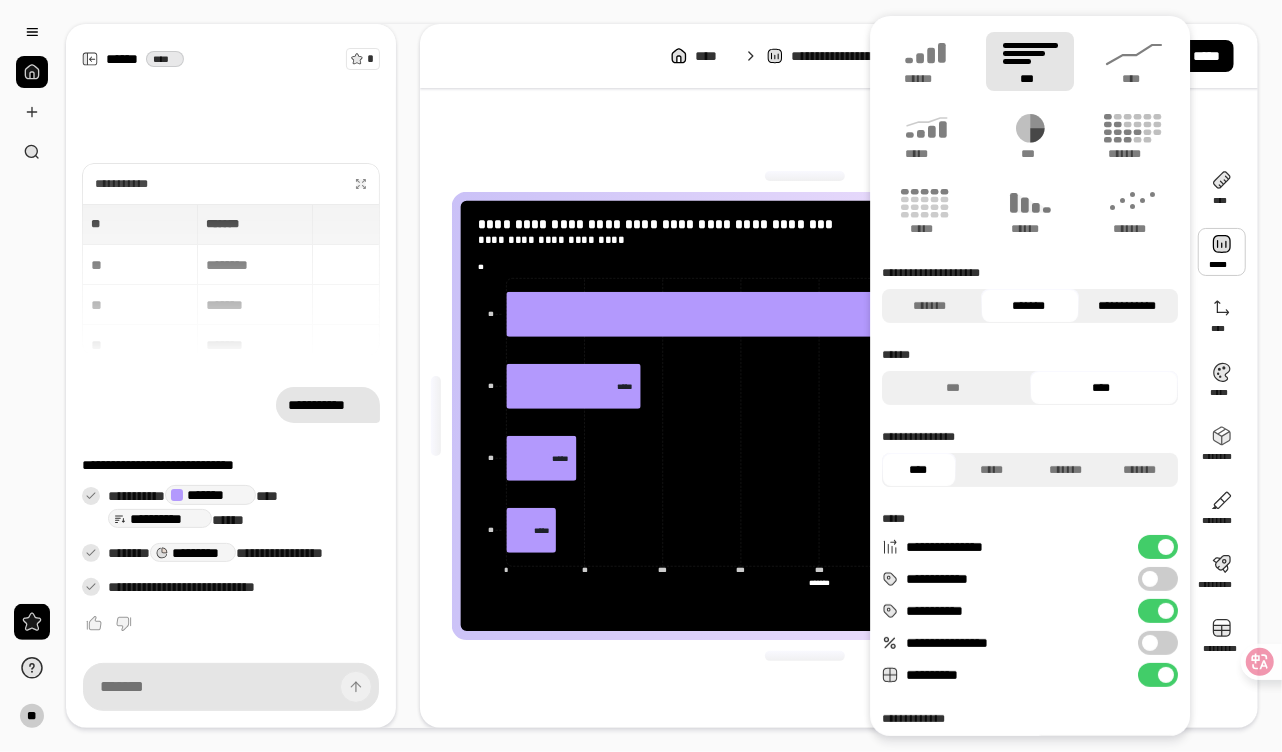 click on "**********" at bounding box center (1127, 306) 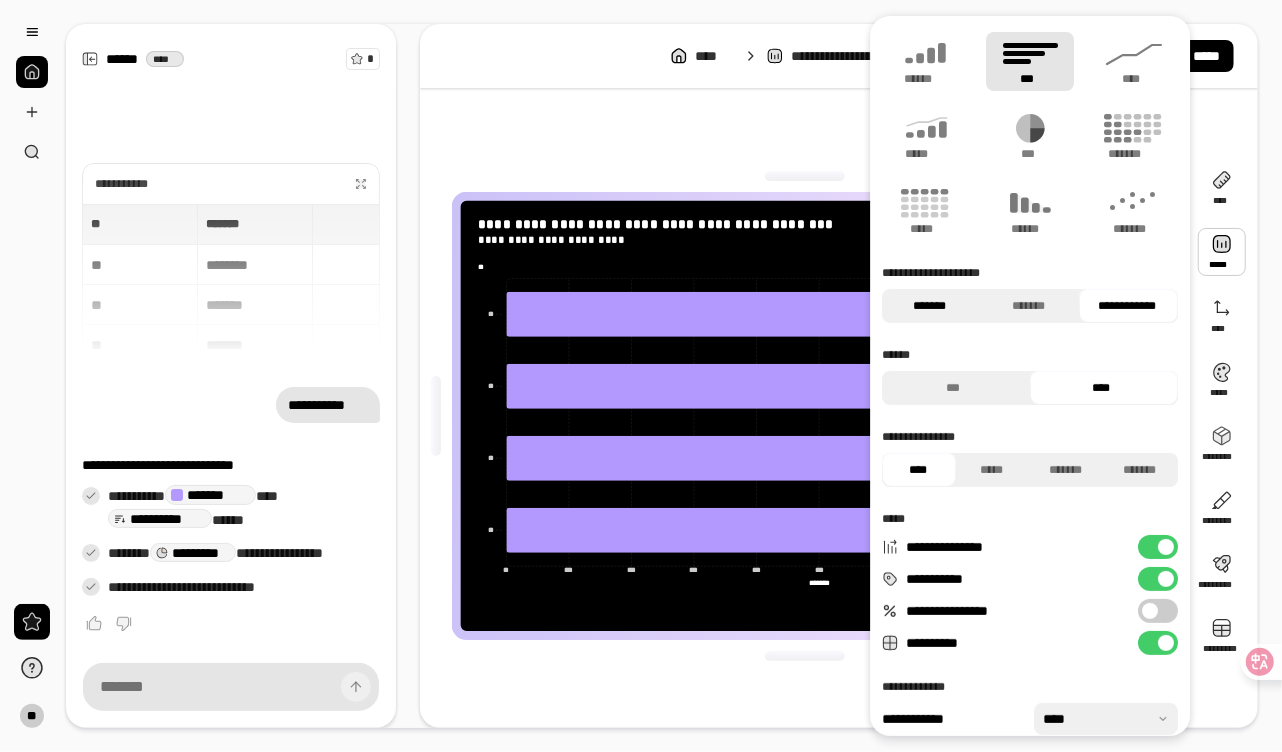 click on "*******" at bounding box center (929, 306) 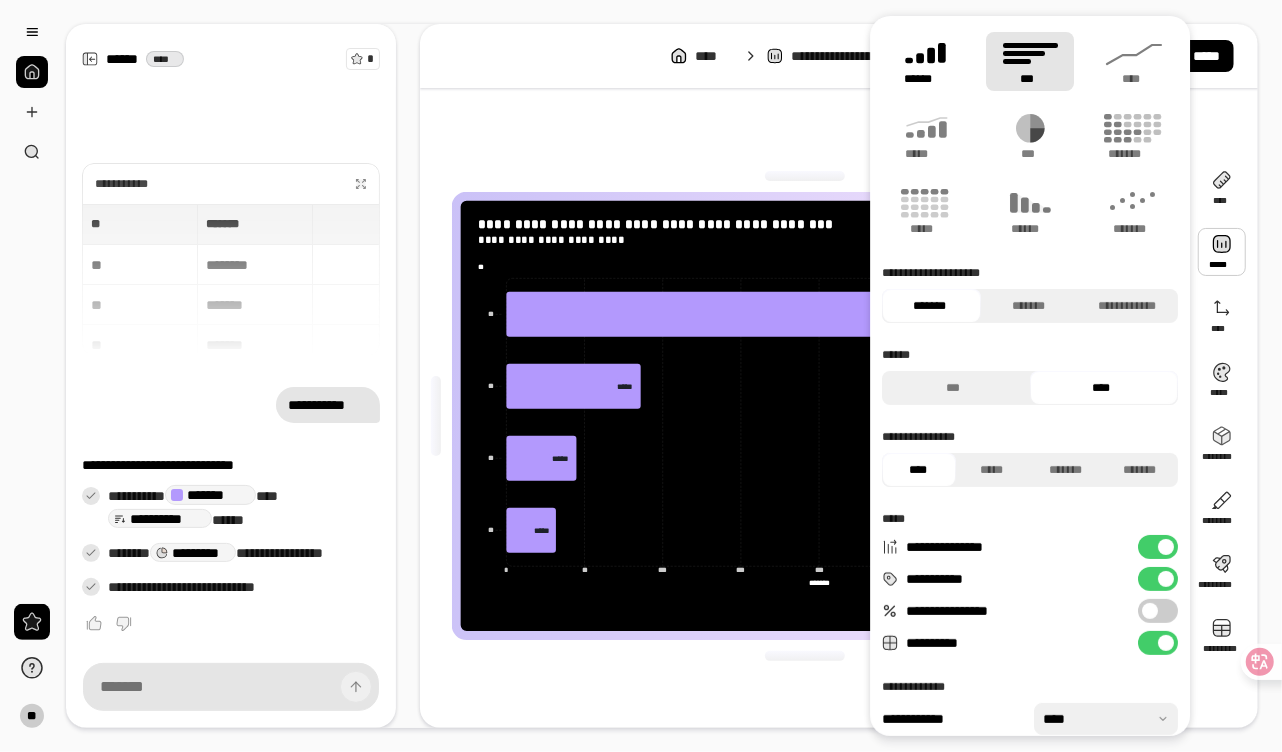 click on "******" at bounding box center [926, 61] 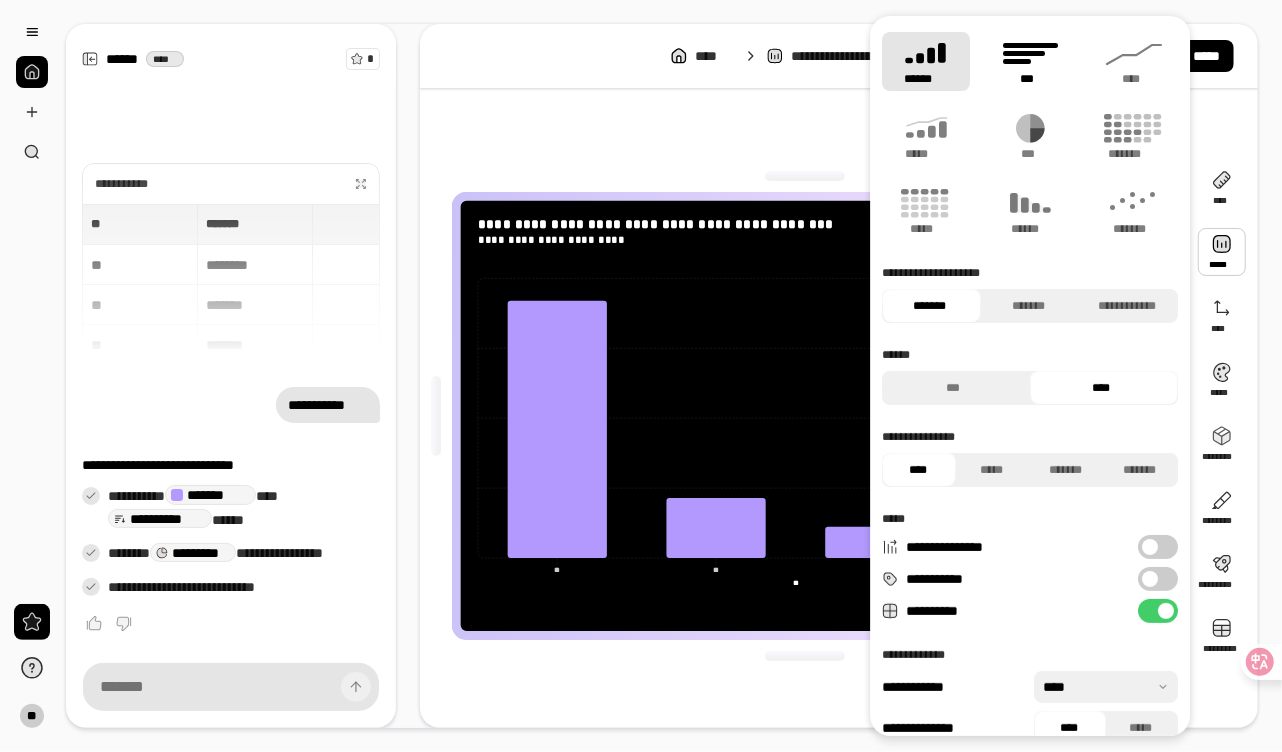 click on "***" at bounding box center [1030, 61] 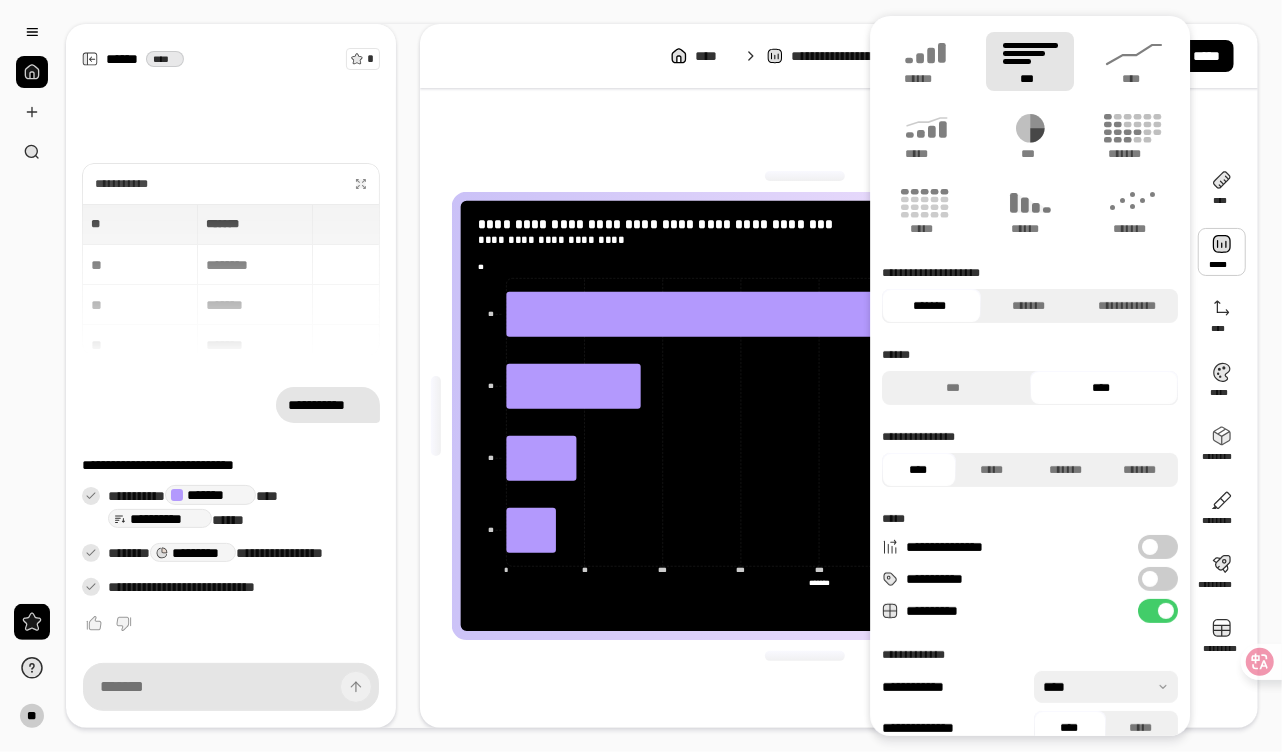 scroll, scrollTop: 25, scrollLeft: 0, axis: vertical 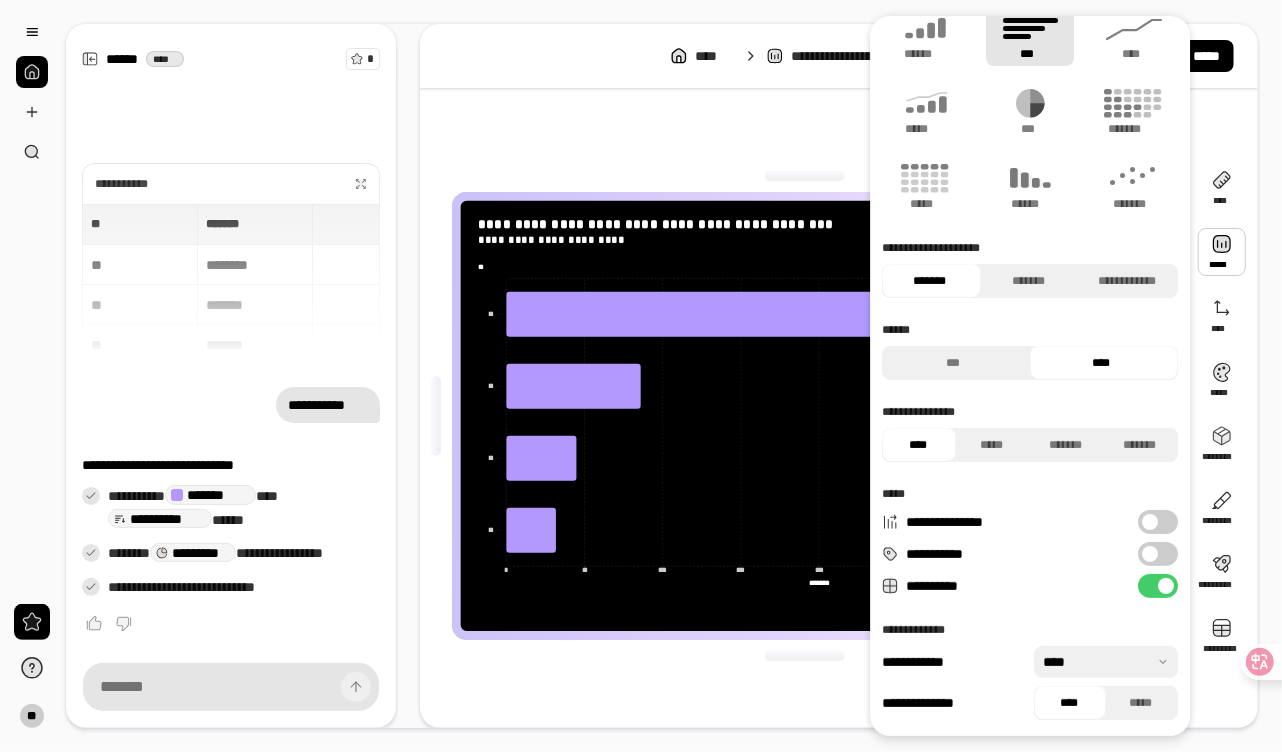 click on "**********" at bounding box center [1158, 586] 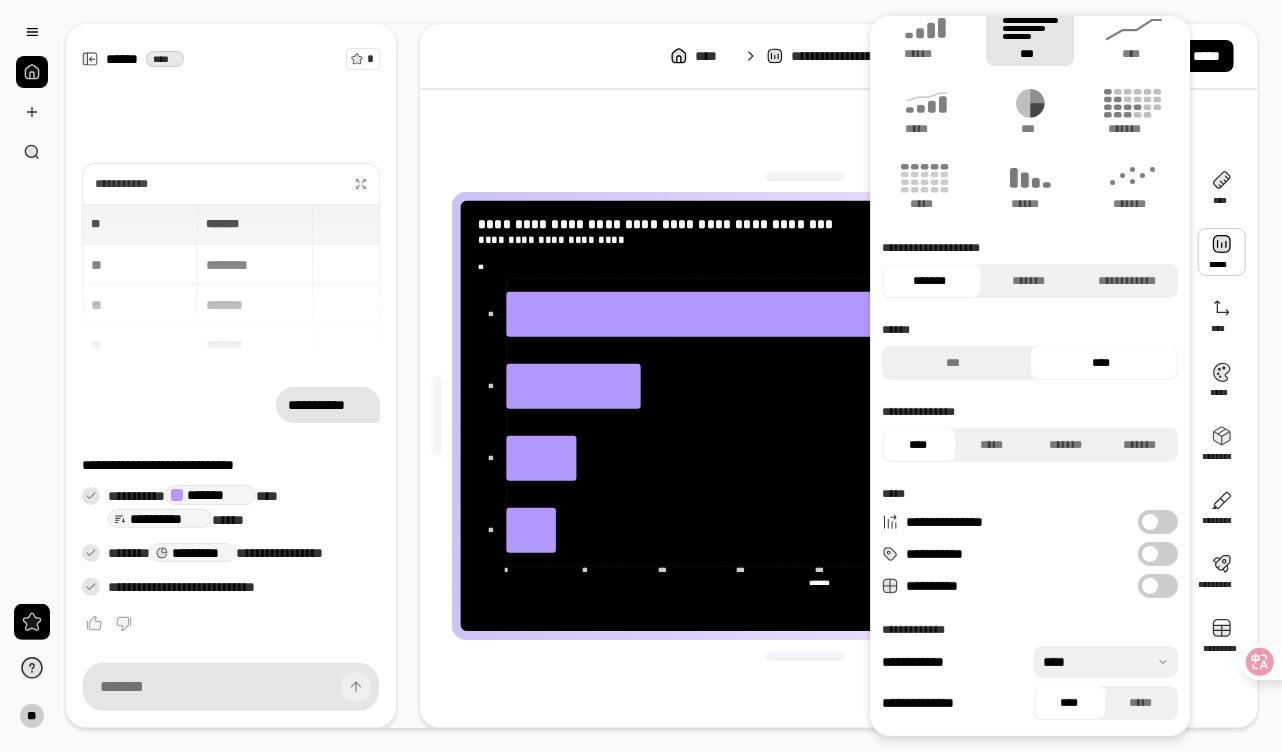 click at bounding box center (1150, 586) 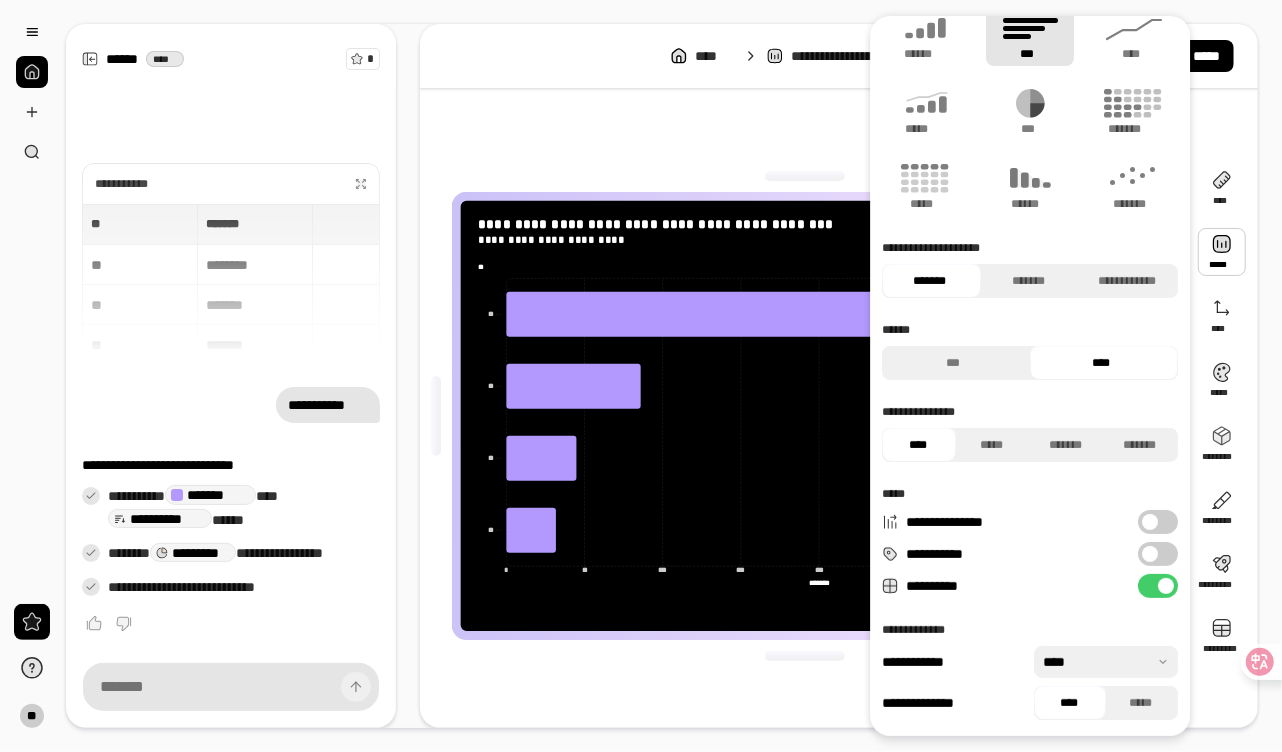 click at bounding box center (1150, 554) 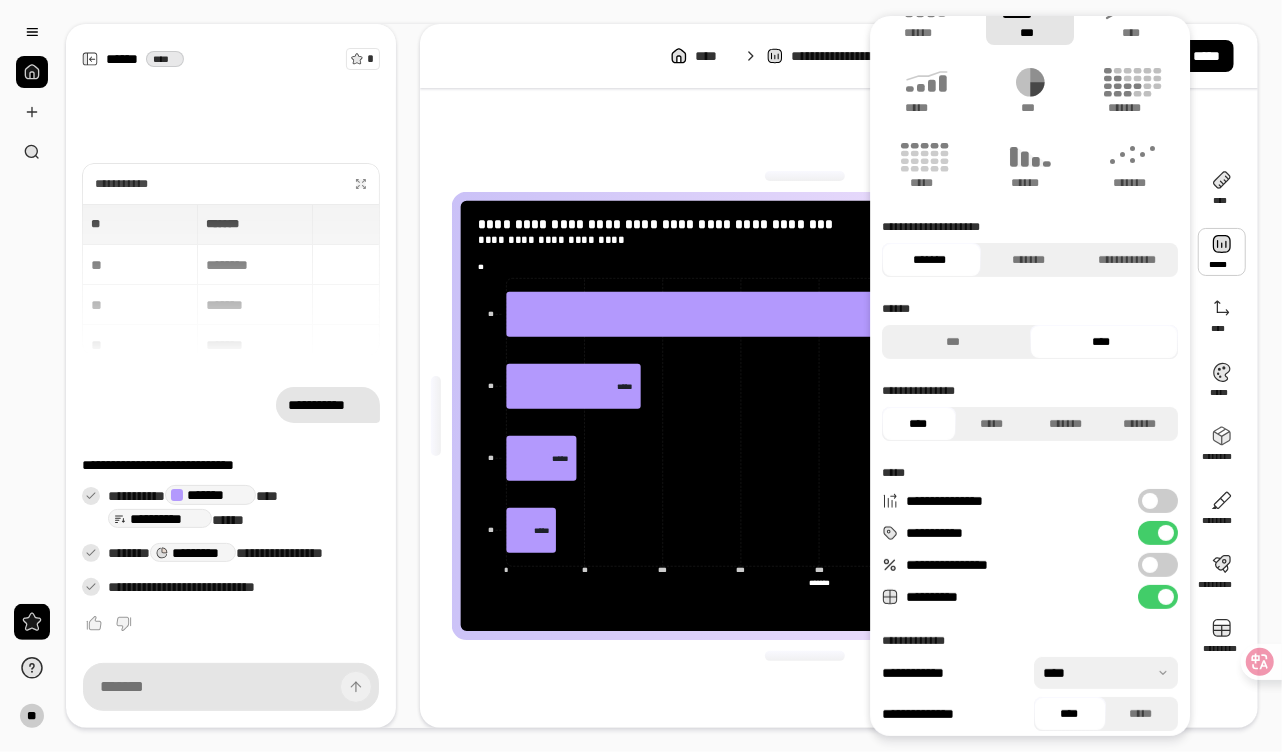 scroll, scrollTop: 57, scrollLeft: 0, axis: vertical 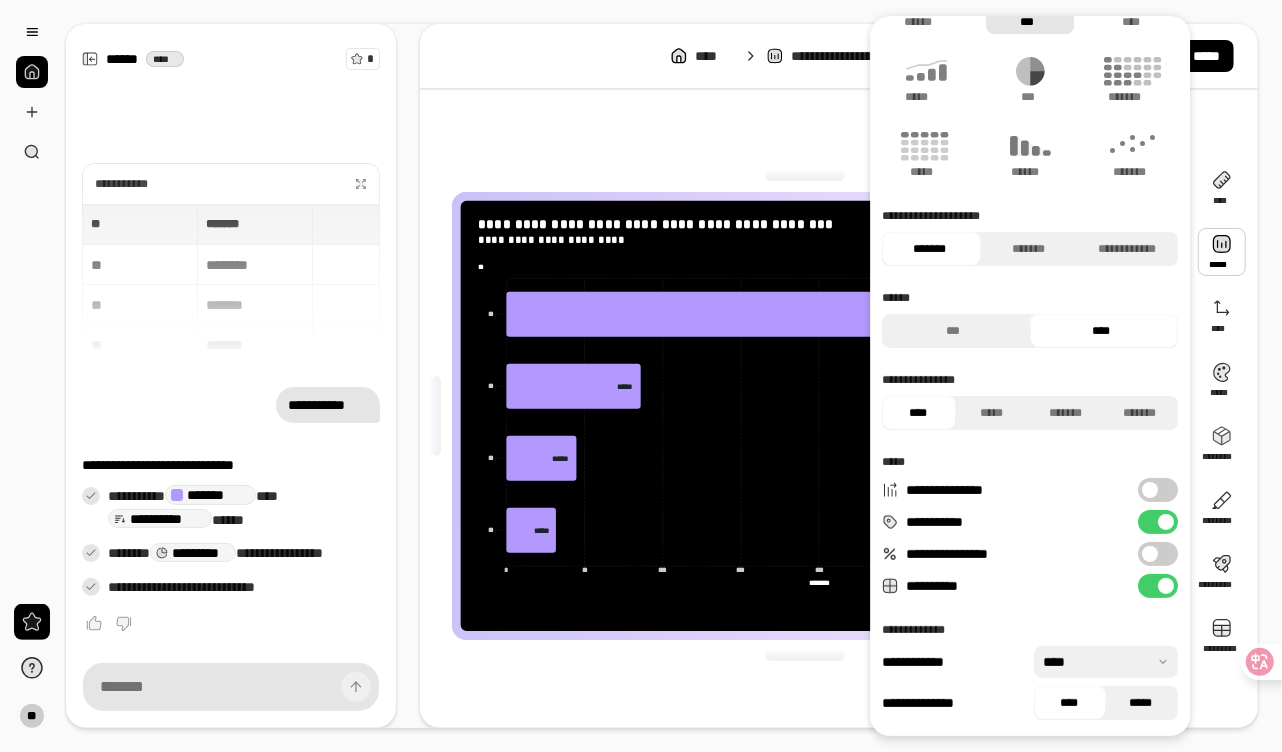 click on "*****" at bounding box center [1140, 703] 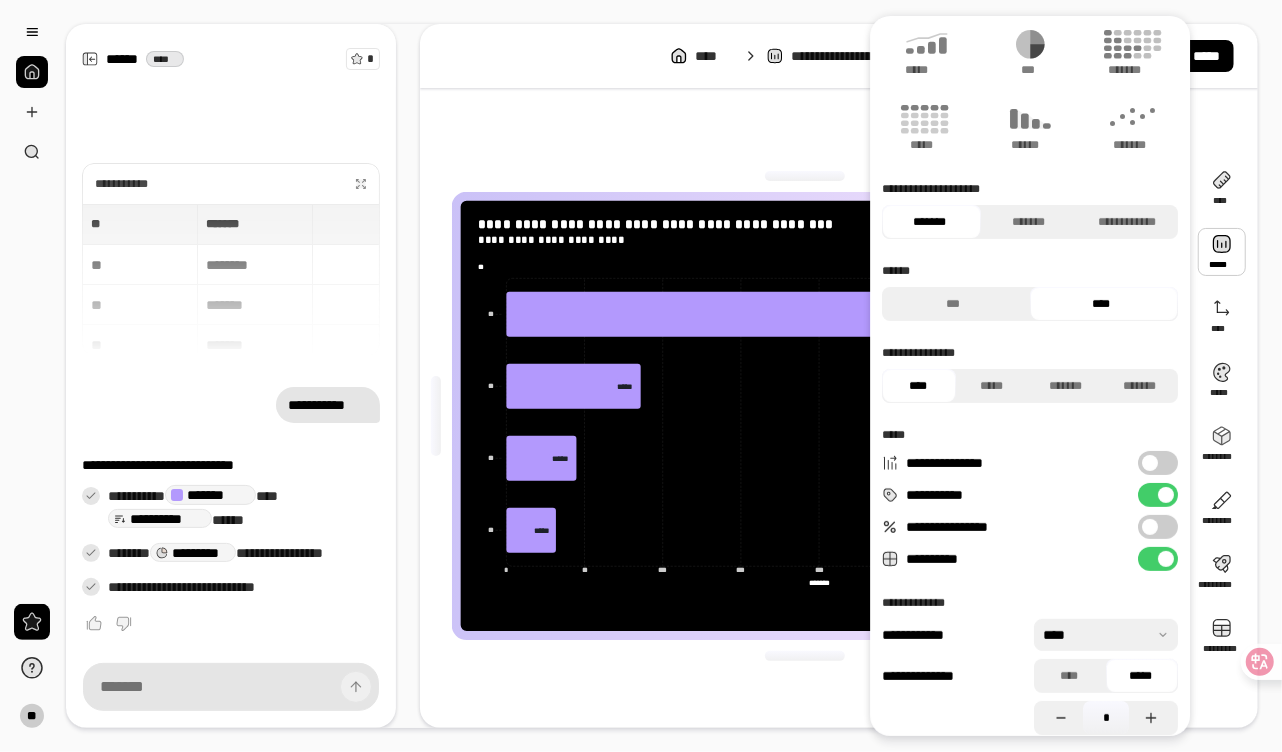 scroll, scrollTop: 98, scrollLeft: 0, axis: vertical 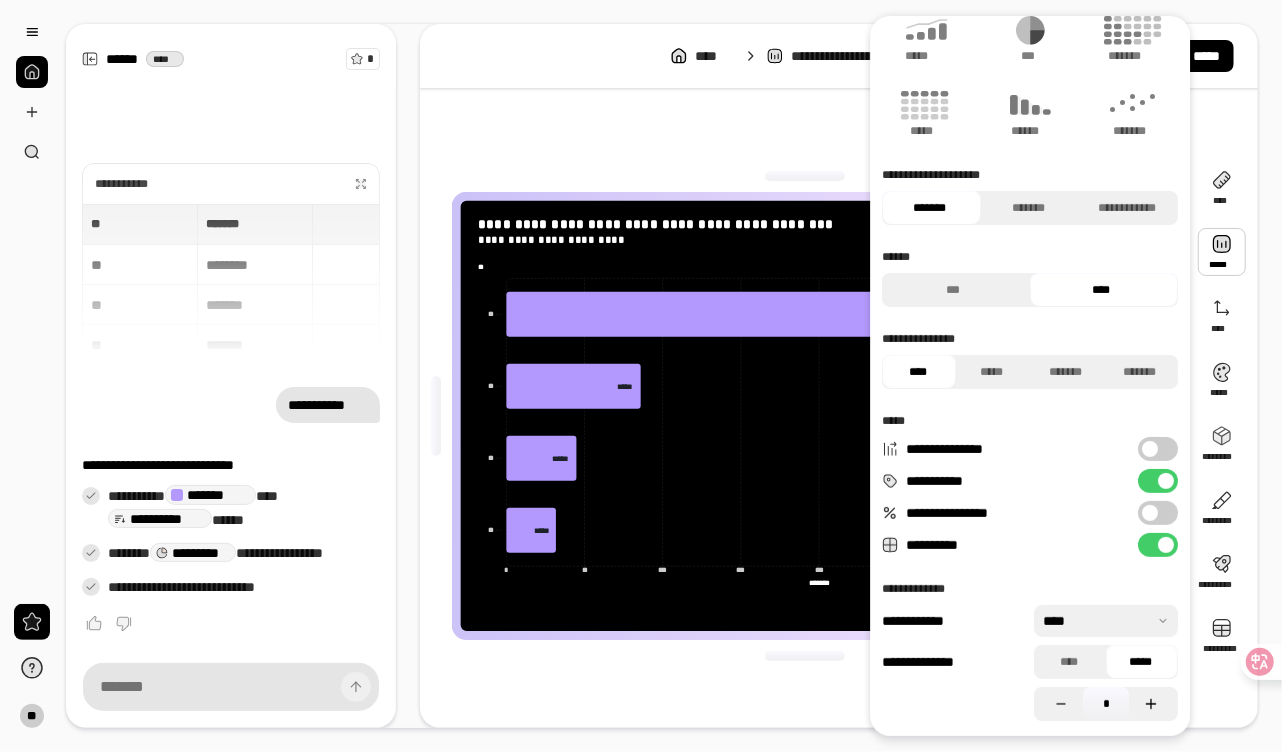 click 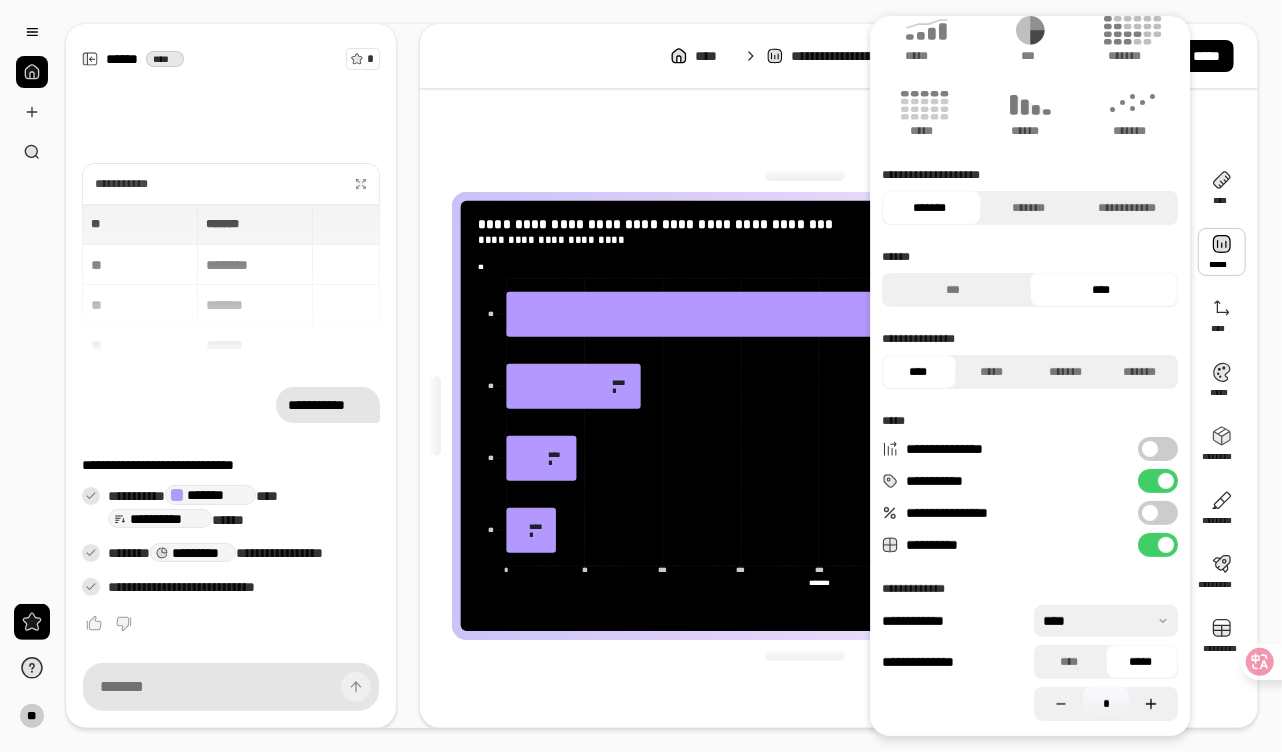 click 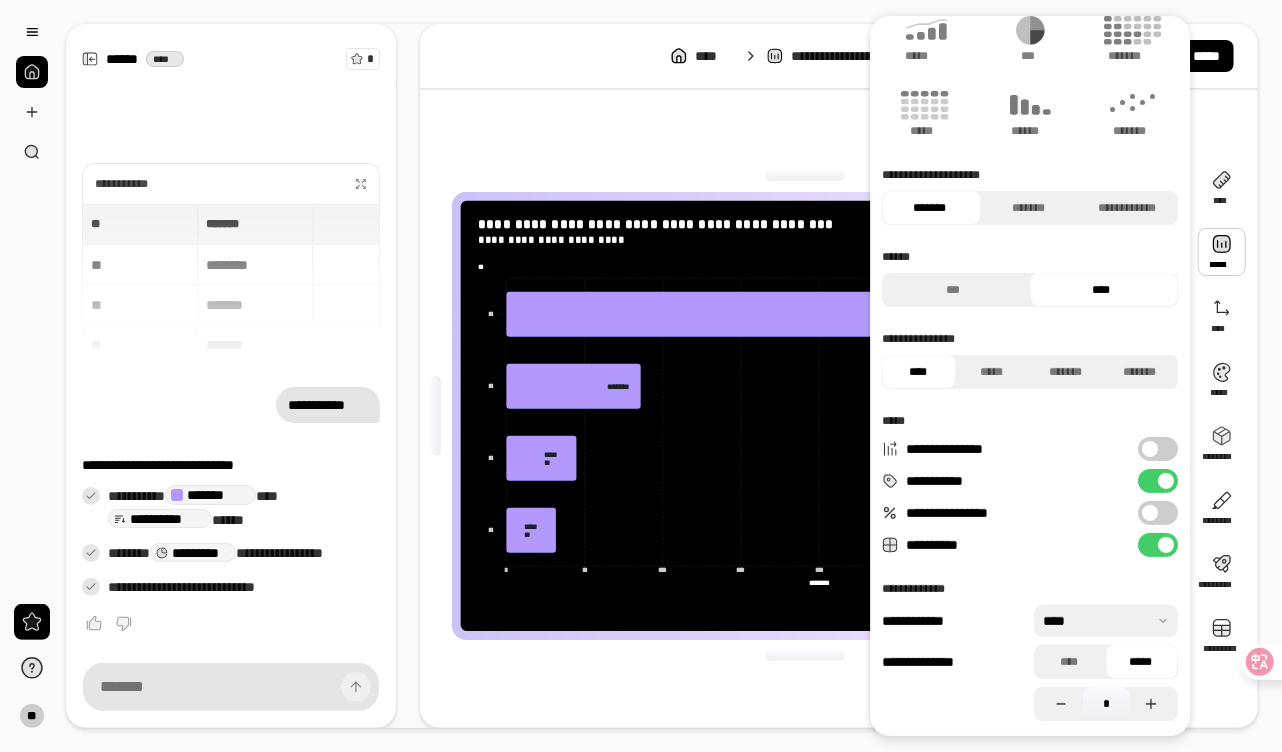 click at bounding box center (1106, 621) 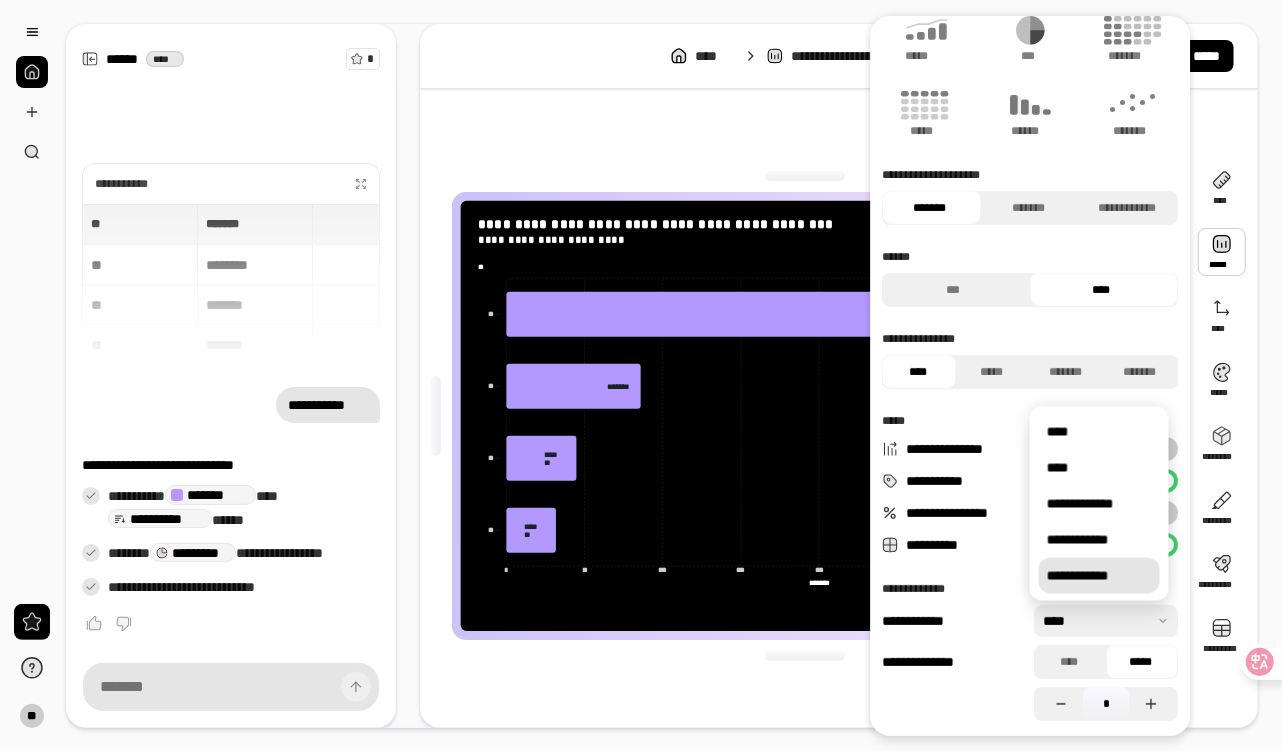 click on "**********" at bounding box center (1099, 576) 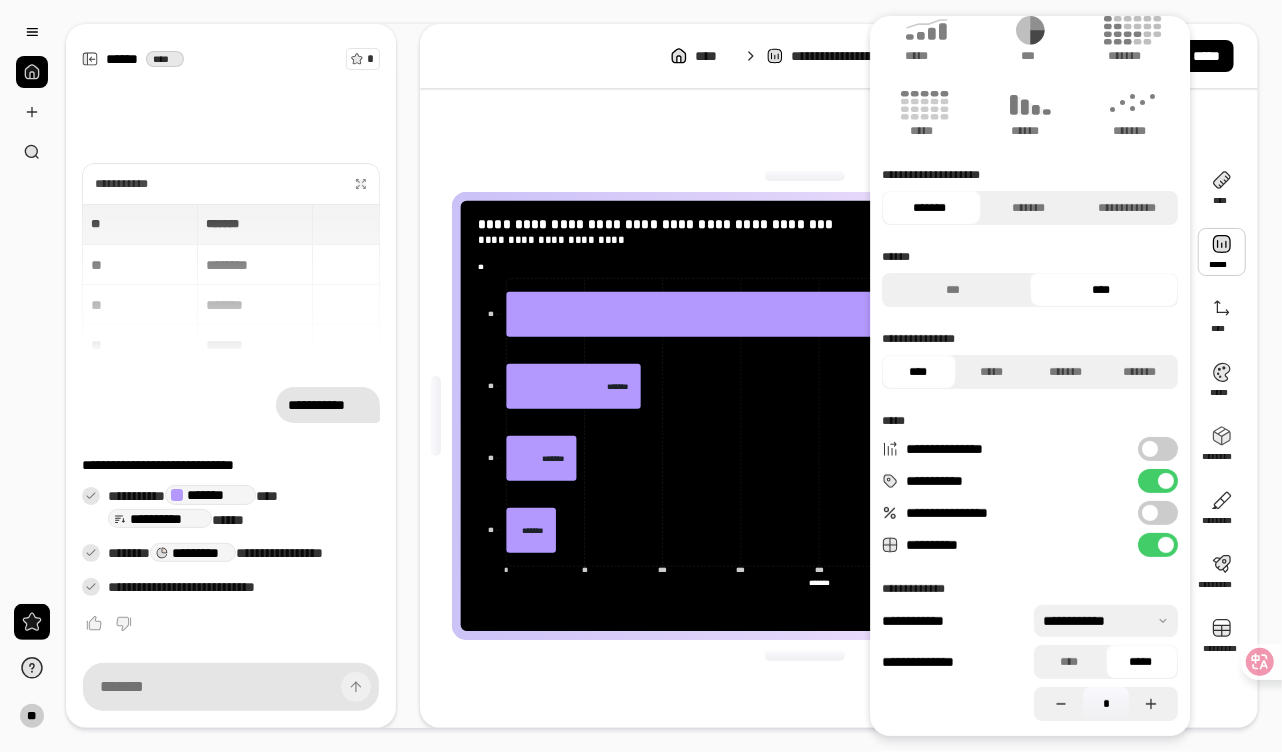 click at bounding box center (1106, 621) 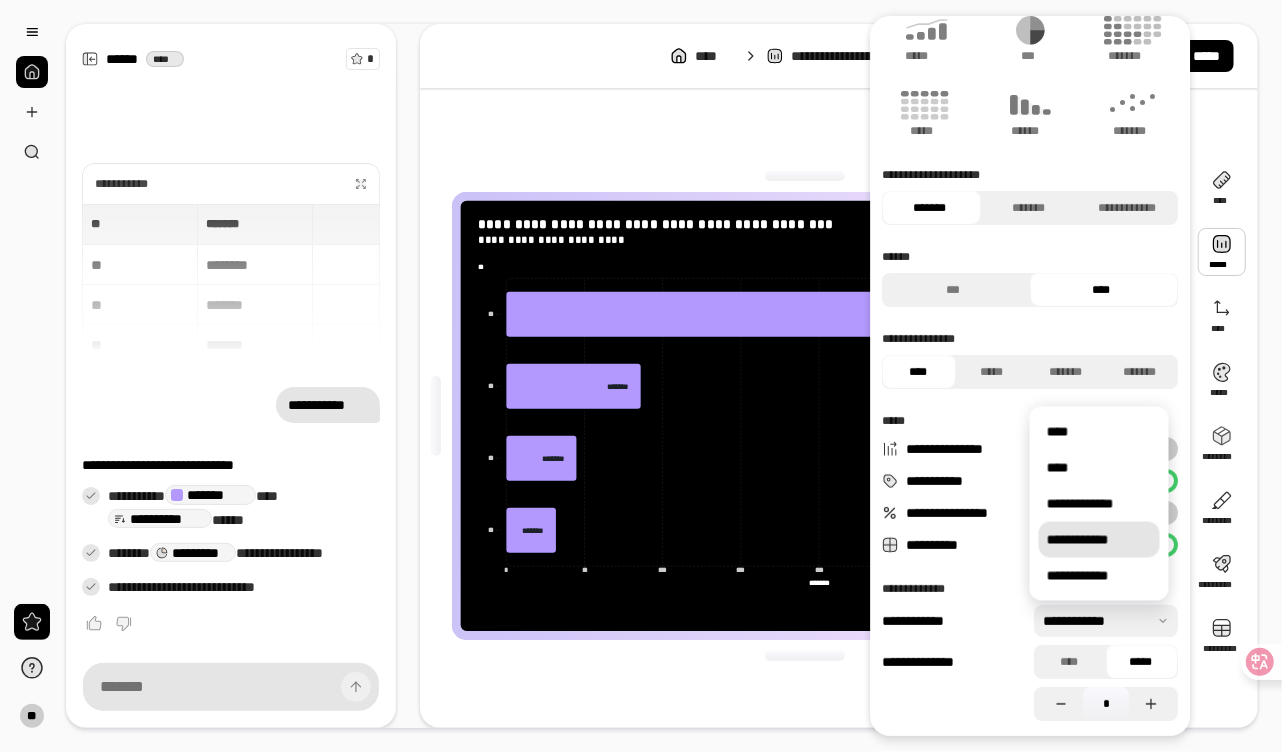 click on "**********" at bounding box center (1099, 540) 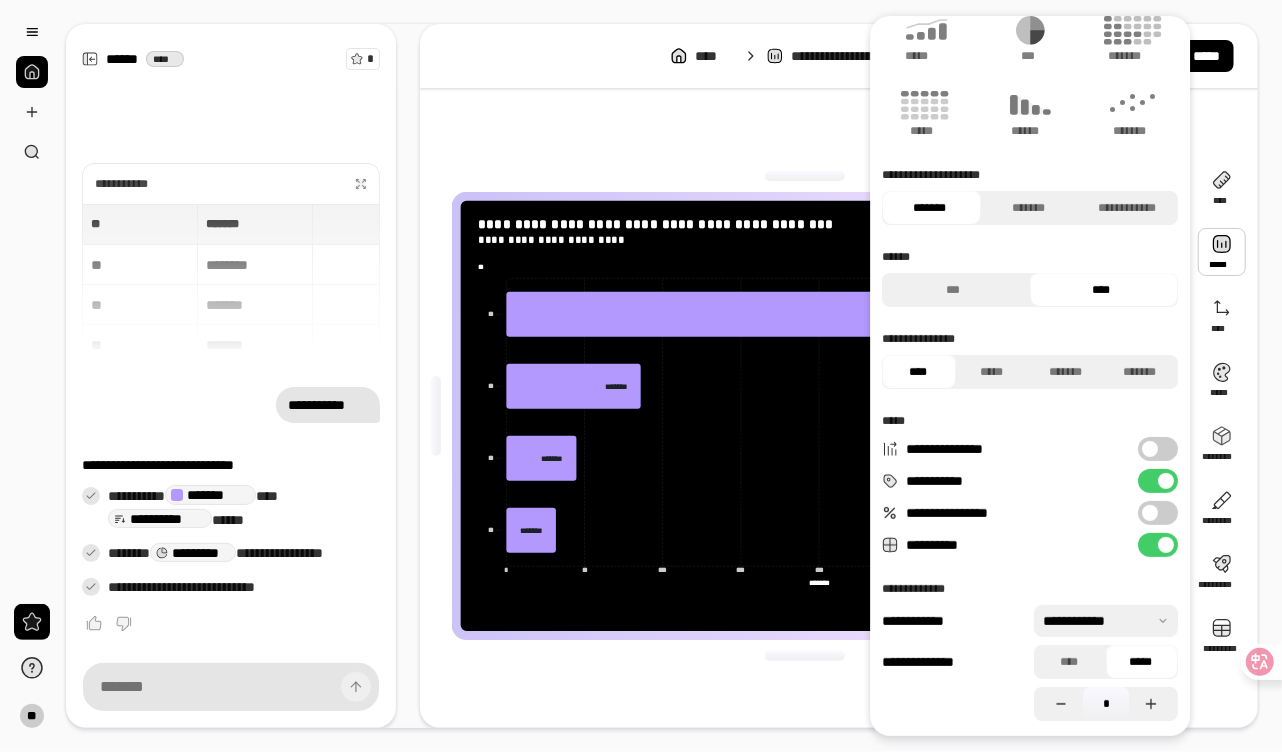 click at bounding box center (1106, 621) 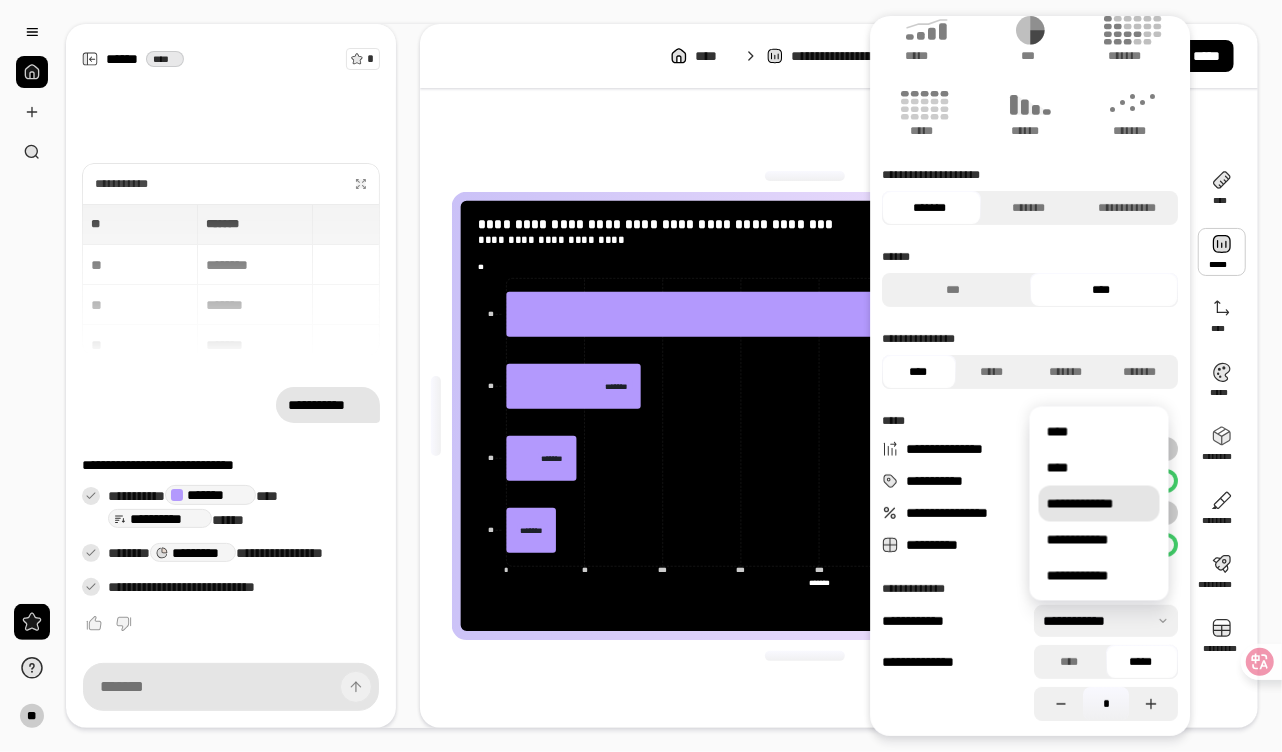 click on "**********" at bounding box center (1099, 504) 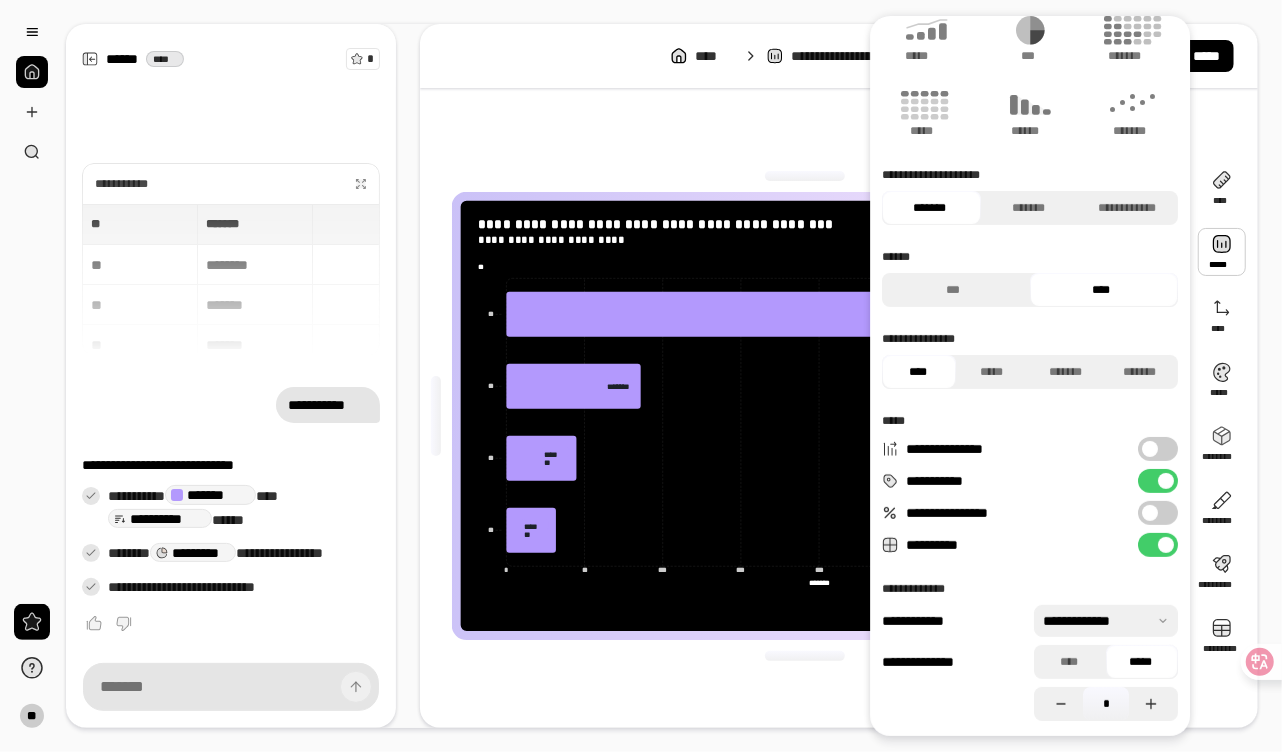 click at bounding box center (1106, 621) 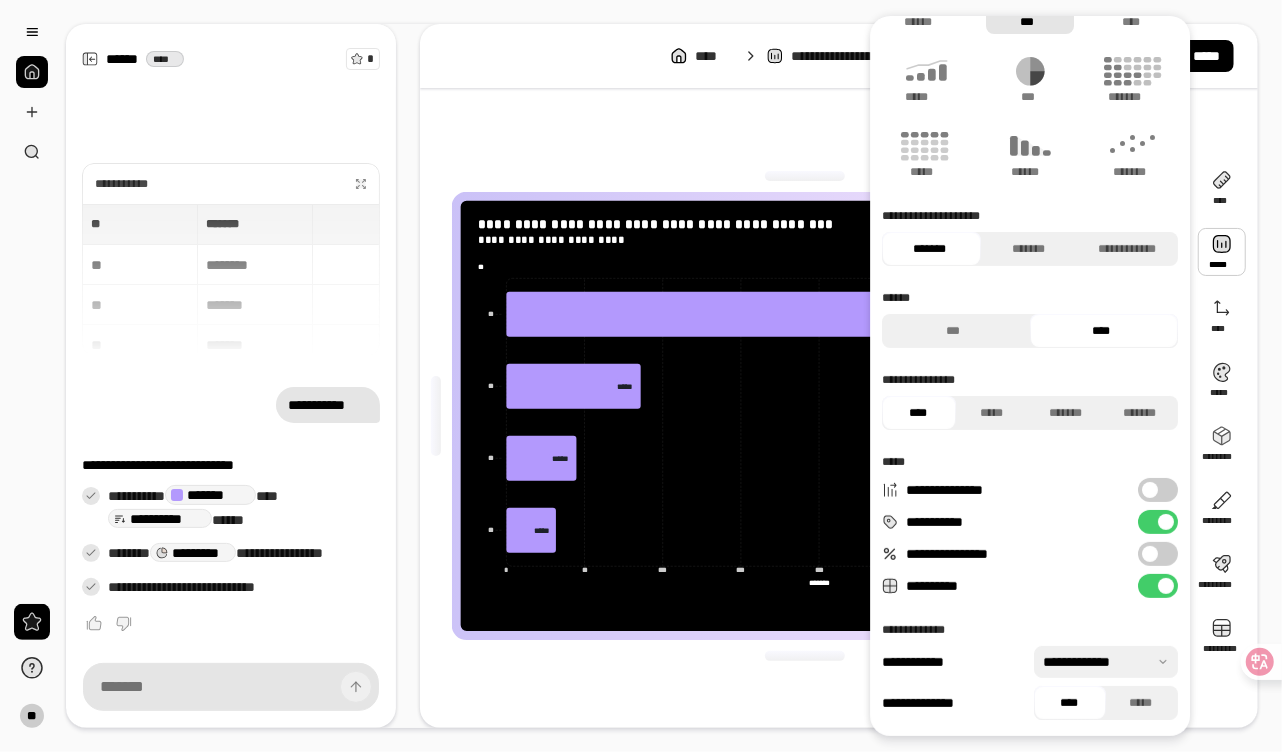 scroll, scrollTop: 0, scrollLeft: 0, axis: both 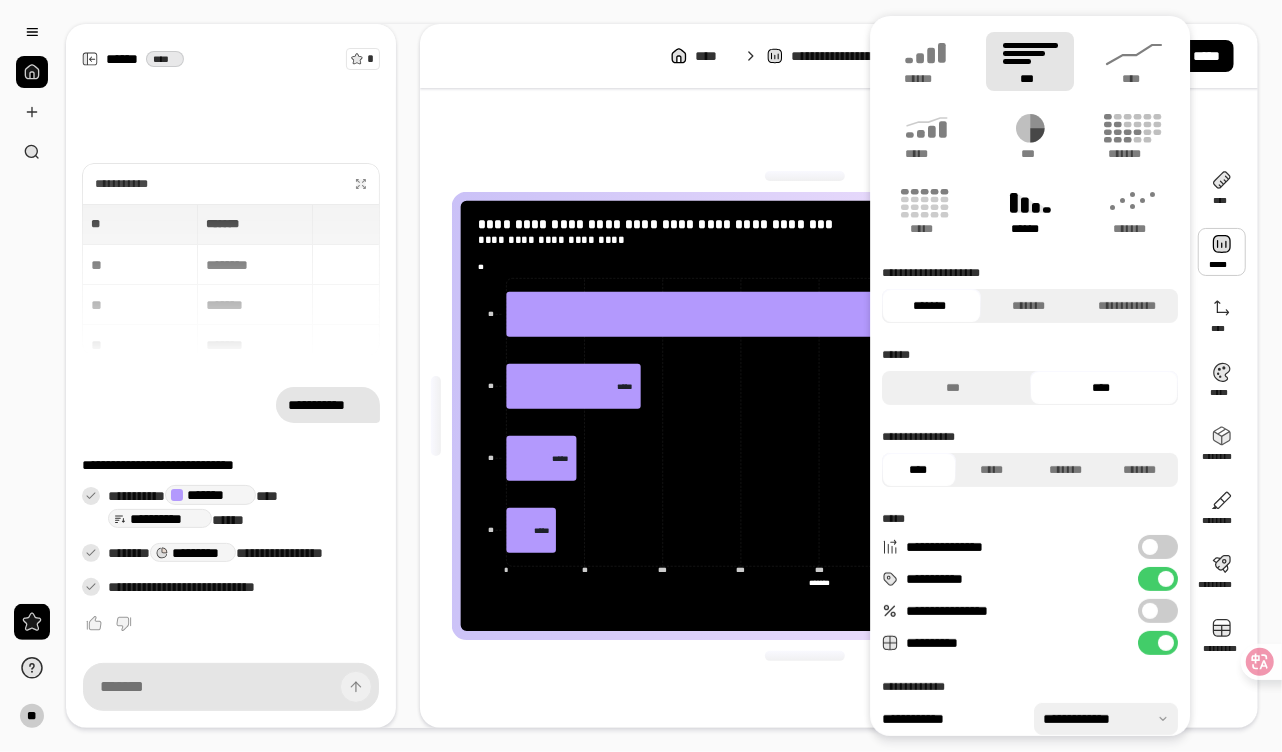 click 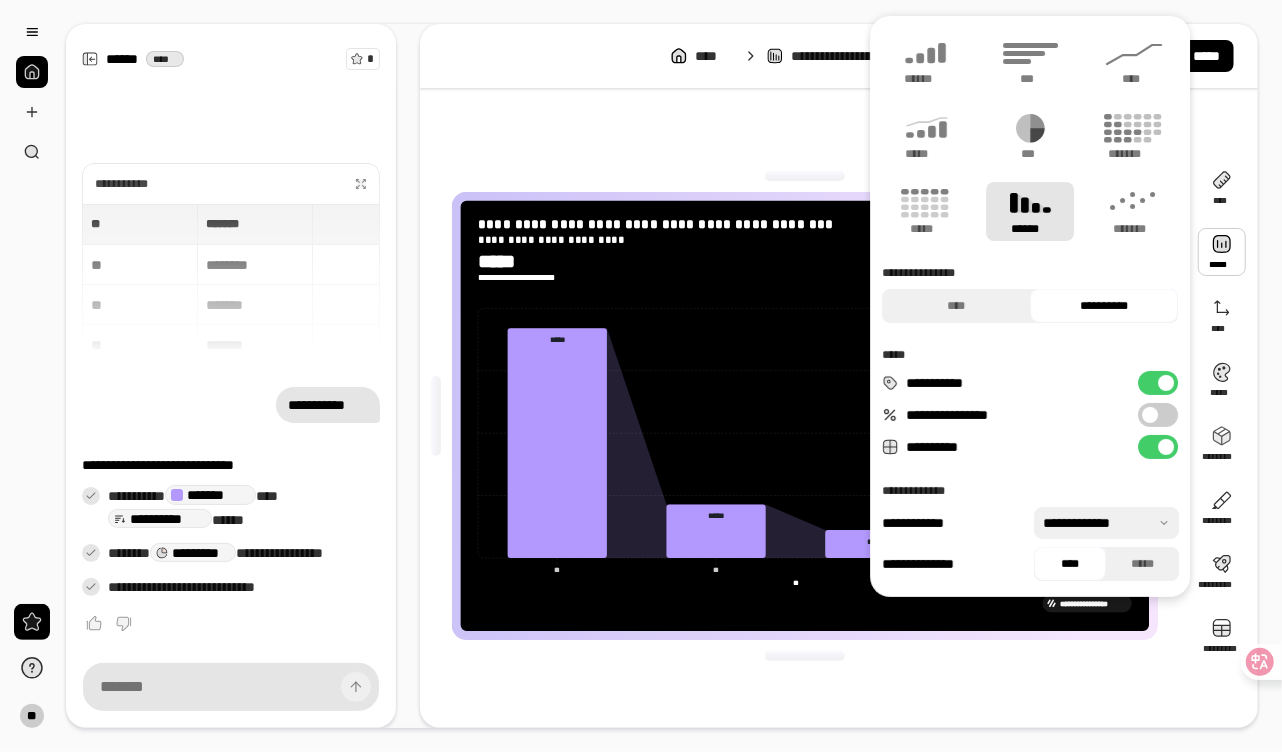click on "[FIRST] [LAST] [COMPANY] [PRODUCT] [STREET] [CITY], [STATE] [ZIP] [COUNTRY] [PHONE] [EMAIL] [CREDIT_CARD] [PASSPORT] [DRIVER_LICENSE]" at bounding box center (805, 416) 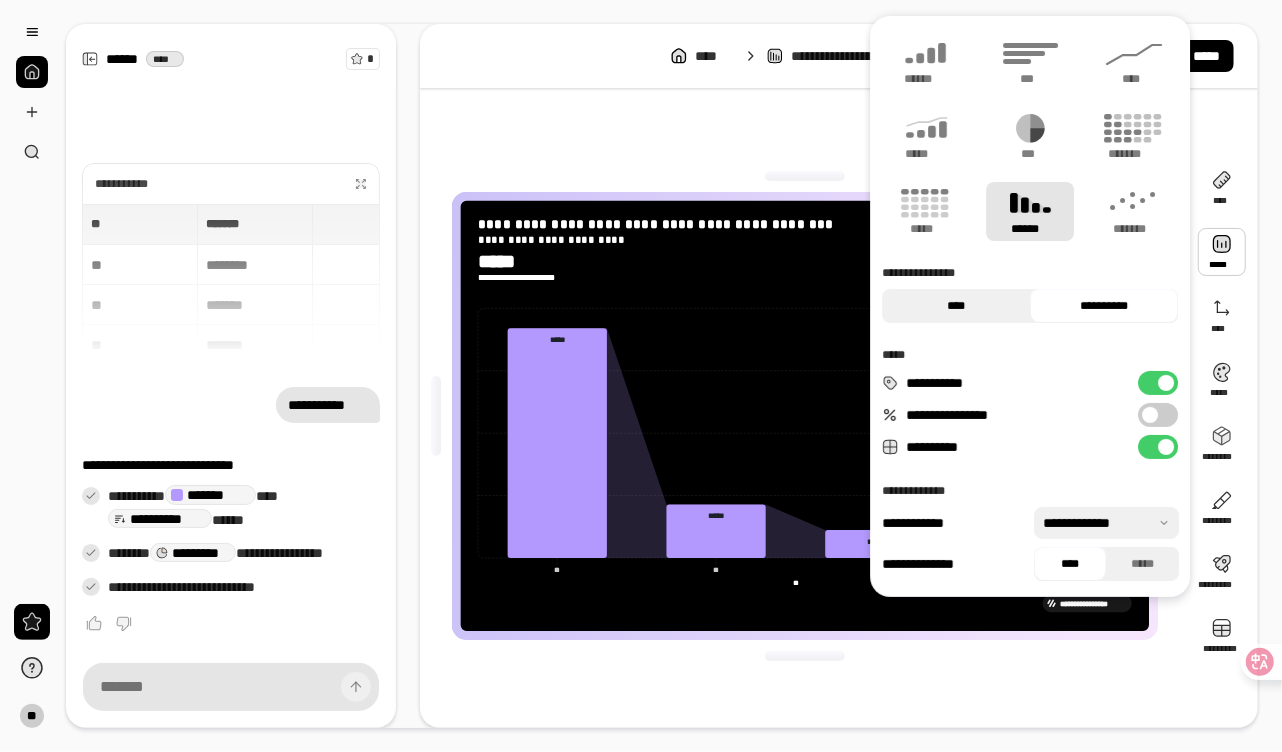 click on "****" at bounding box center (956, 306) 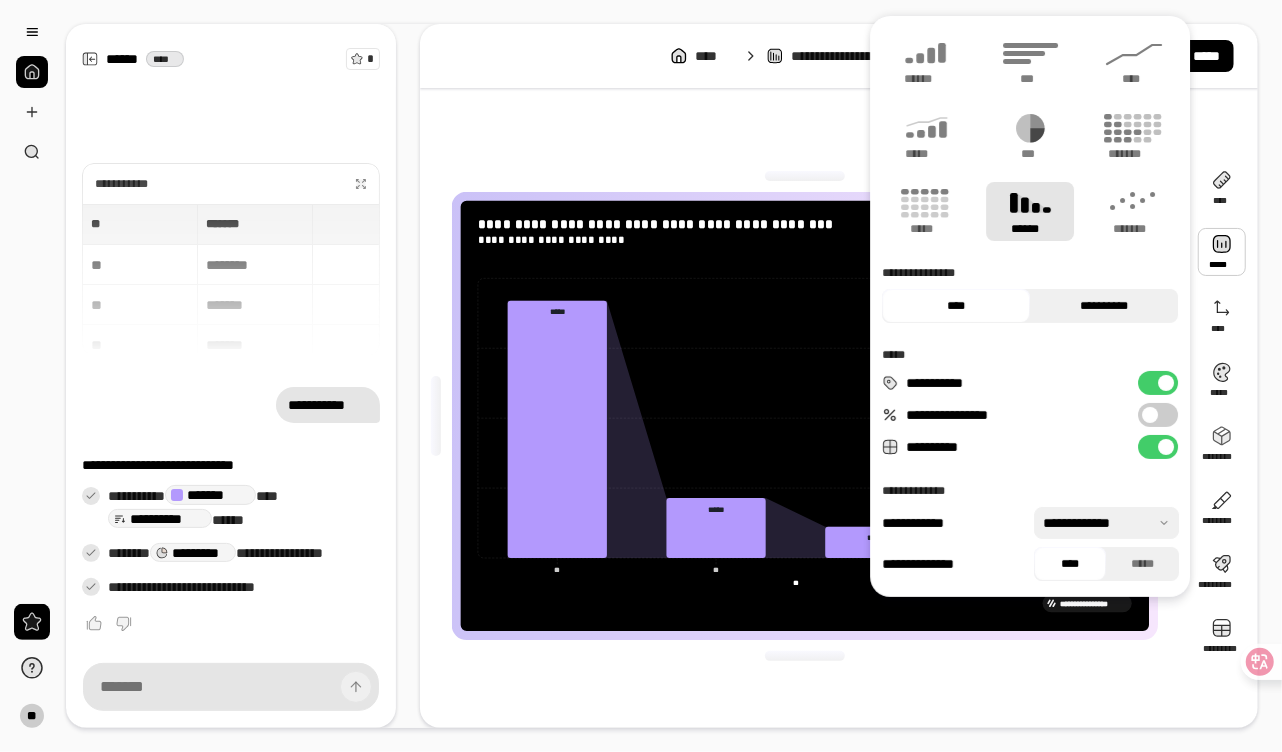 click on "**********" at bounding box center [1104, 306] 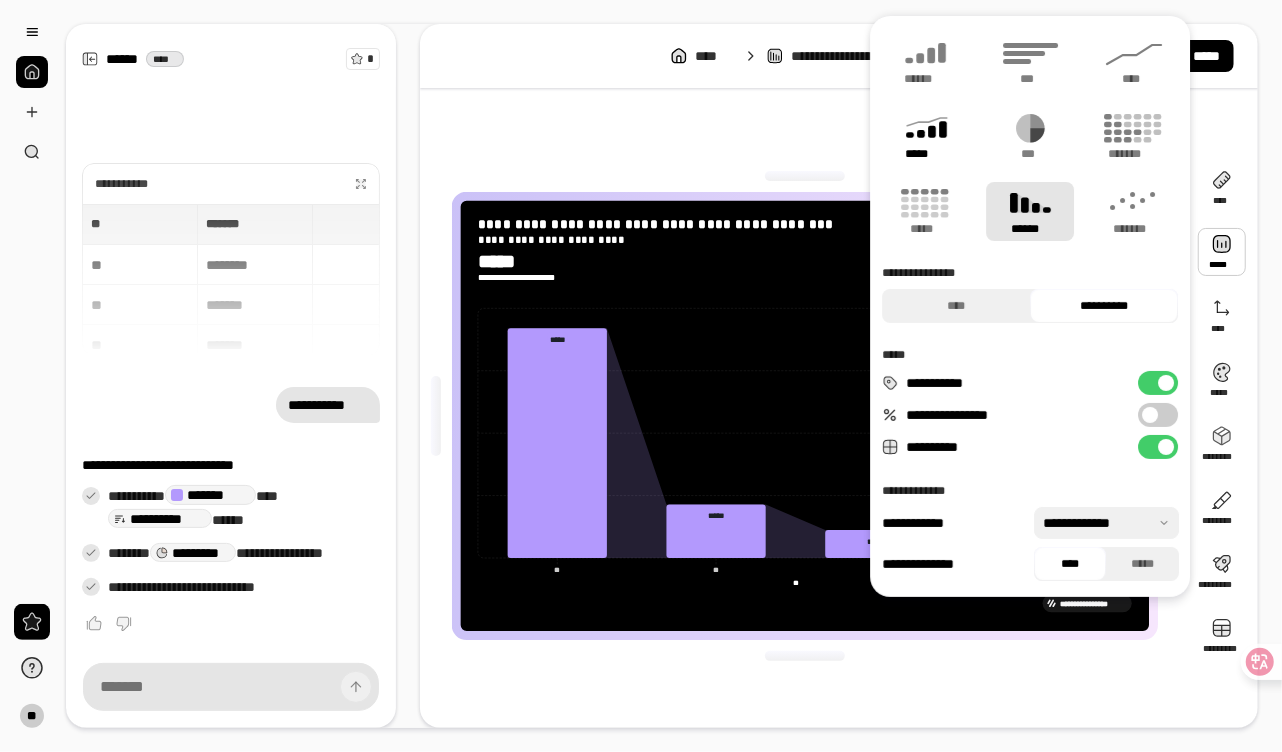 click 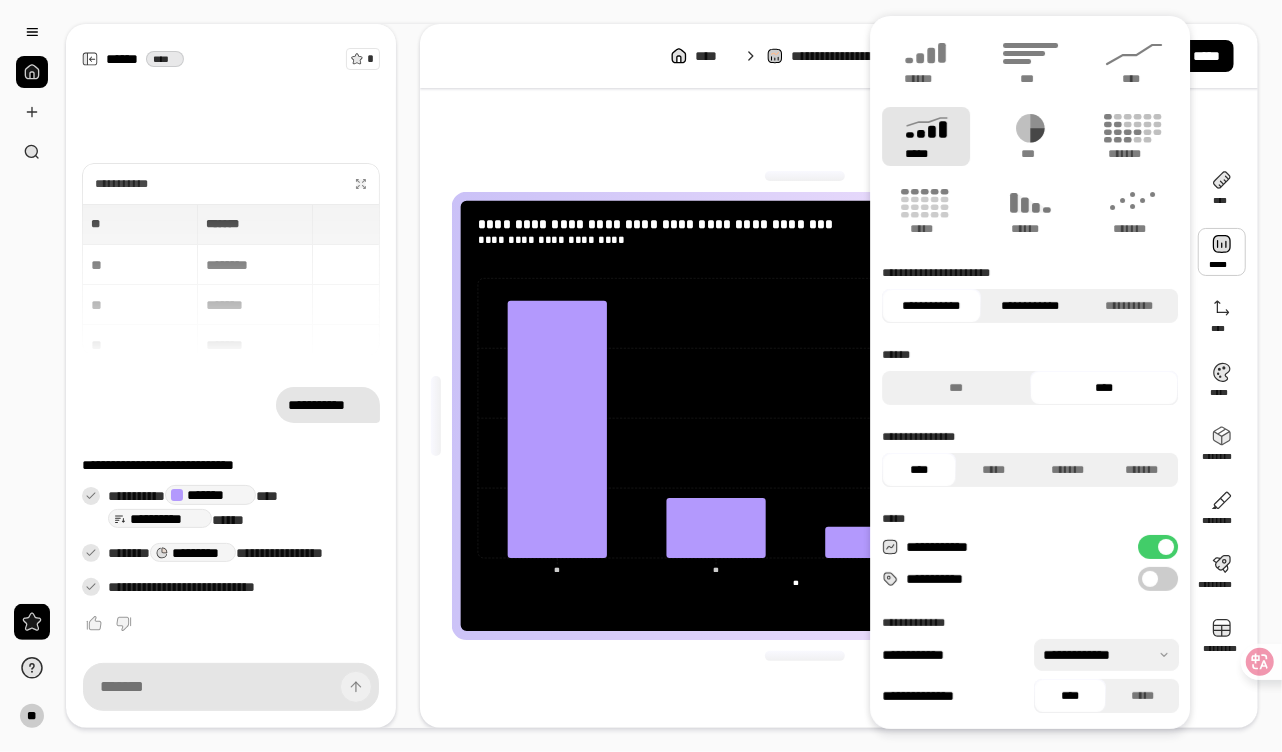 click on "**********" at bounding box center [1030, 306] 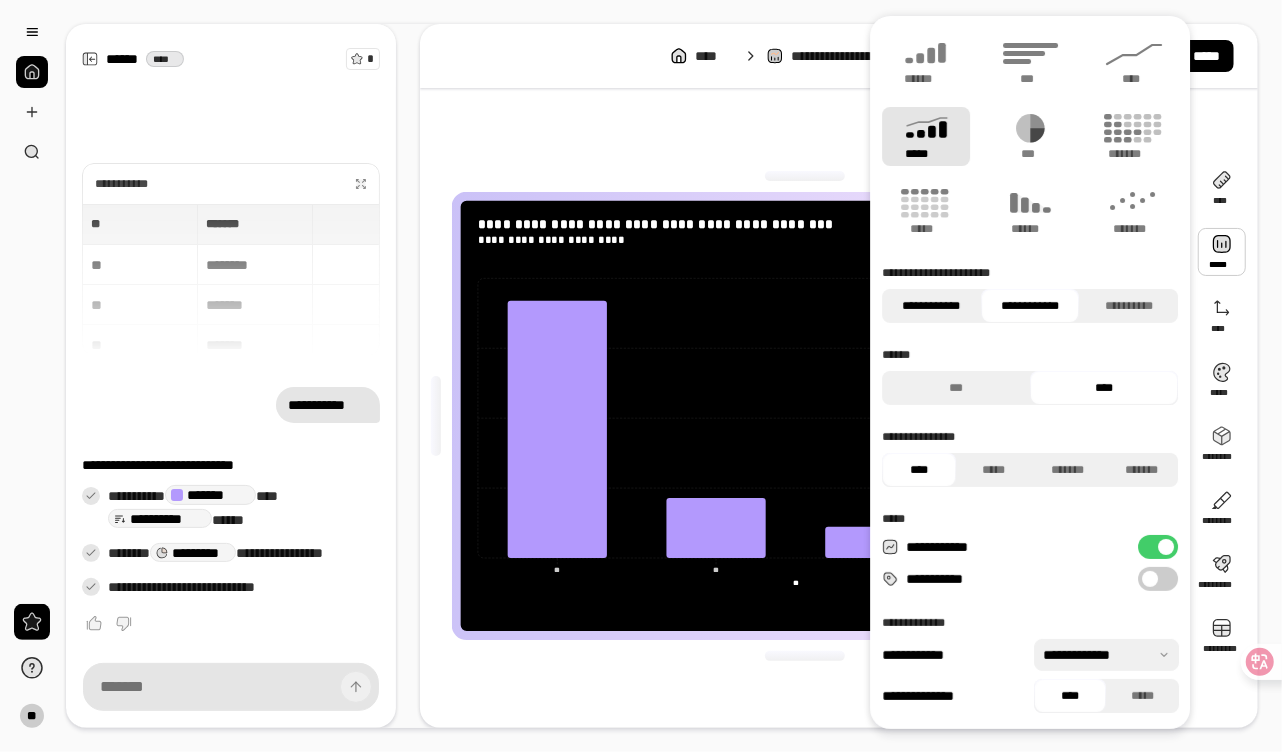 click on "**********" at bounding box center [931, 306] 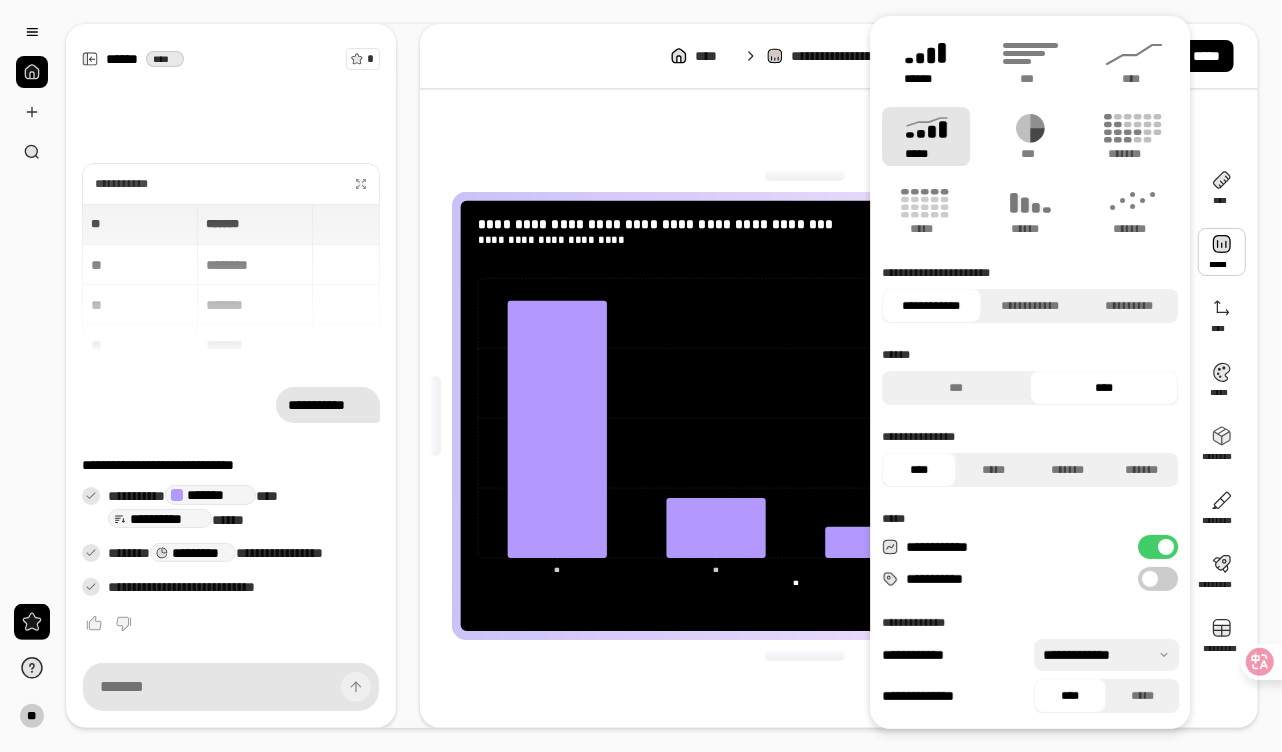 click 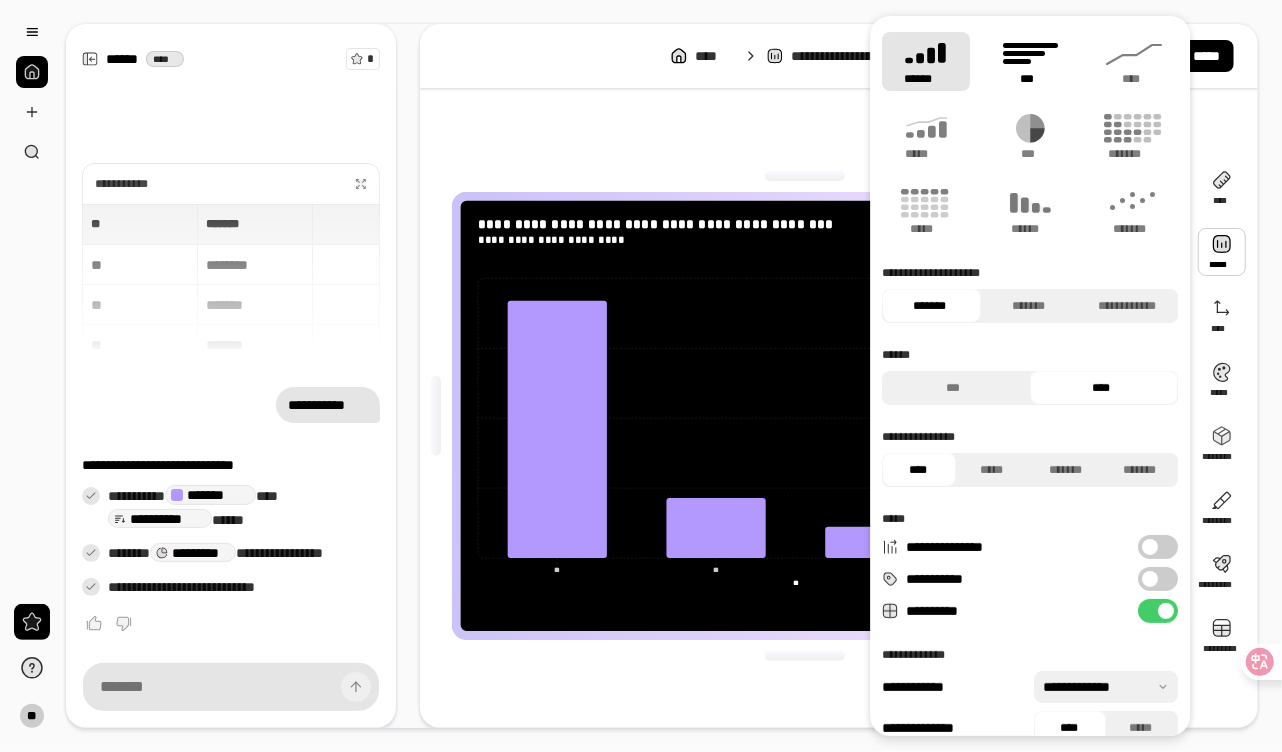 click on "***" at bounding box center (1030, 79) 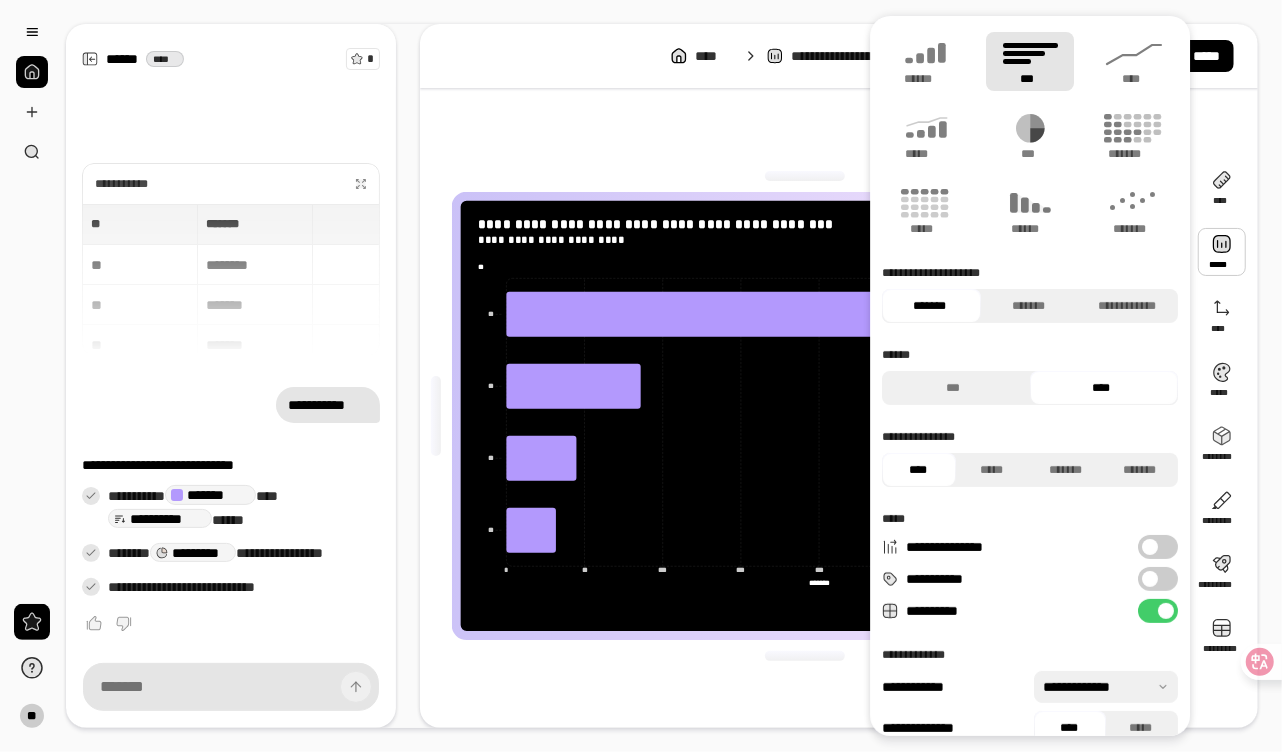 click at bounding box center [1150, 579] 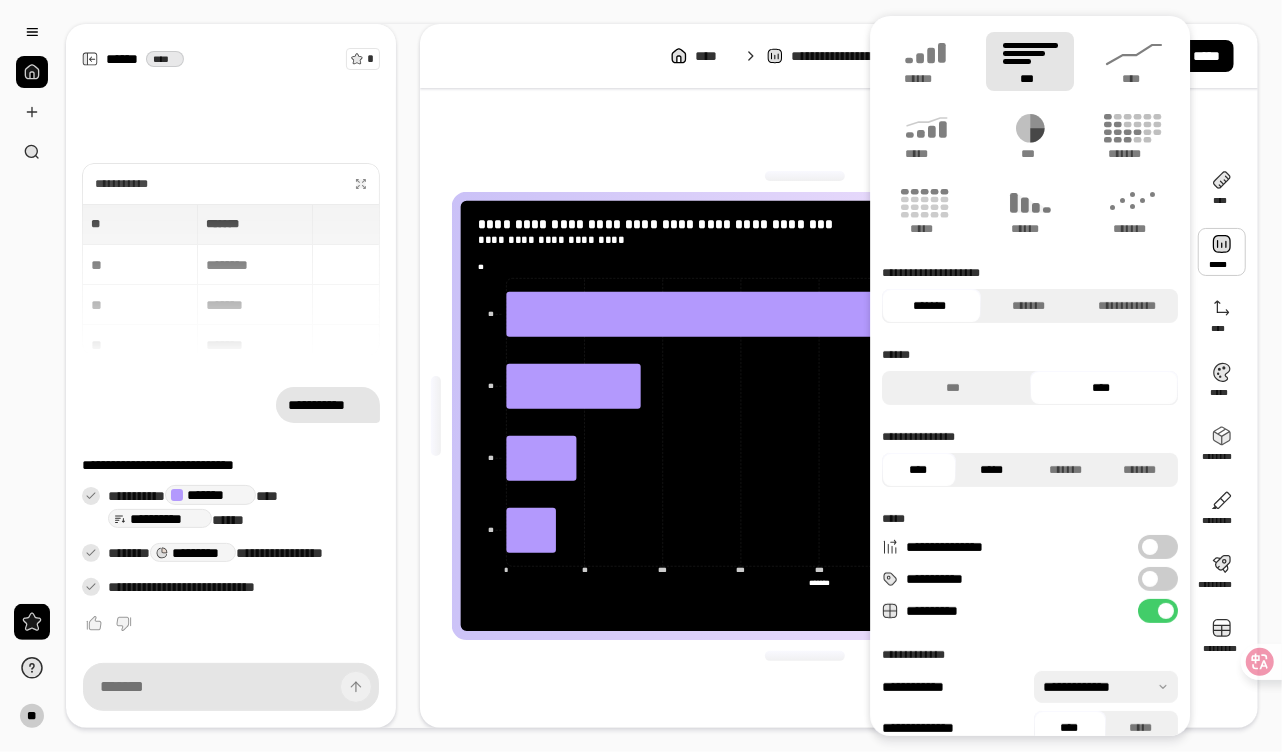click on "*****" at bounding box center (991, 470) 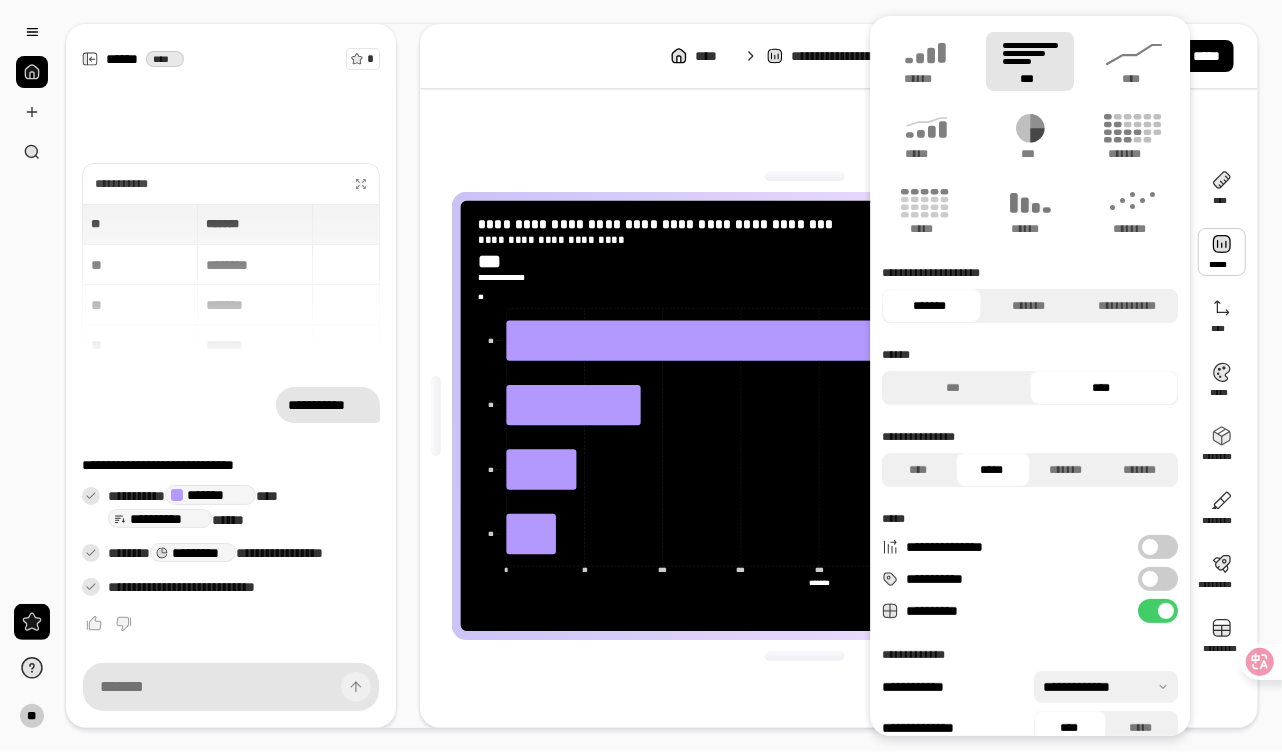 click at bounding box center [1150, 579] 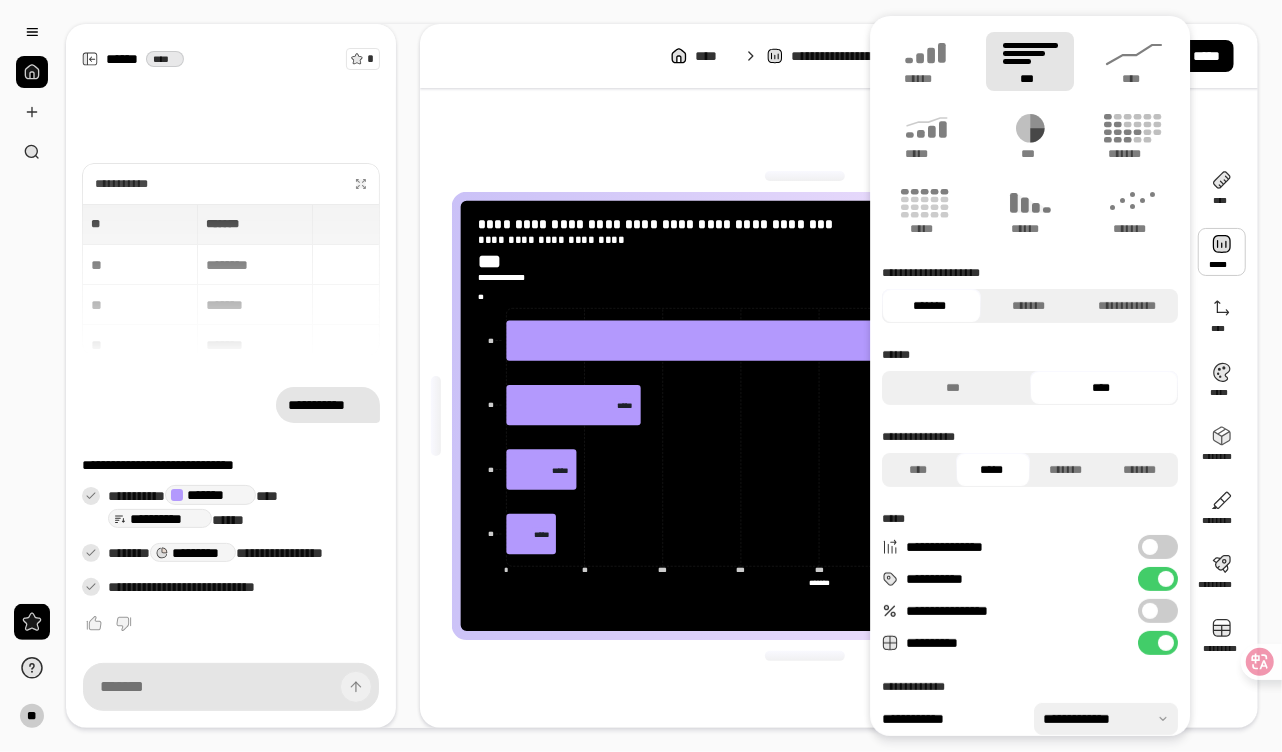 click at bounding box center (1150, 611) 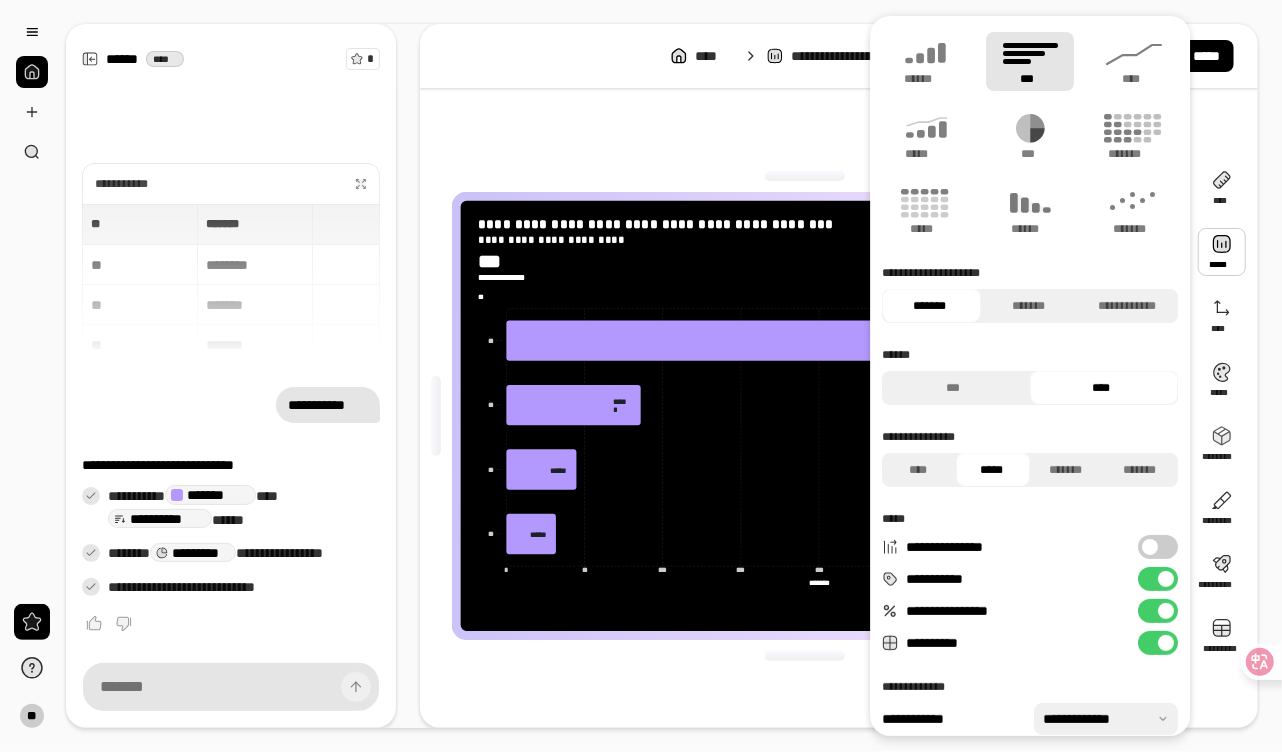 click on "**********" at bounding box center (1158, 611) 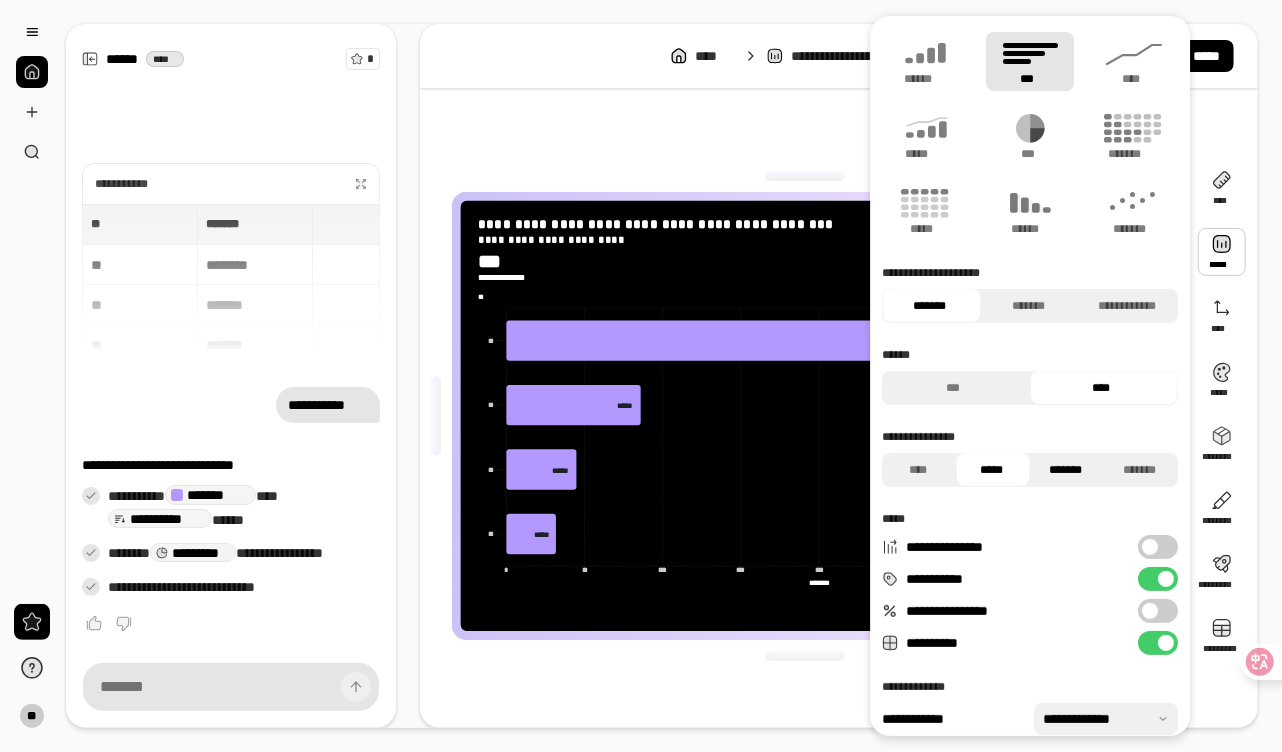 click on "*******" at bounding box center [1065, 470] 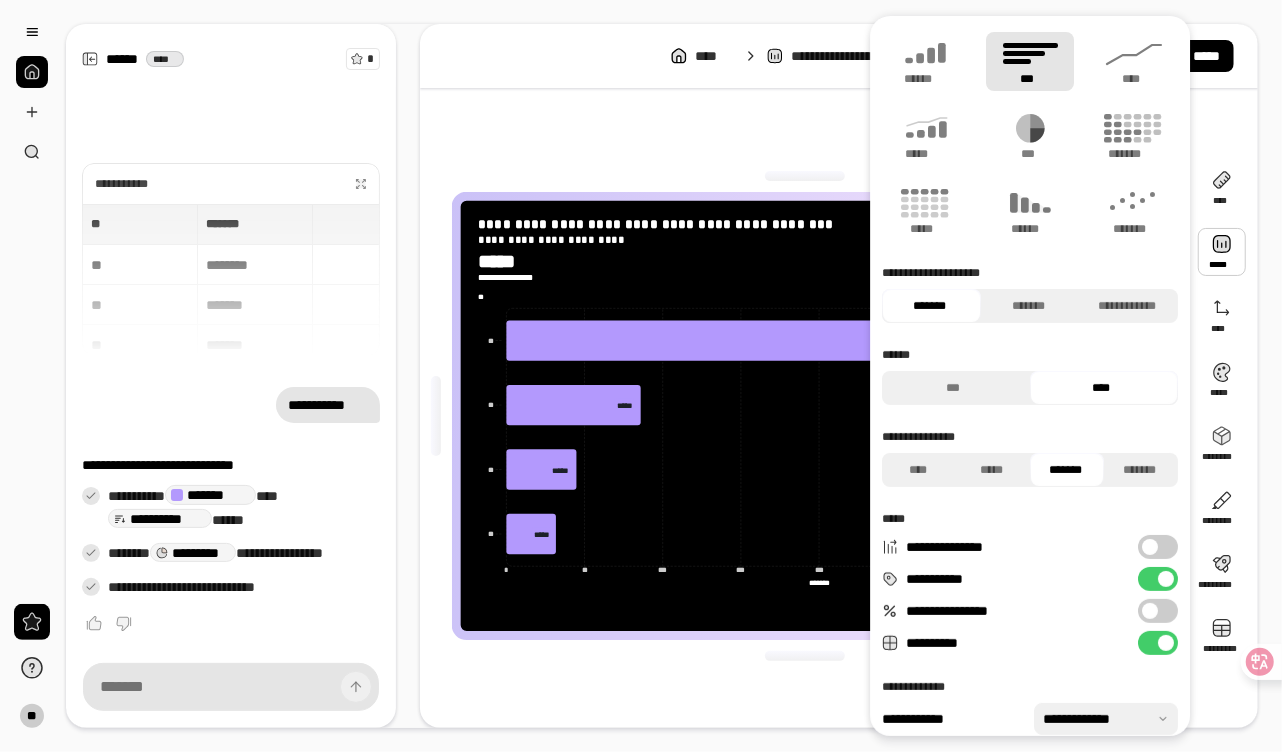 click on "*******" at bounding box center (1065, 470) 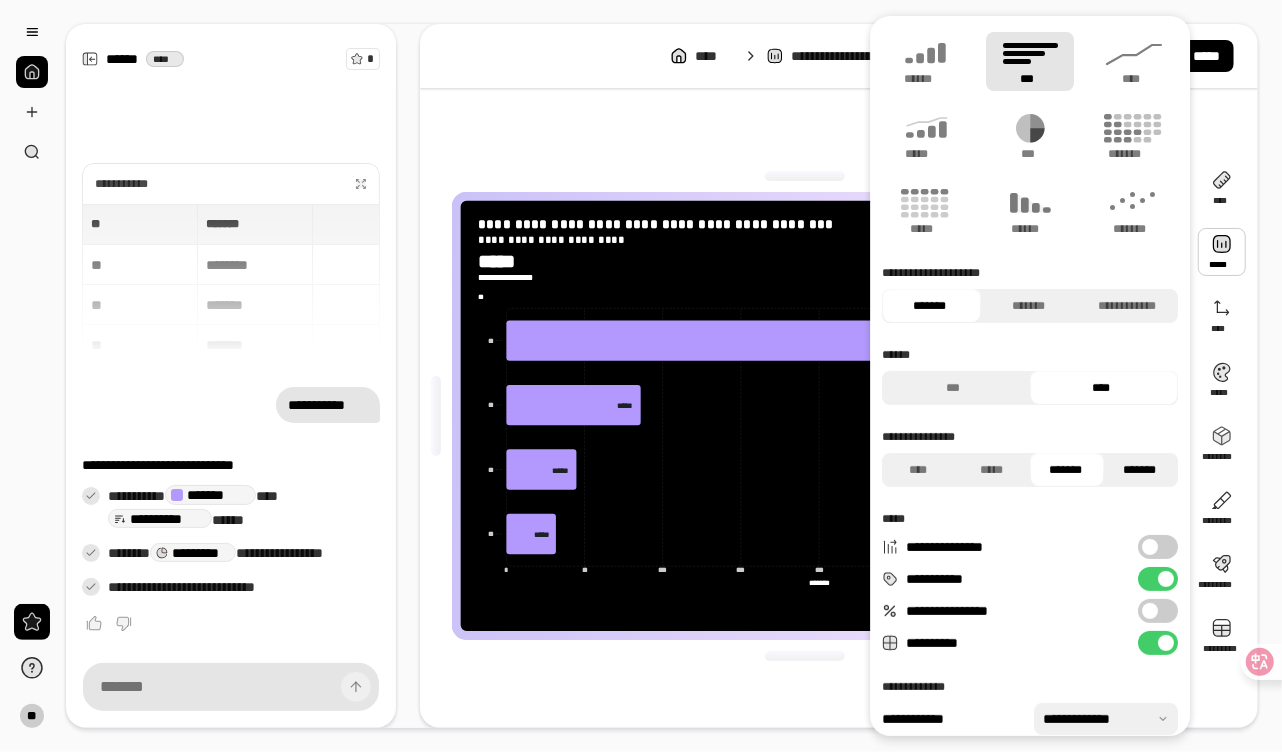 click on "*******" at bounding box center (1139, 470) 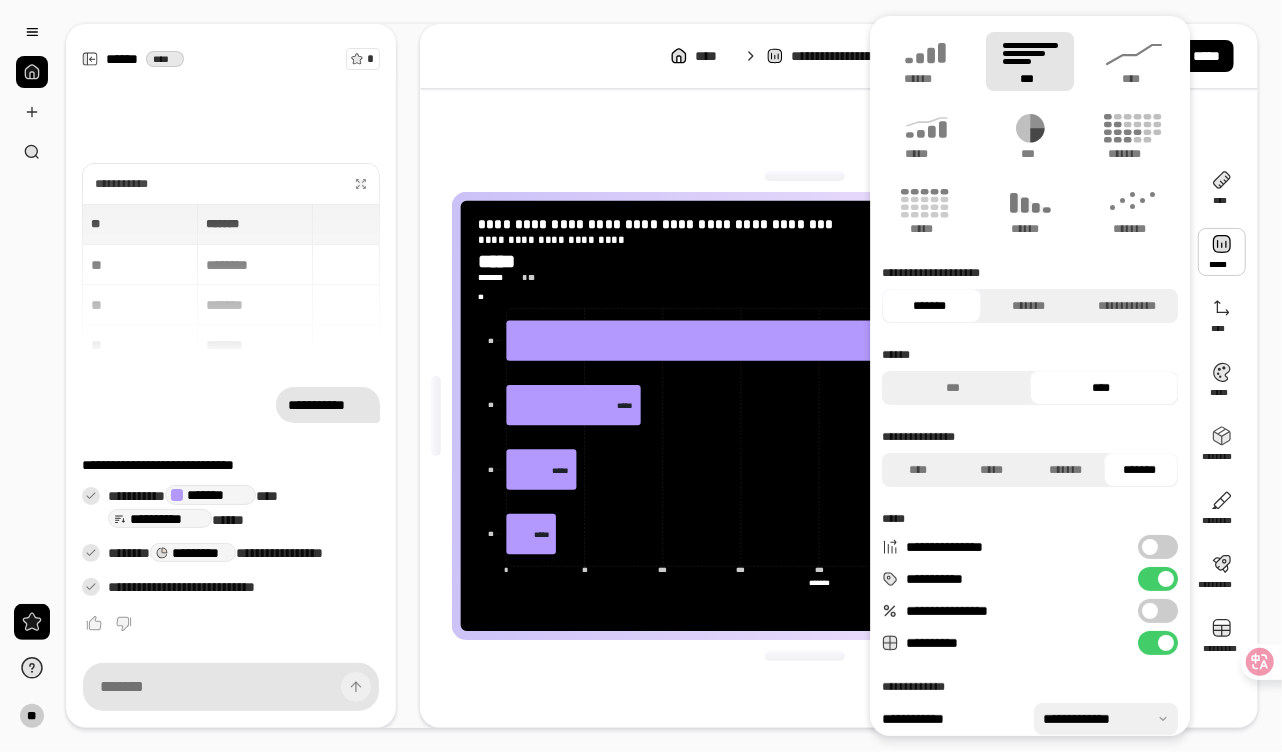 scroll, scrollTop: 57, scrollLeft: 0, axis: vertical 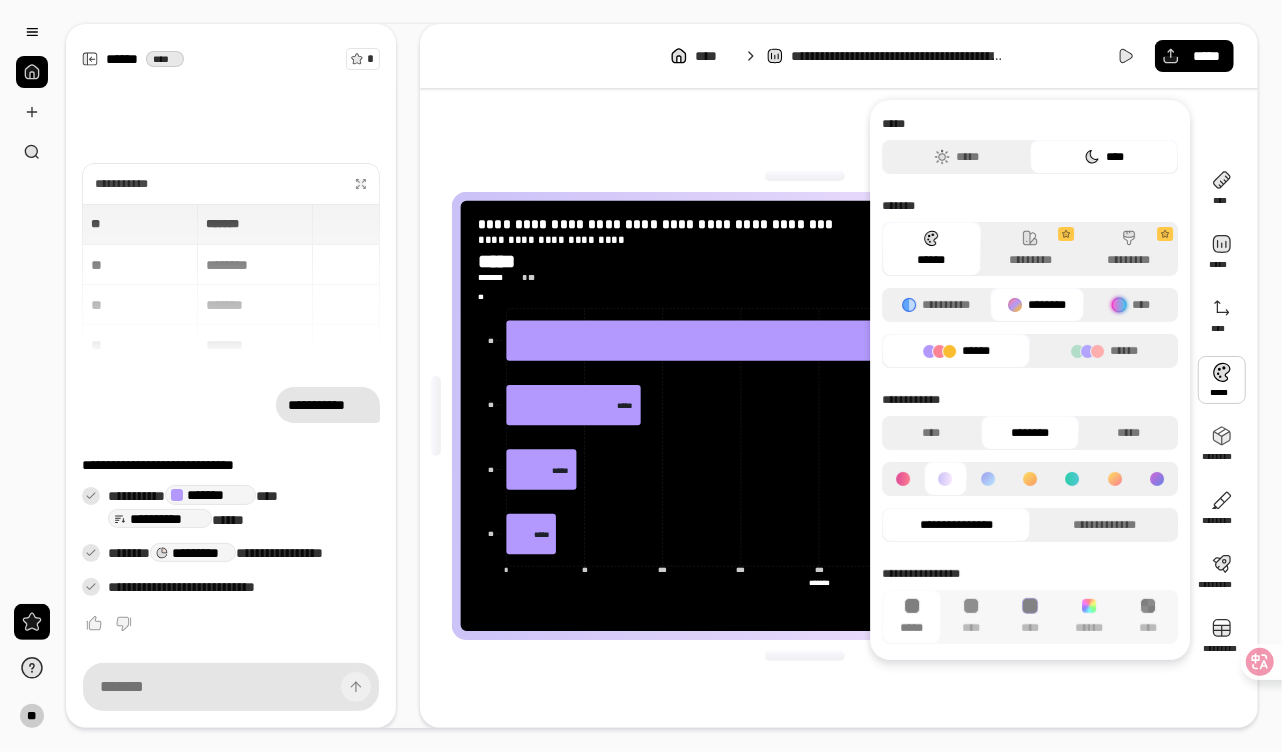 click at bounding box center (1222, 380) 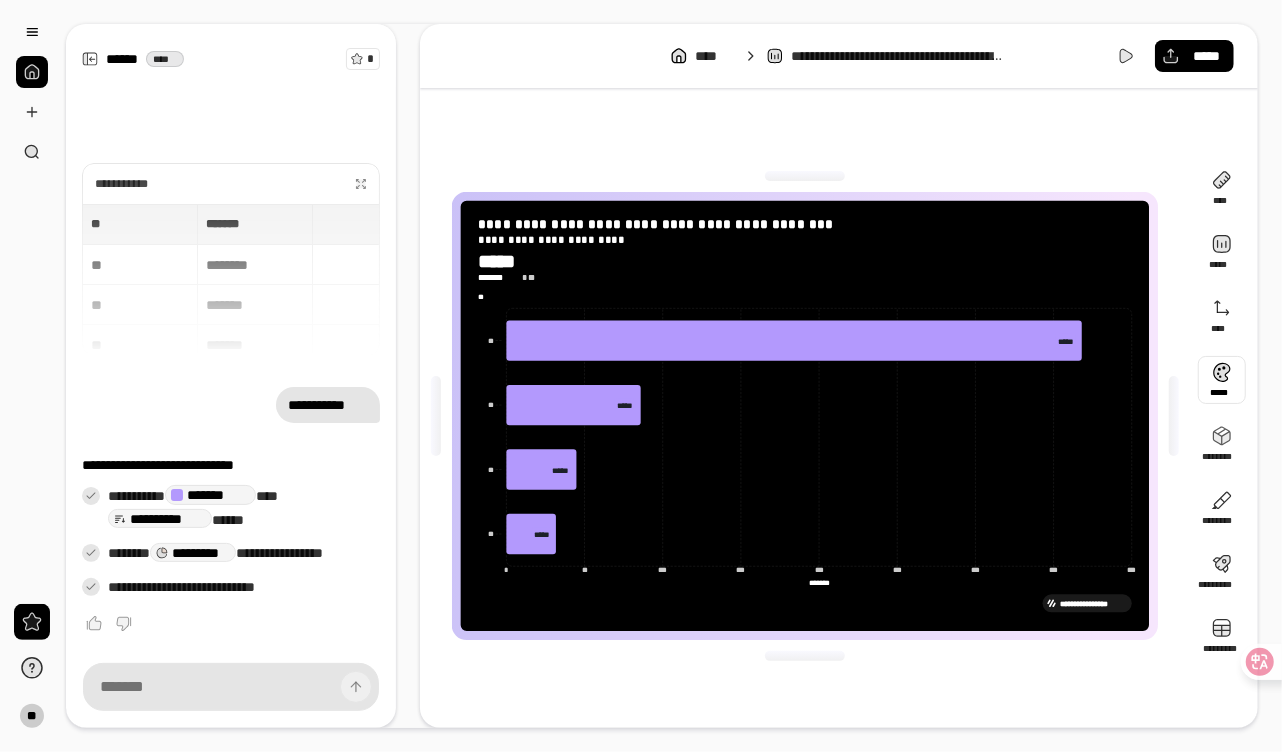 click at bounding box center [1222, 380] 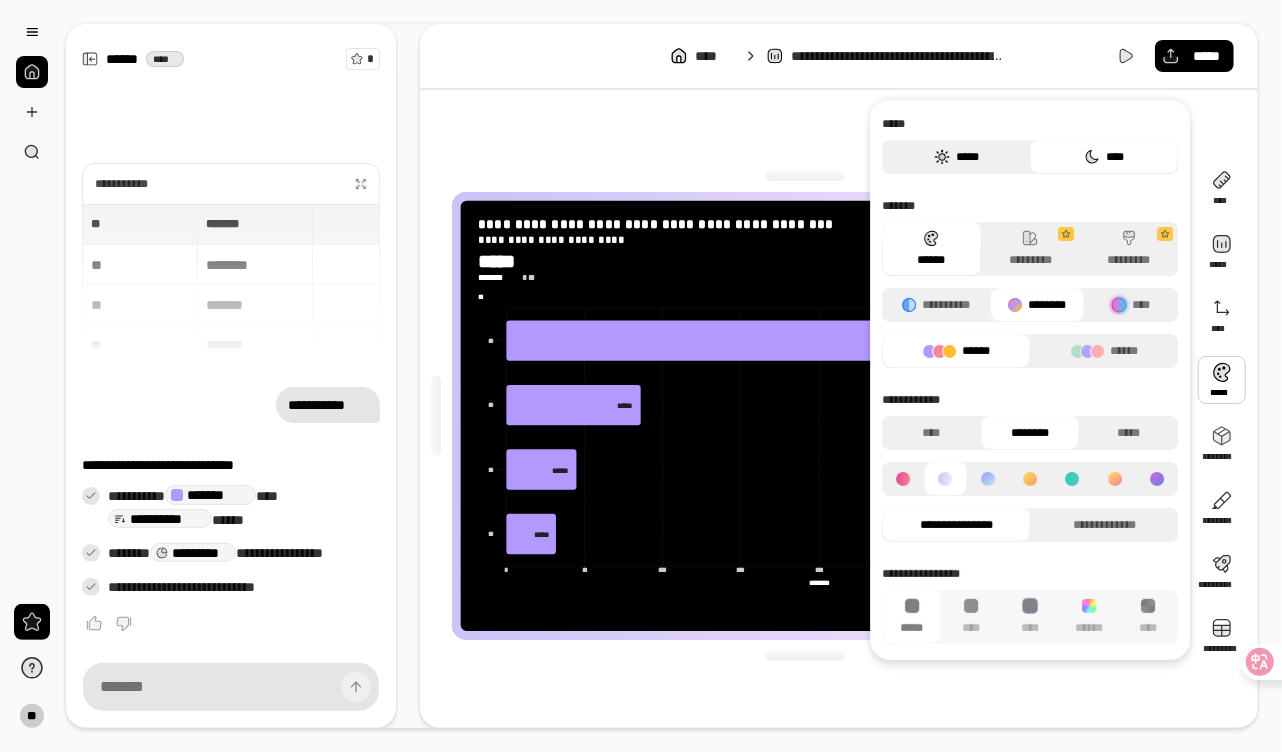 click on "*****" at bounding box center (956, 157) 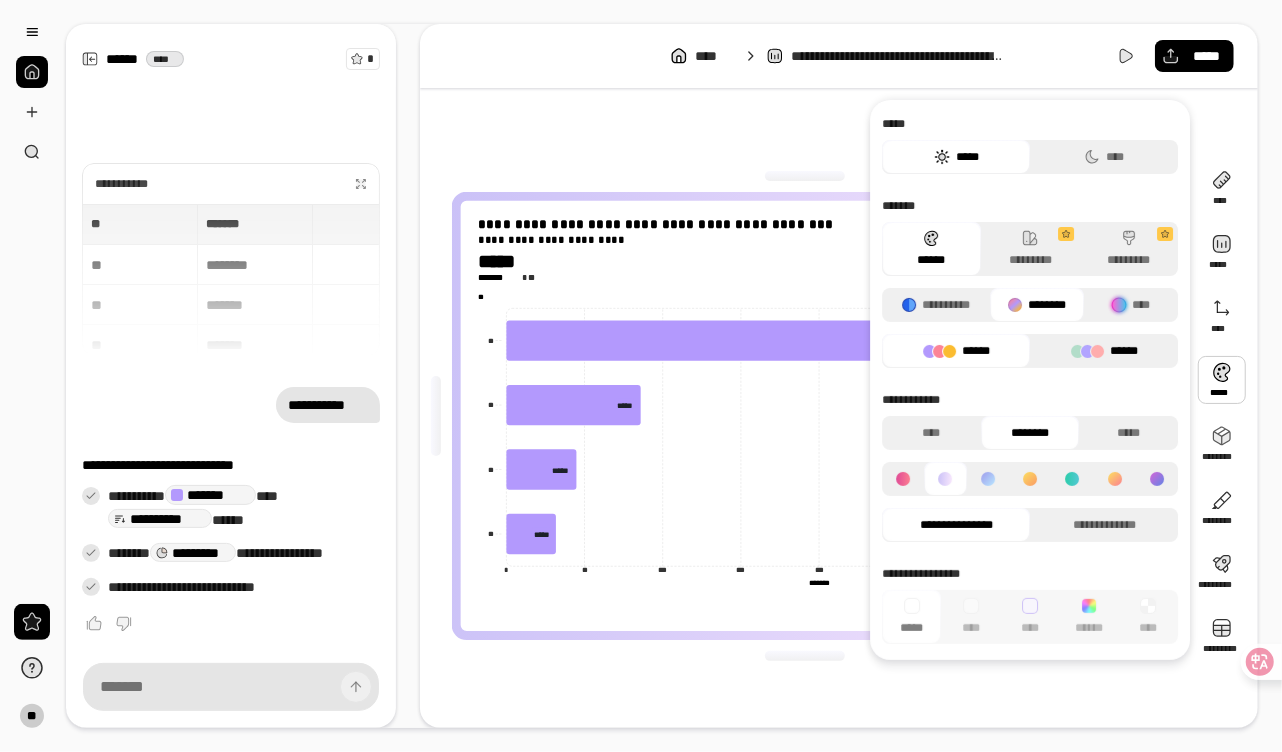 click 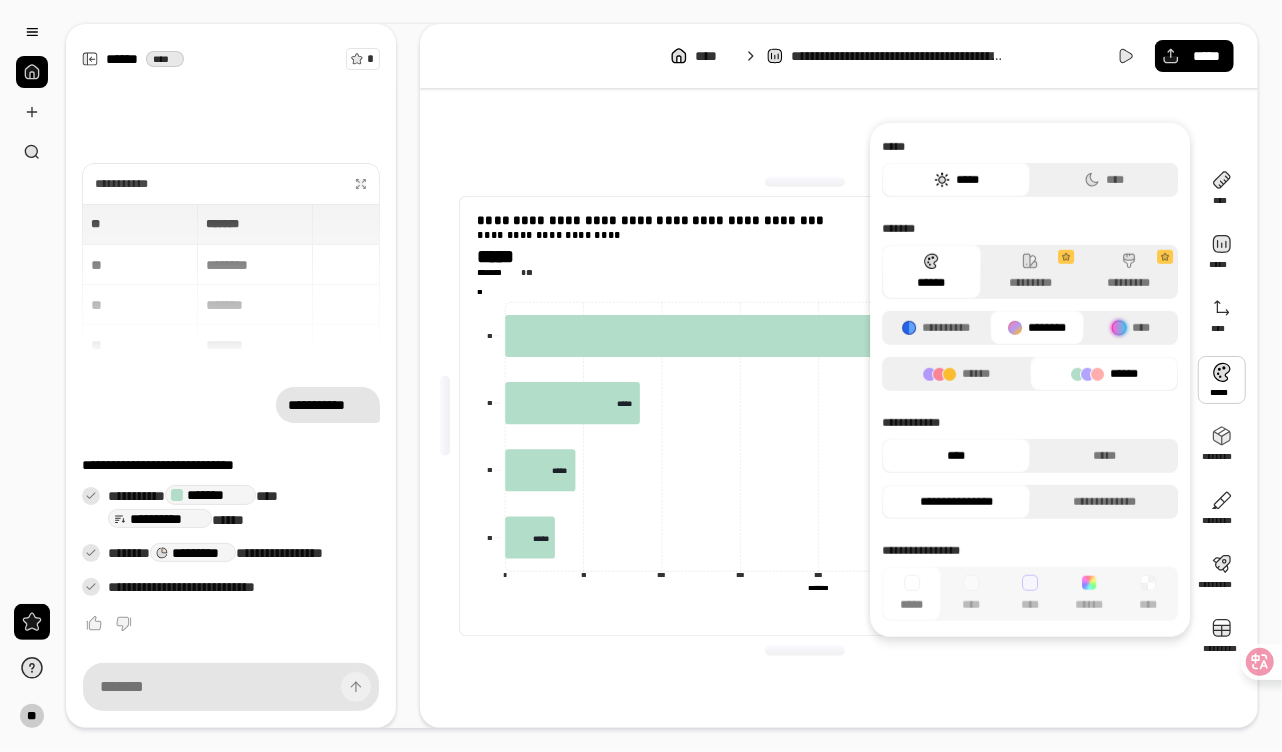 click 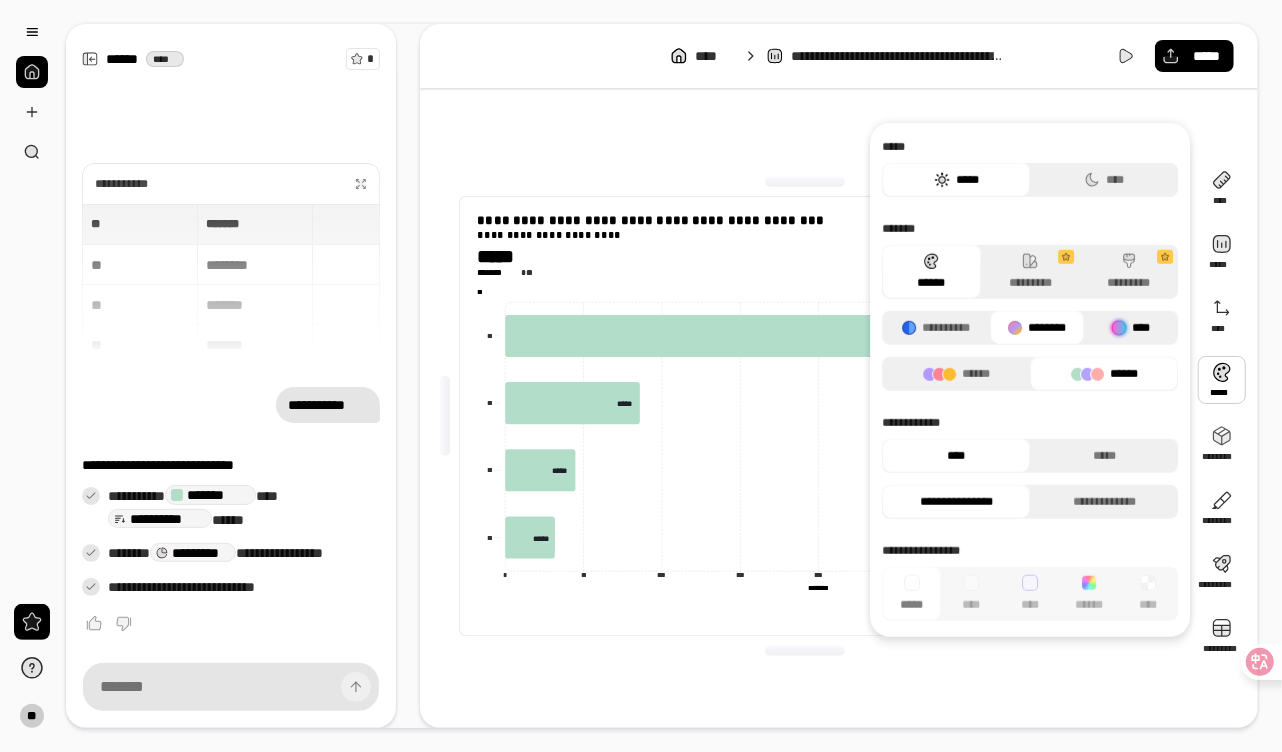 click on "****" at bounding box center [1131, 328] 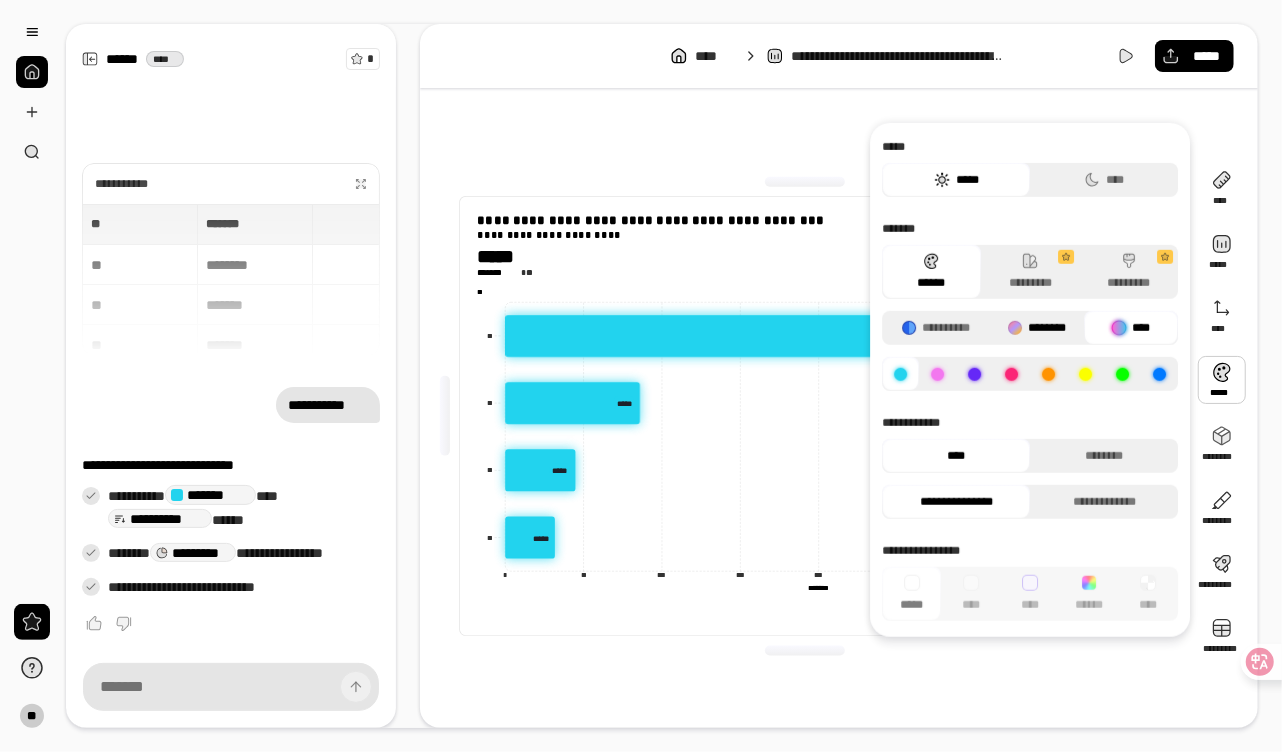 click on "********" at bounding box center (1037, 328) 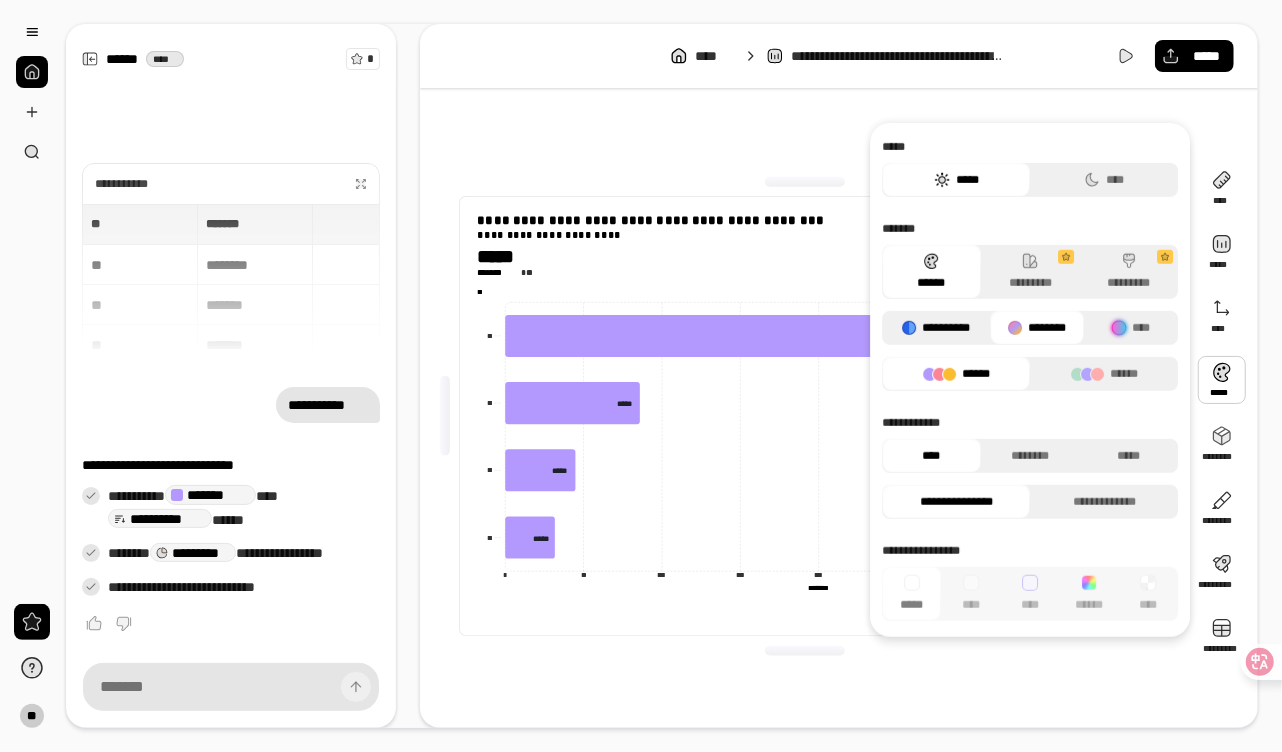 click on "**********" at bounding box center [936, 328] 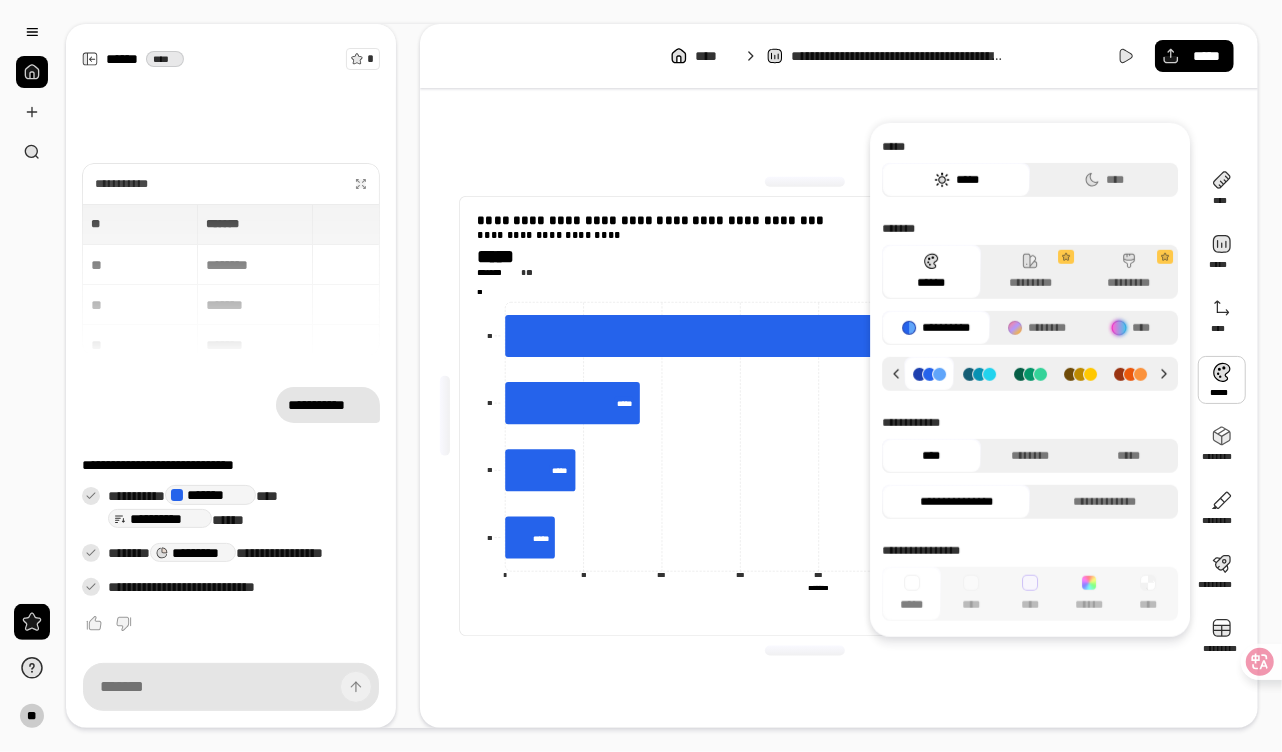 click 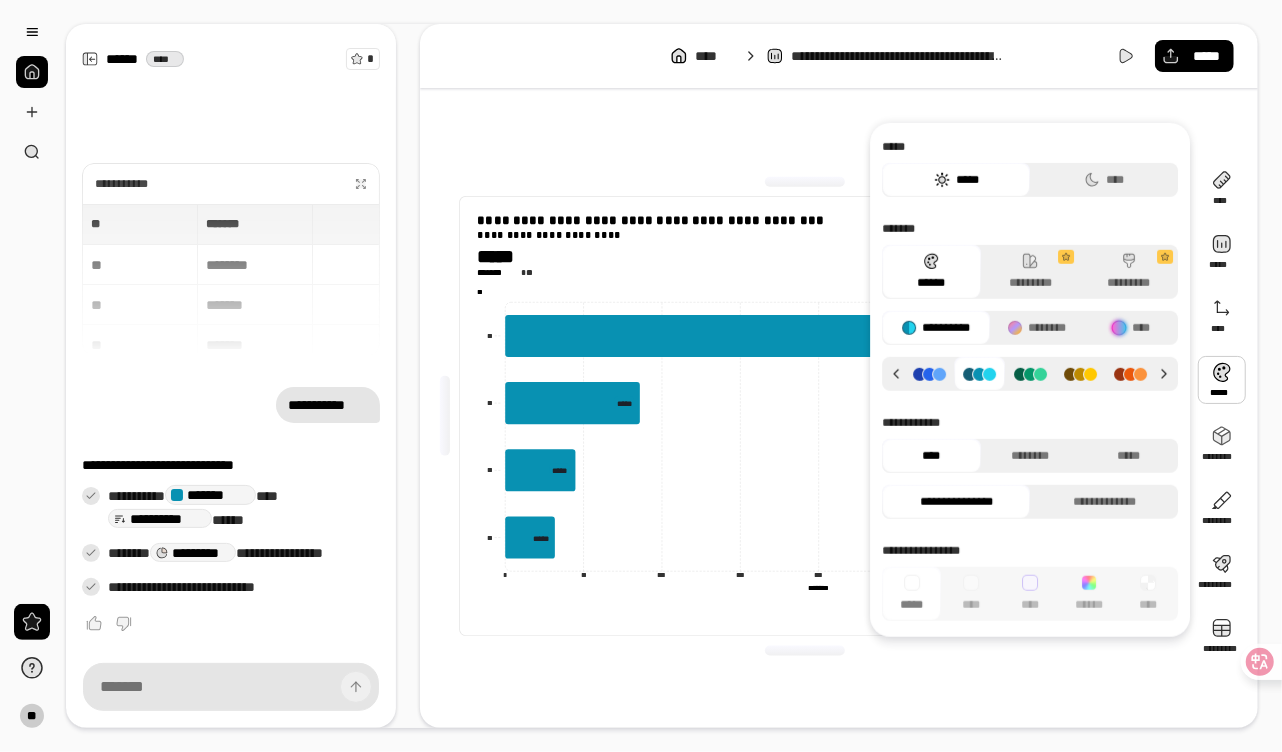 click 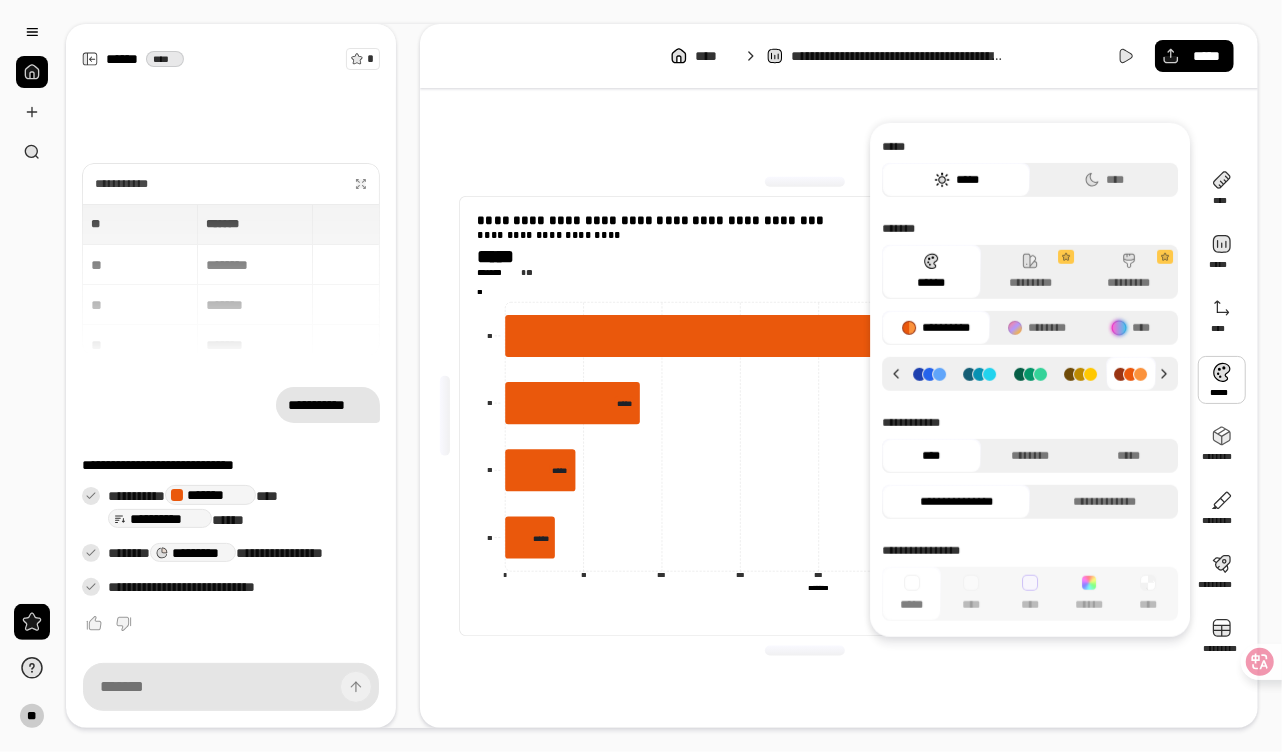 click 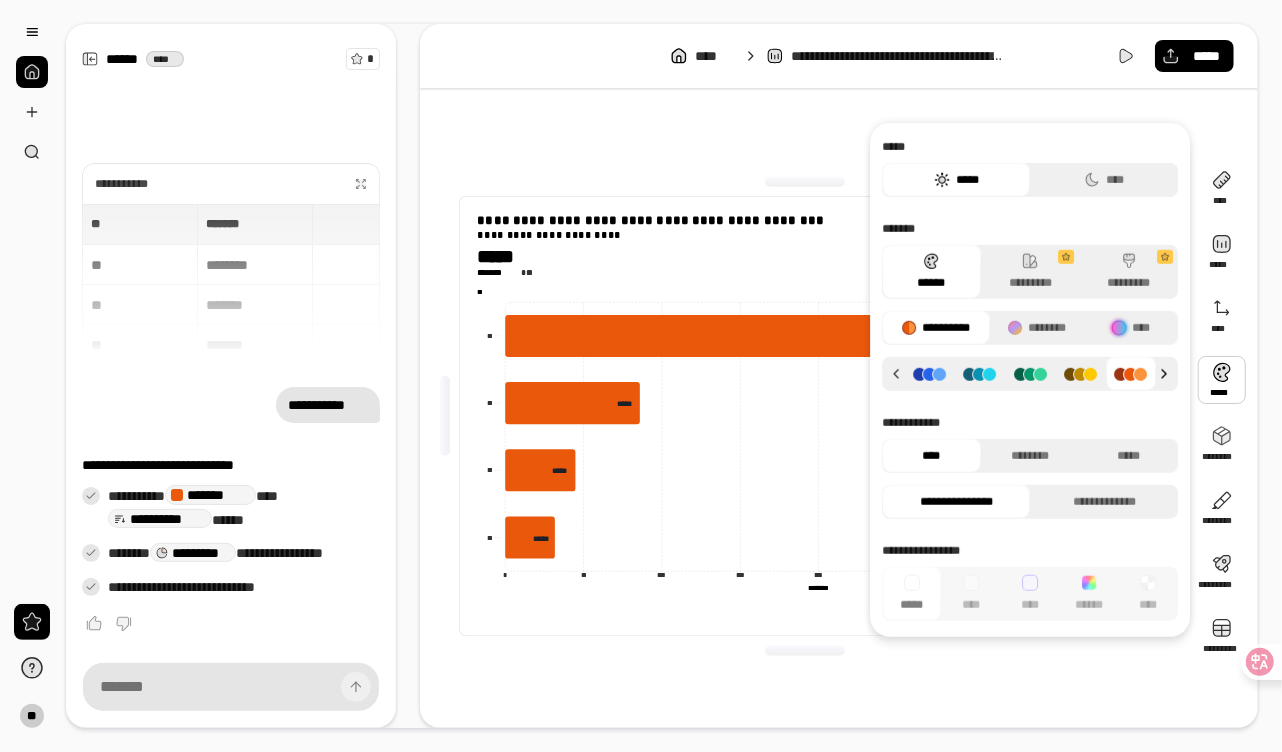 click 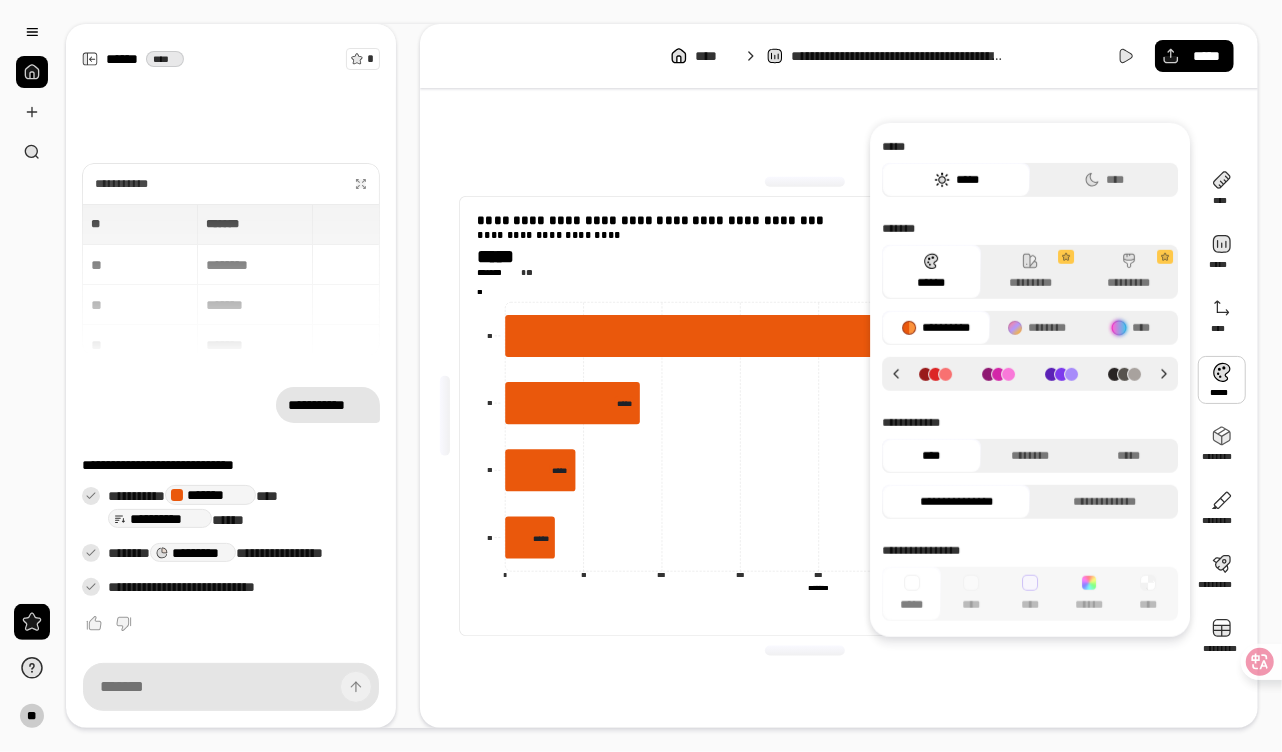 click at bounding box center (998, 373) 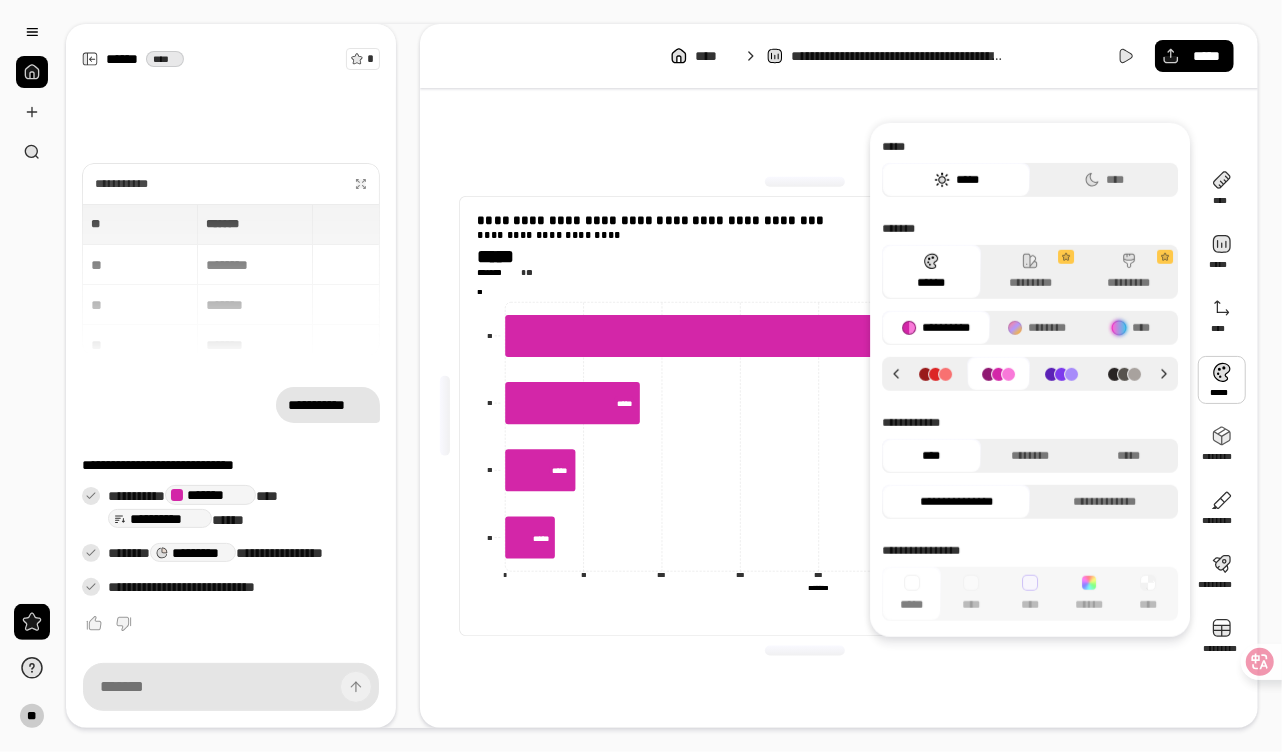 click 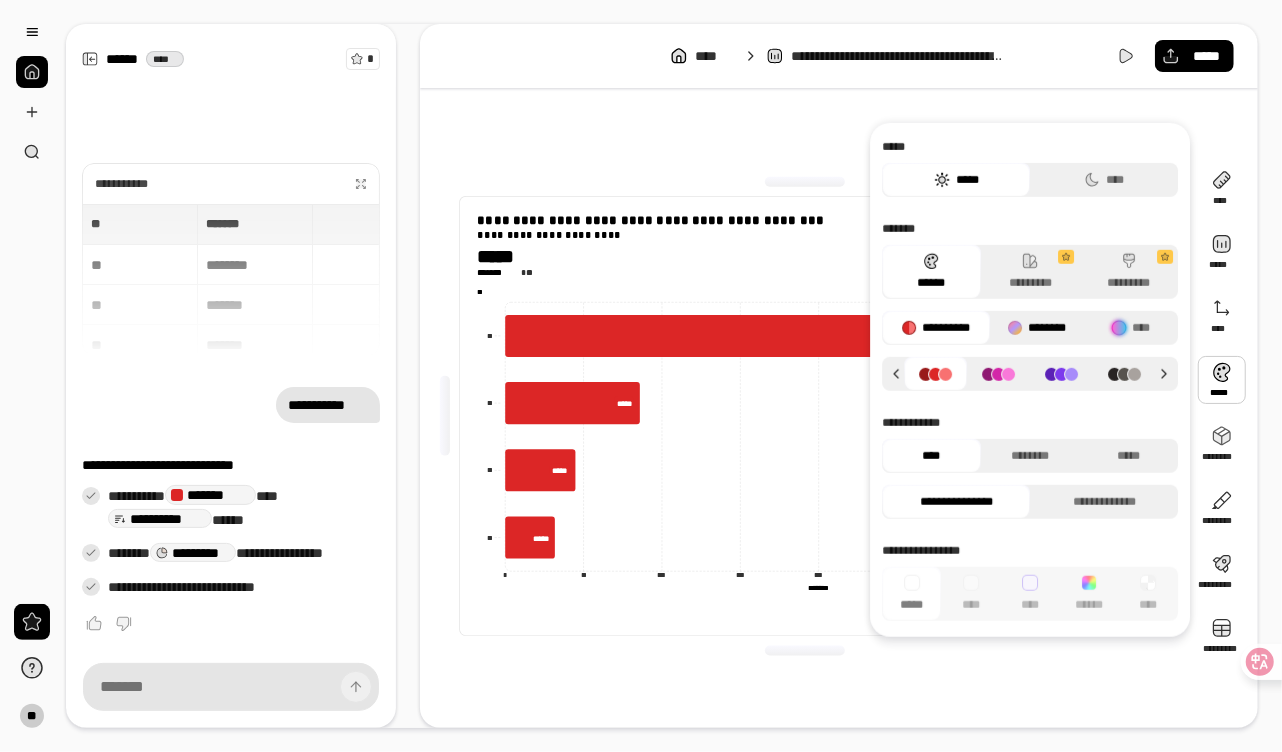 click on "********" at bounding box center (1037, 328) 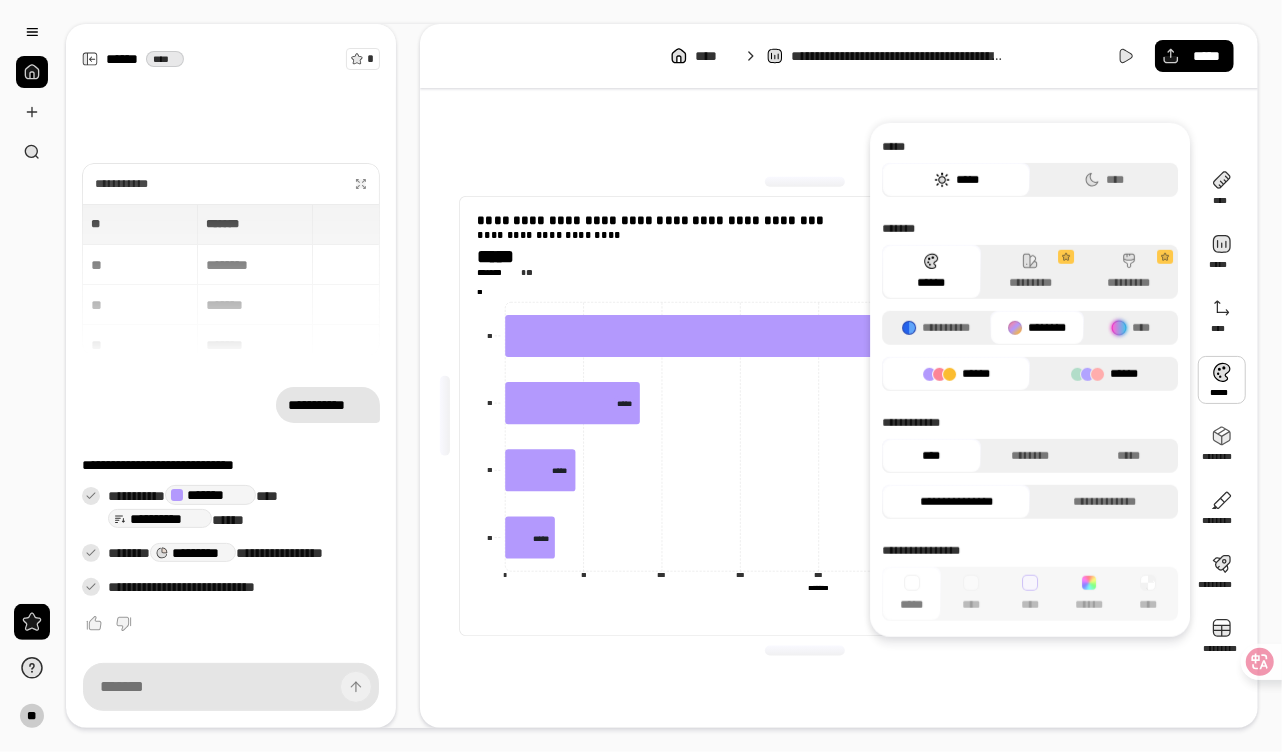 click on "******" at bounding box center [1104, 374] 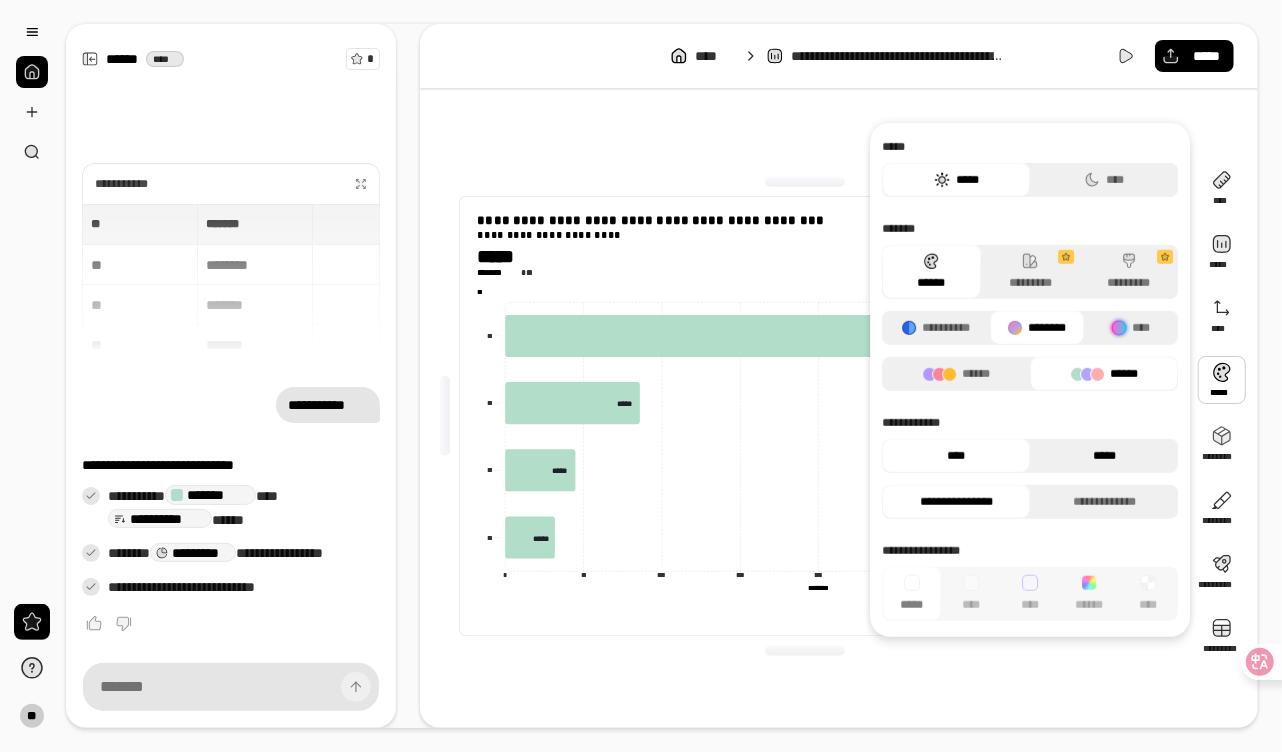 click on "*****" at bounding box center (1104, 456) 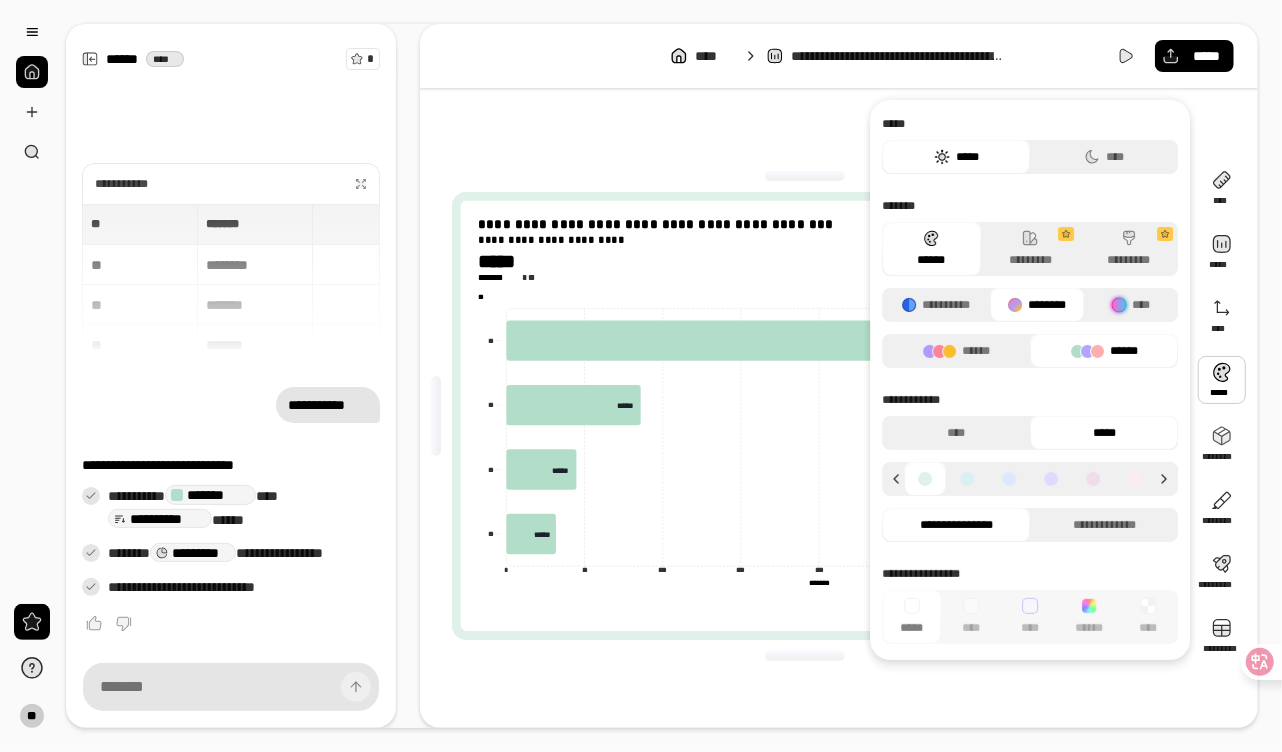 click at bounding box center (1135, 479) 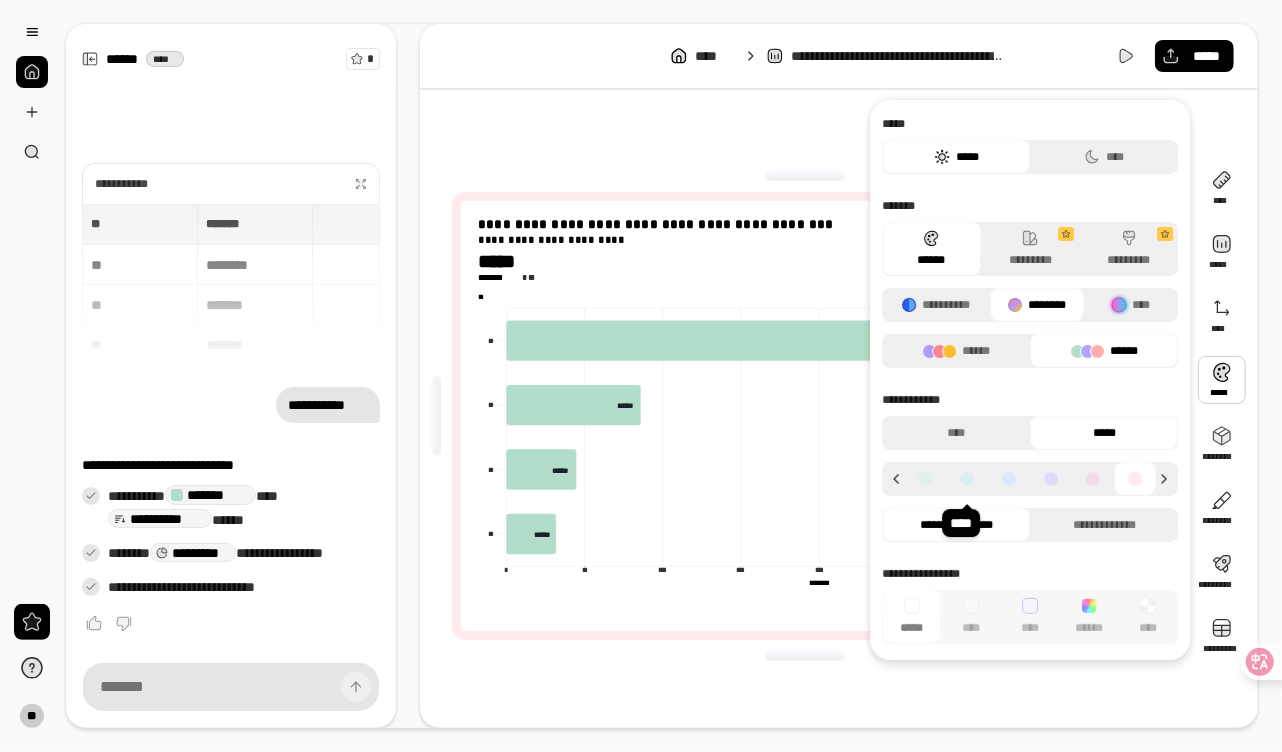 click at bounding box center [967, 479] 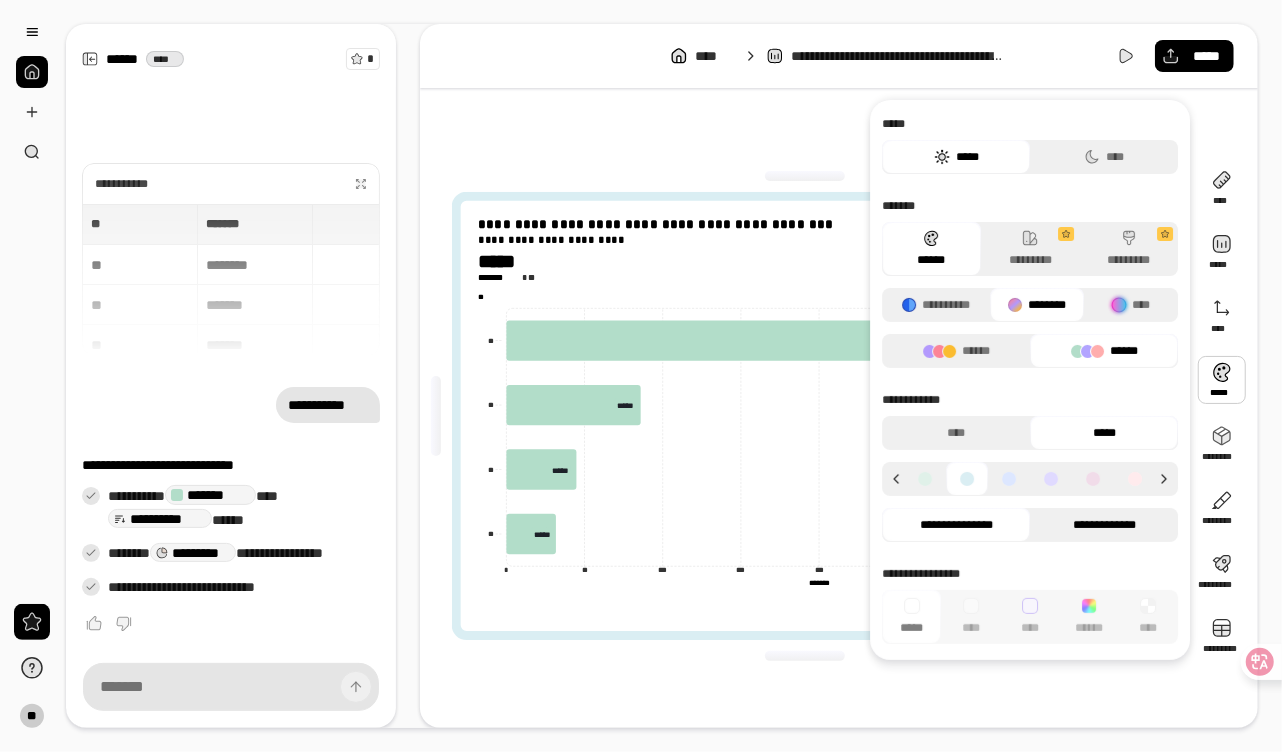 click on "**********" at bounding box center [1104, 525] 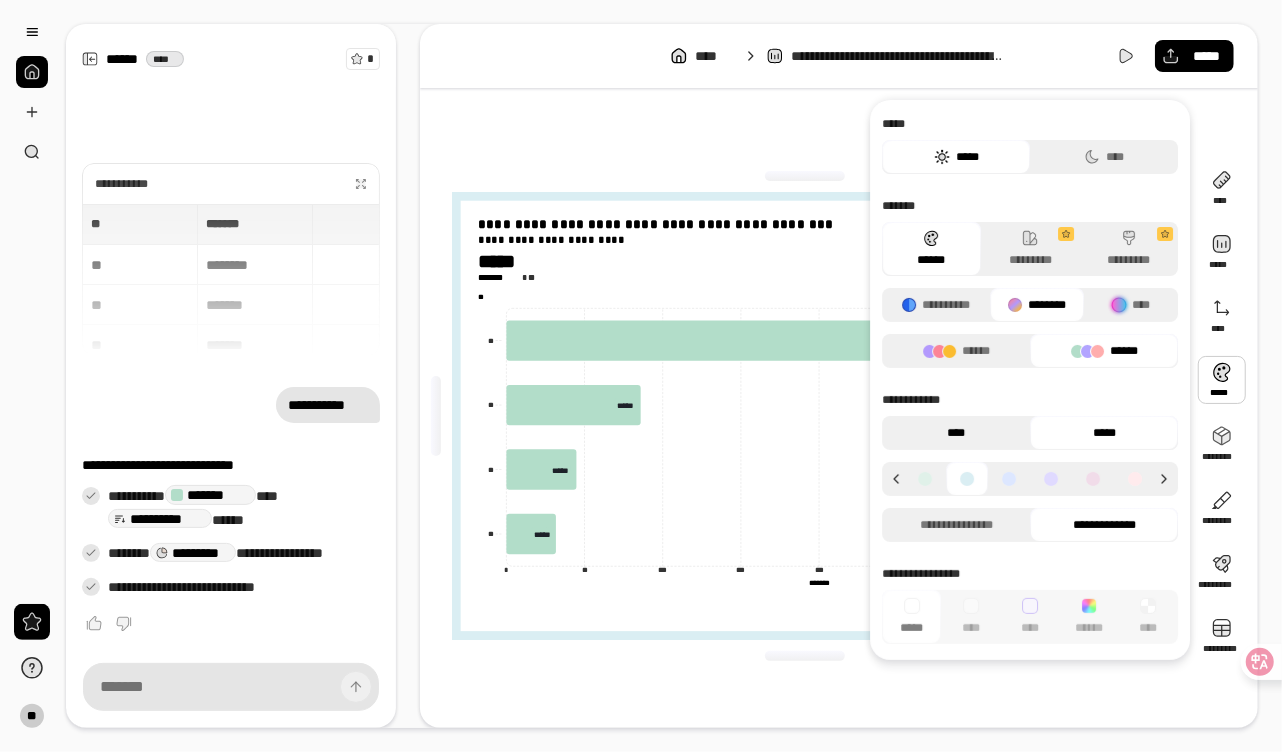 click on "****" at bounding box center (956, 433) 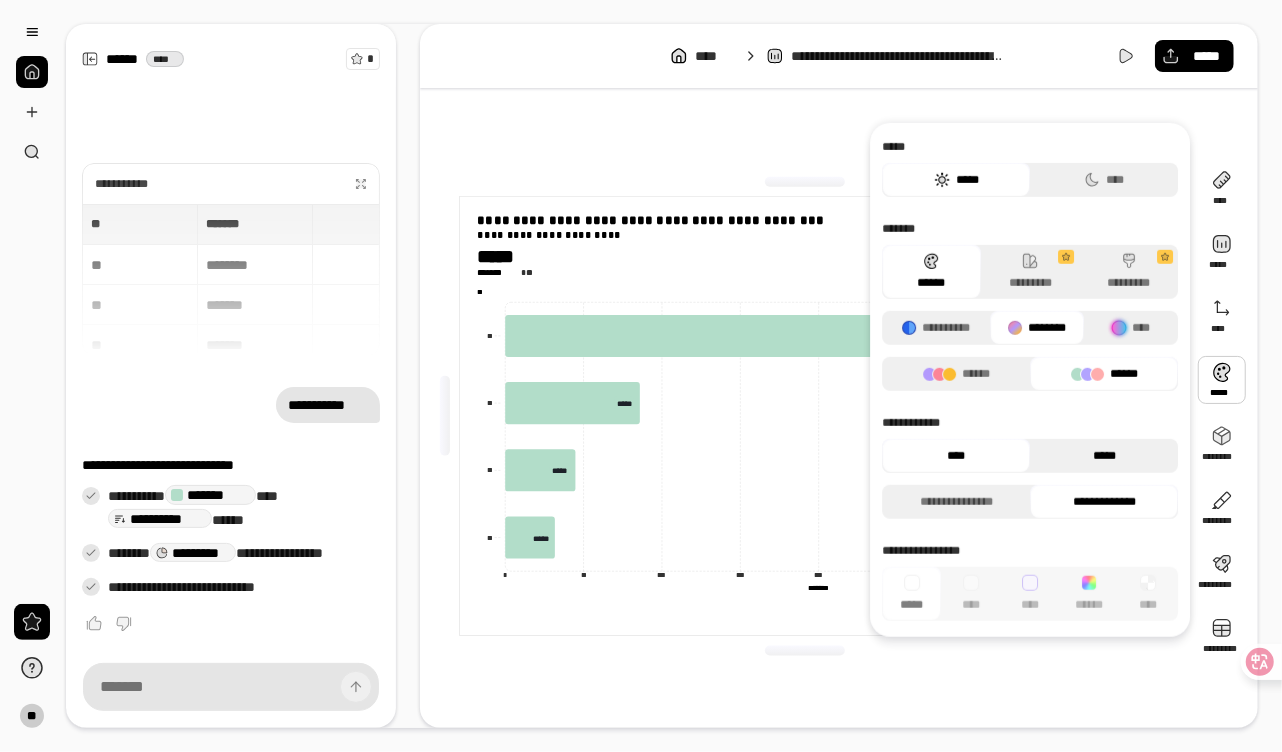 click on "*****" at bounding box center [1104, 456] 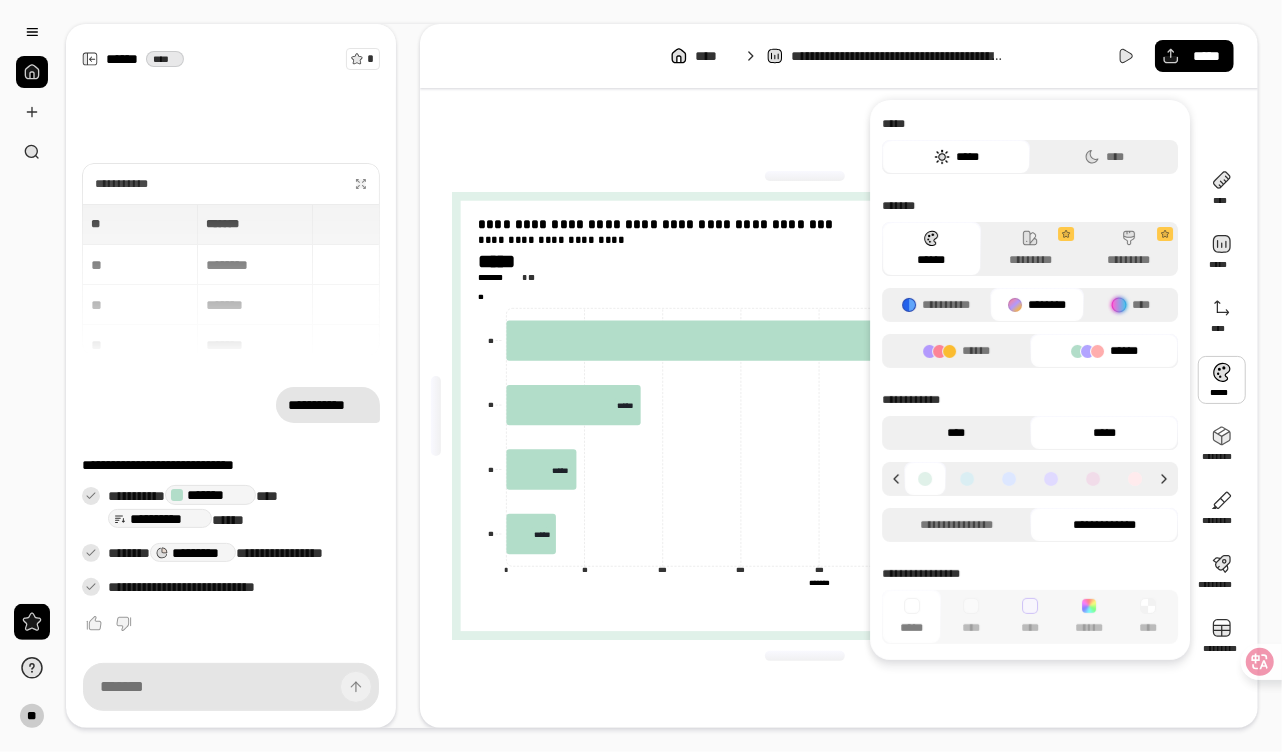click on "****" at bounding box center (956, 433) 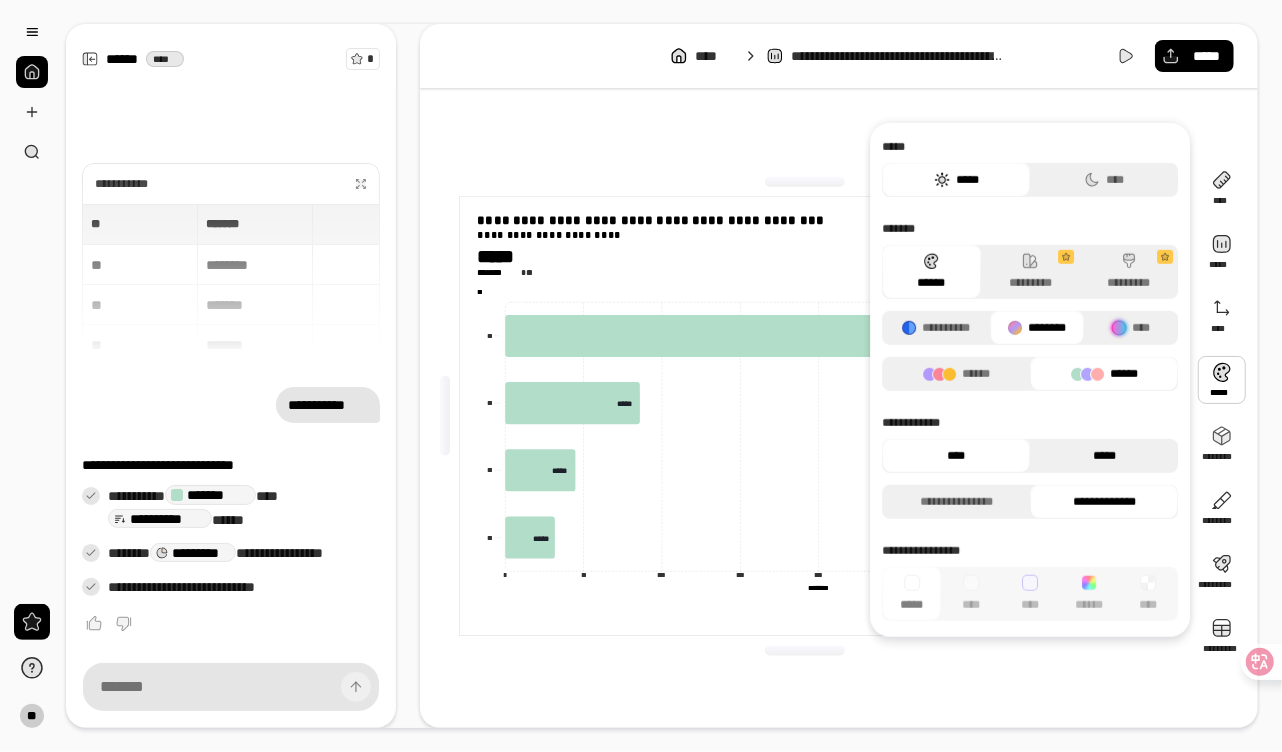 click on "*****" at bounding box center (1104, 456) 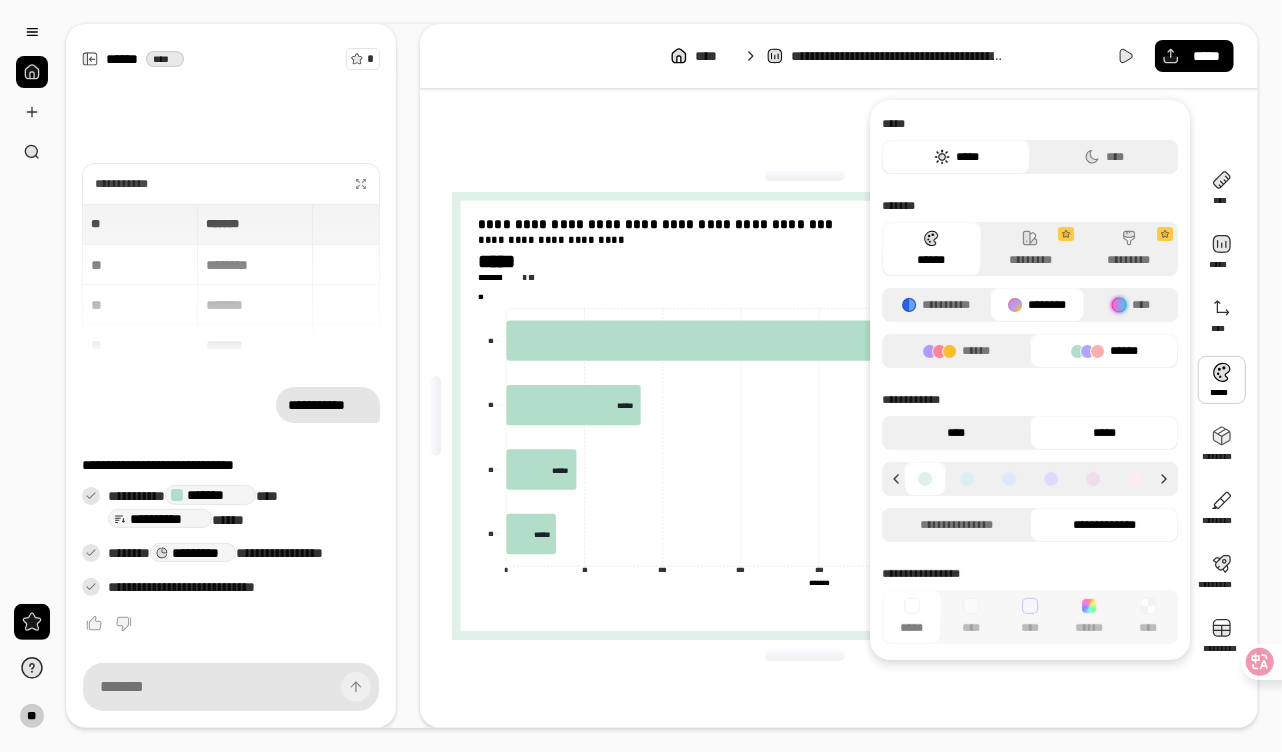 click on "****" at bounding box center (956, 433) 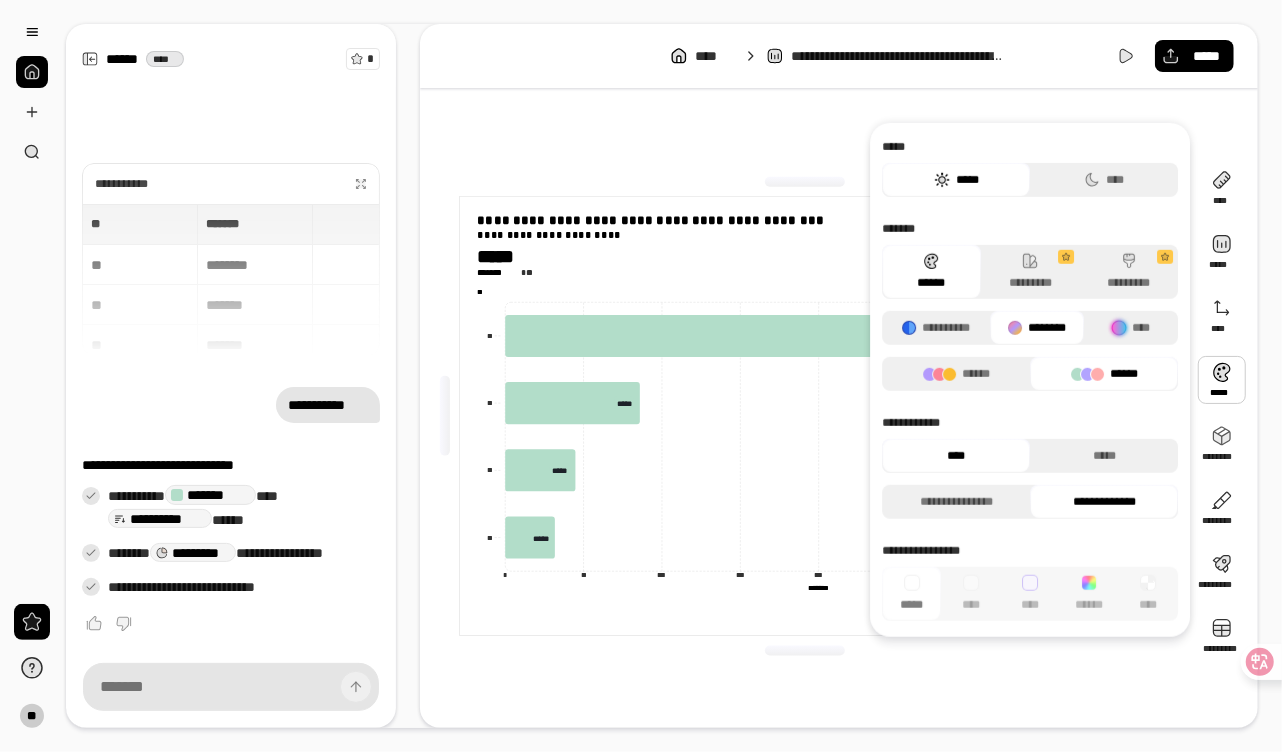 click 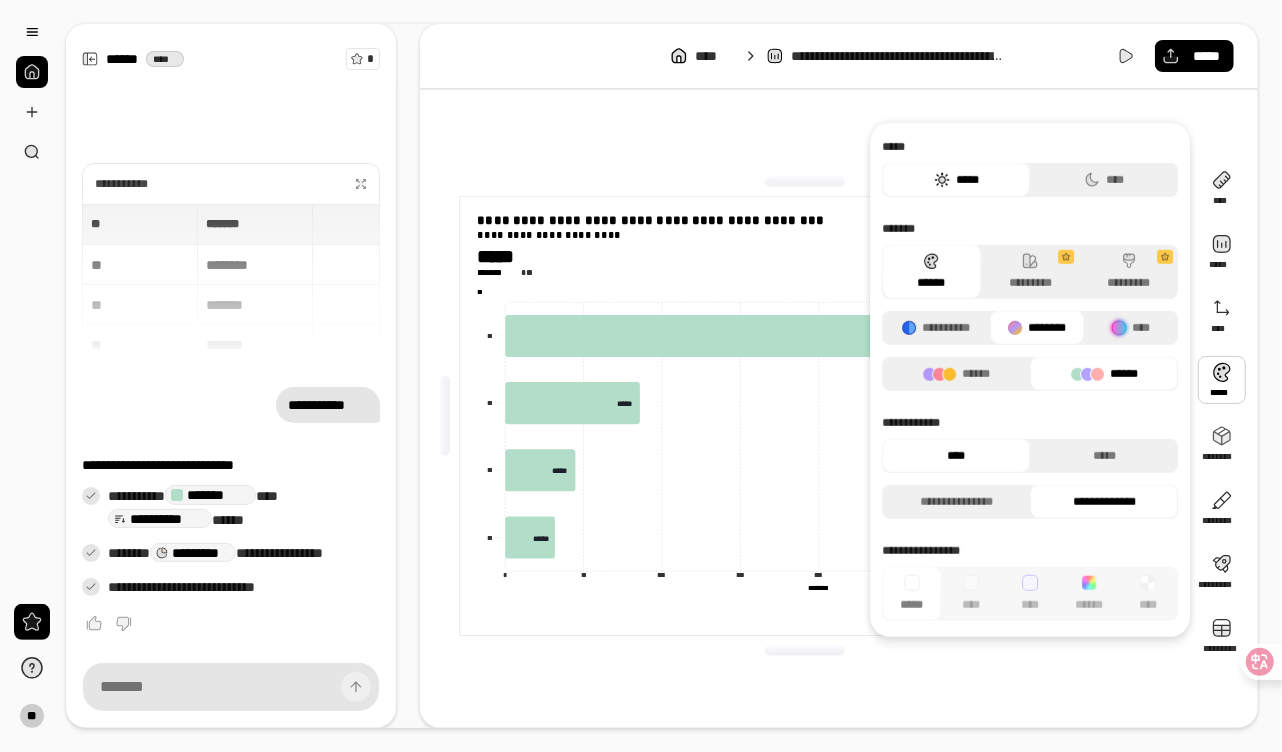 click 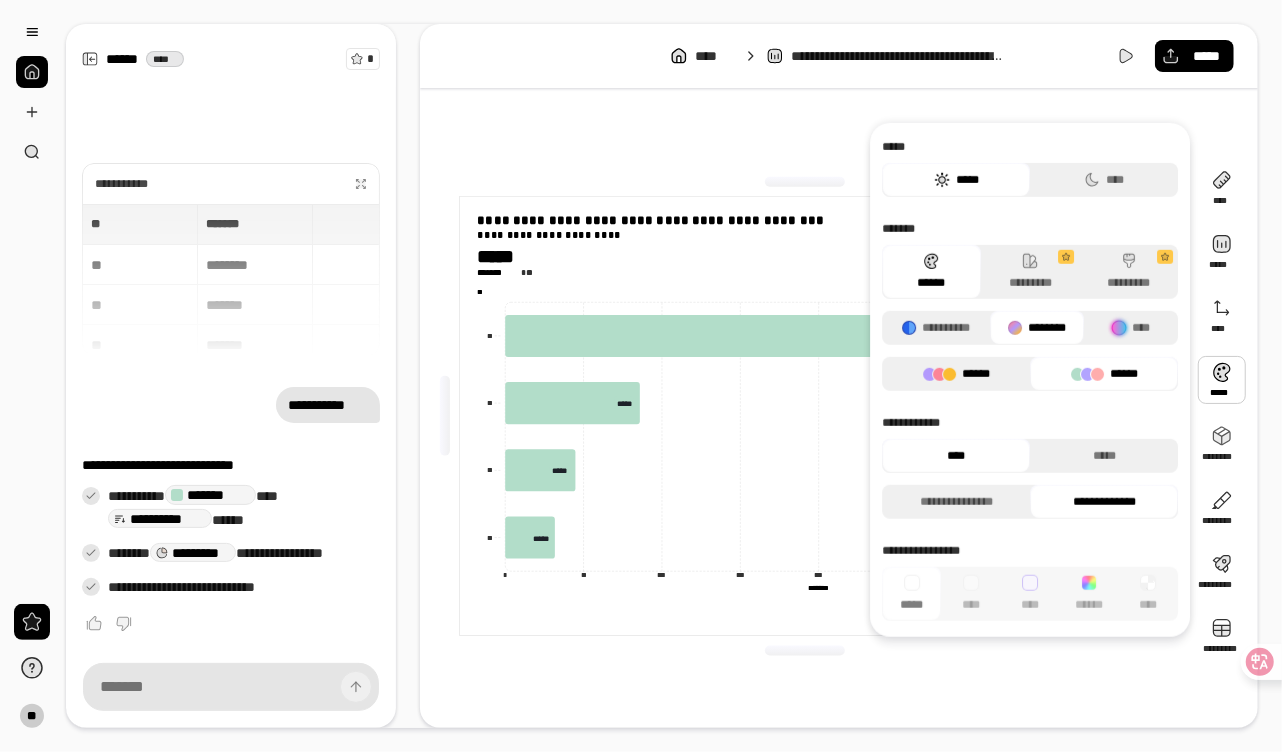 click on "******" at bounding box center [956, 374] 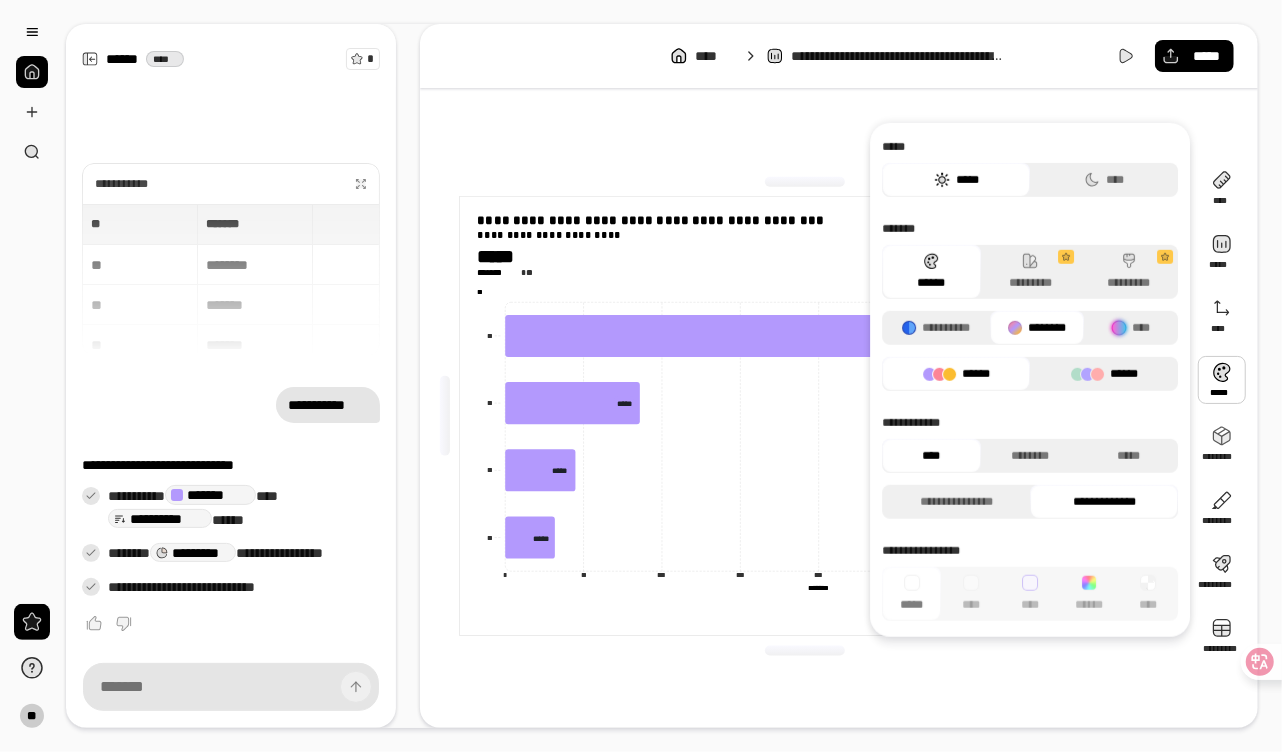 click on "******" at bounding box center [1104, 374] 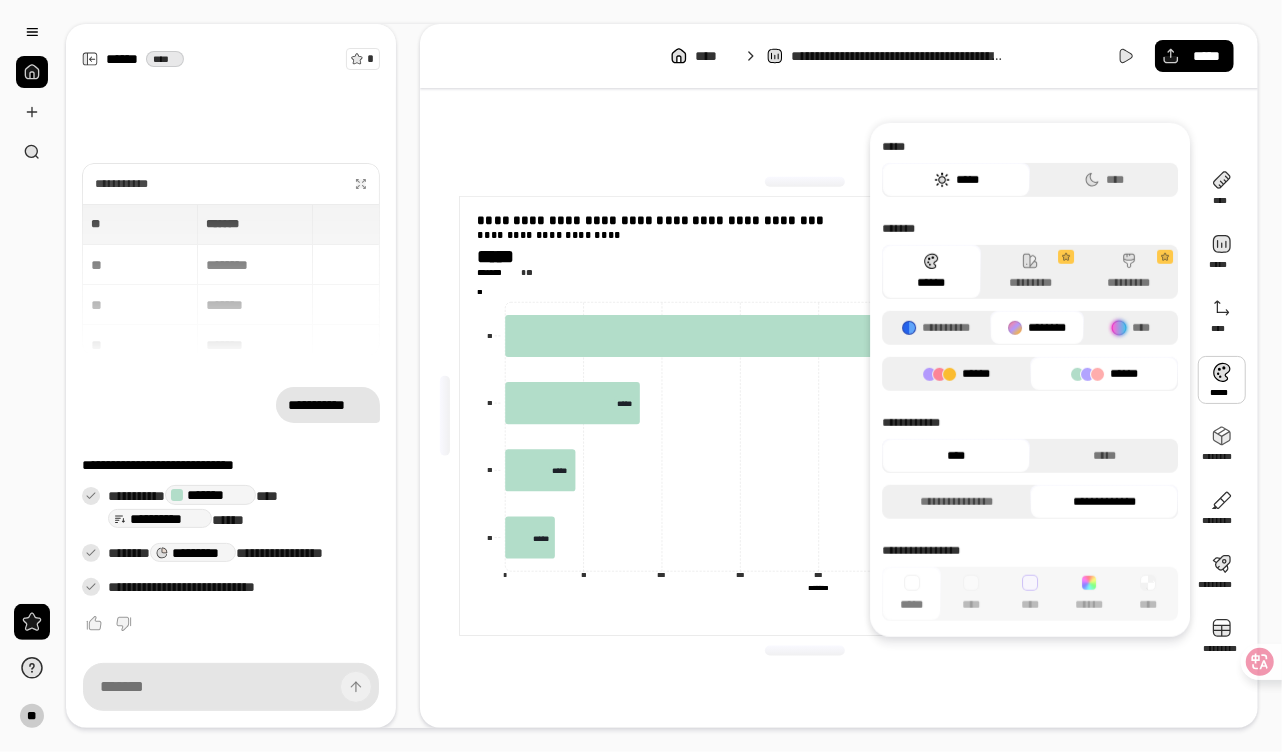 click on "******" at bounding box center [956, 374] 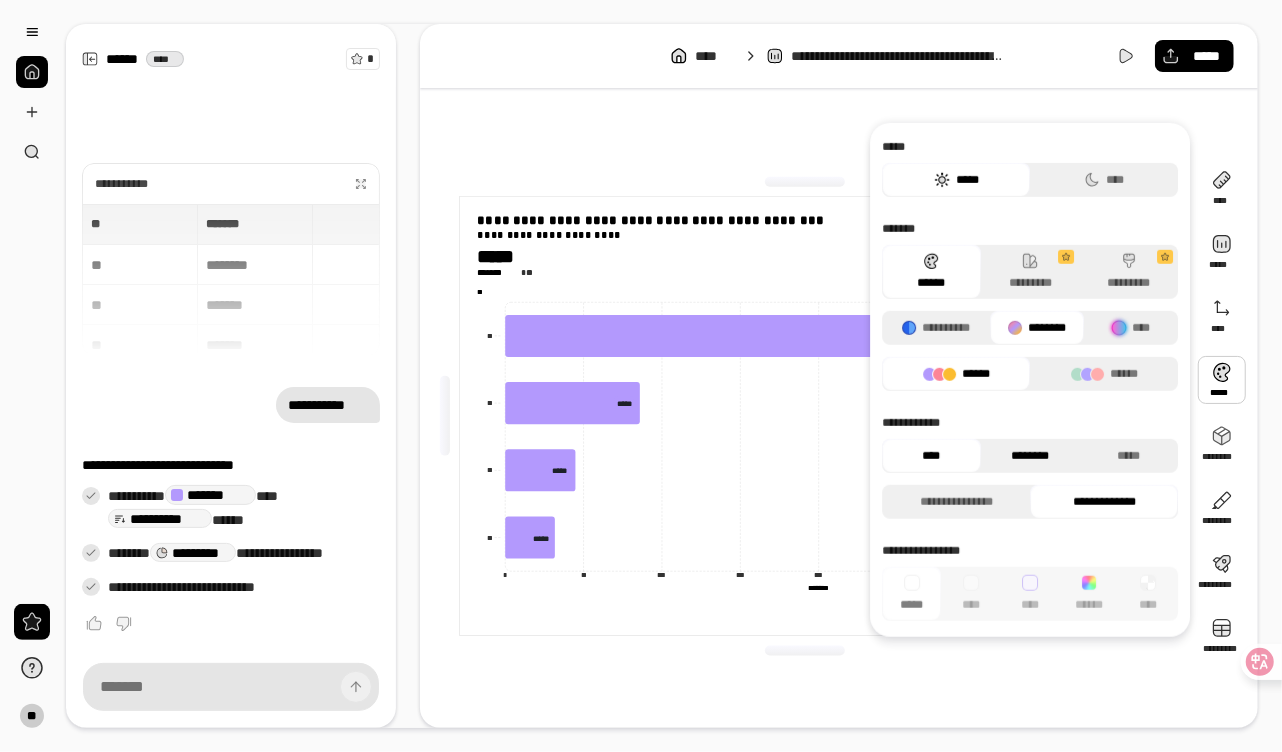click on "********" at bounding box center (1030, 456) 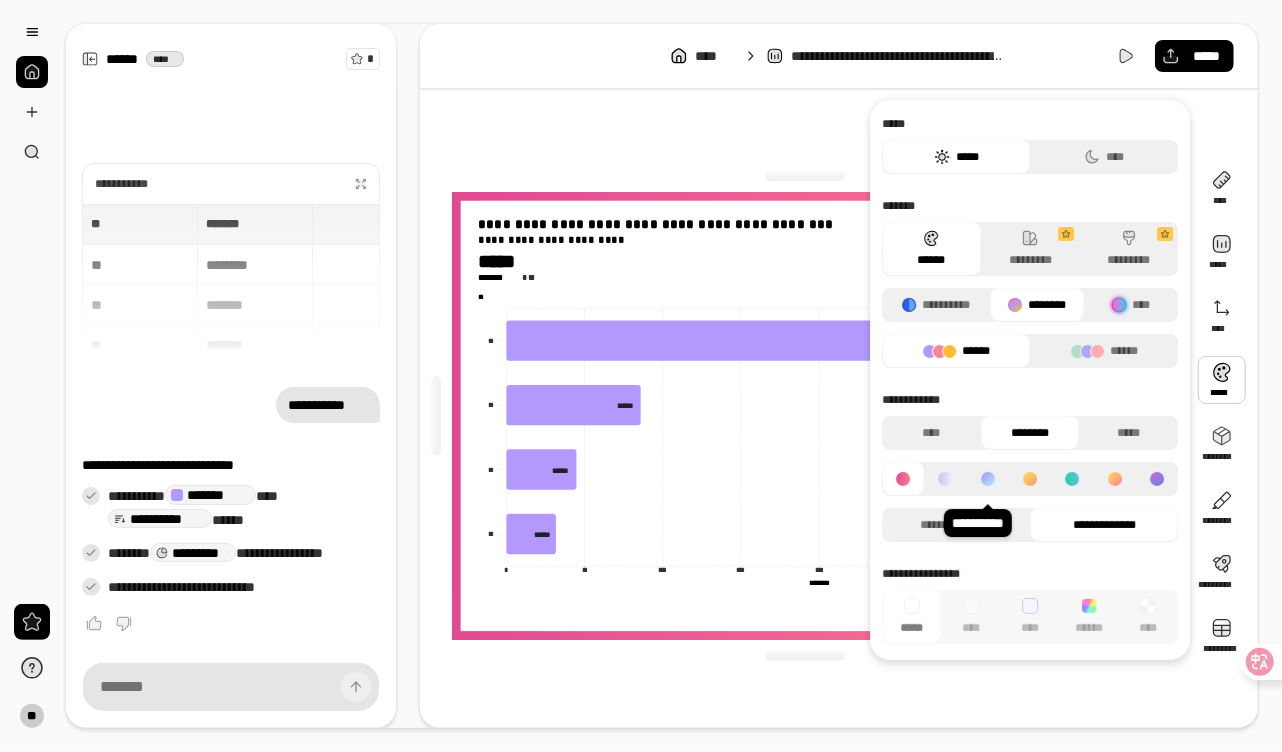 click at bounding box center (988, 479) 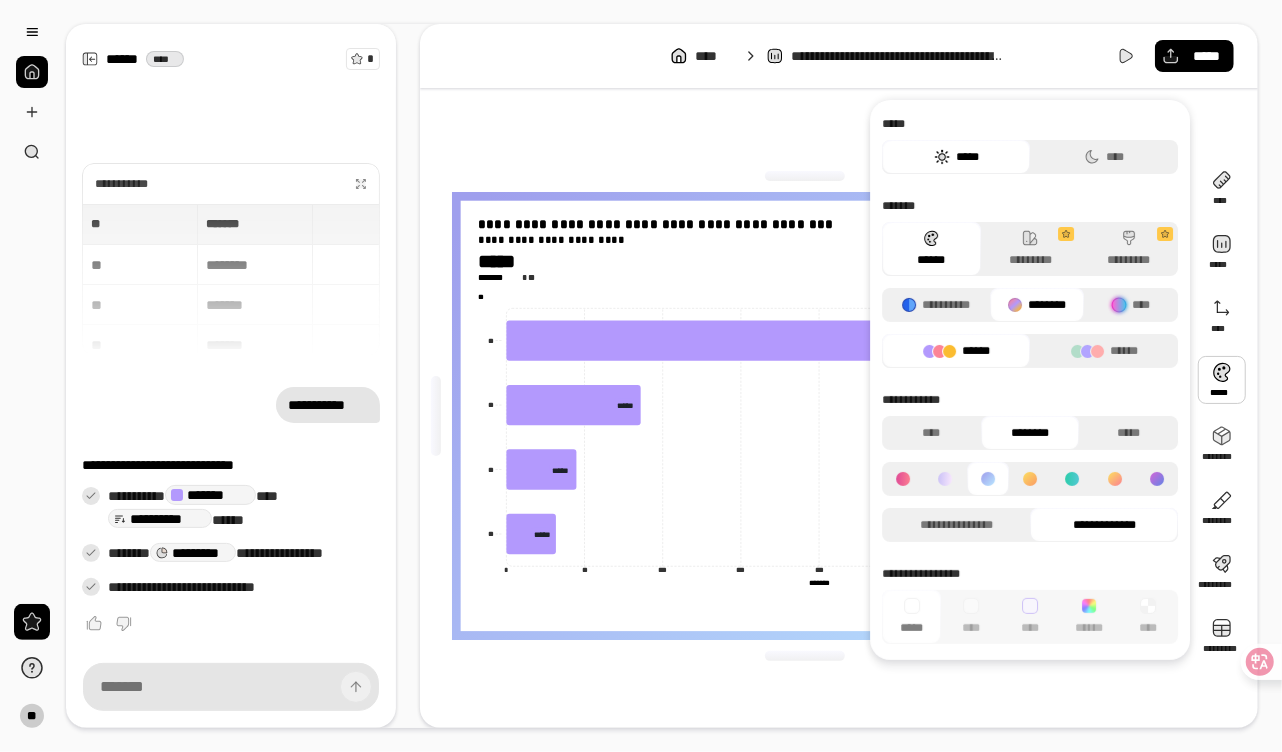 click at bounding box center [946, 479] 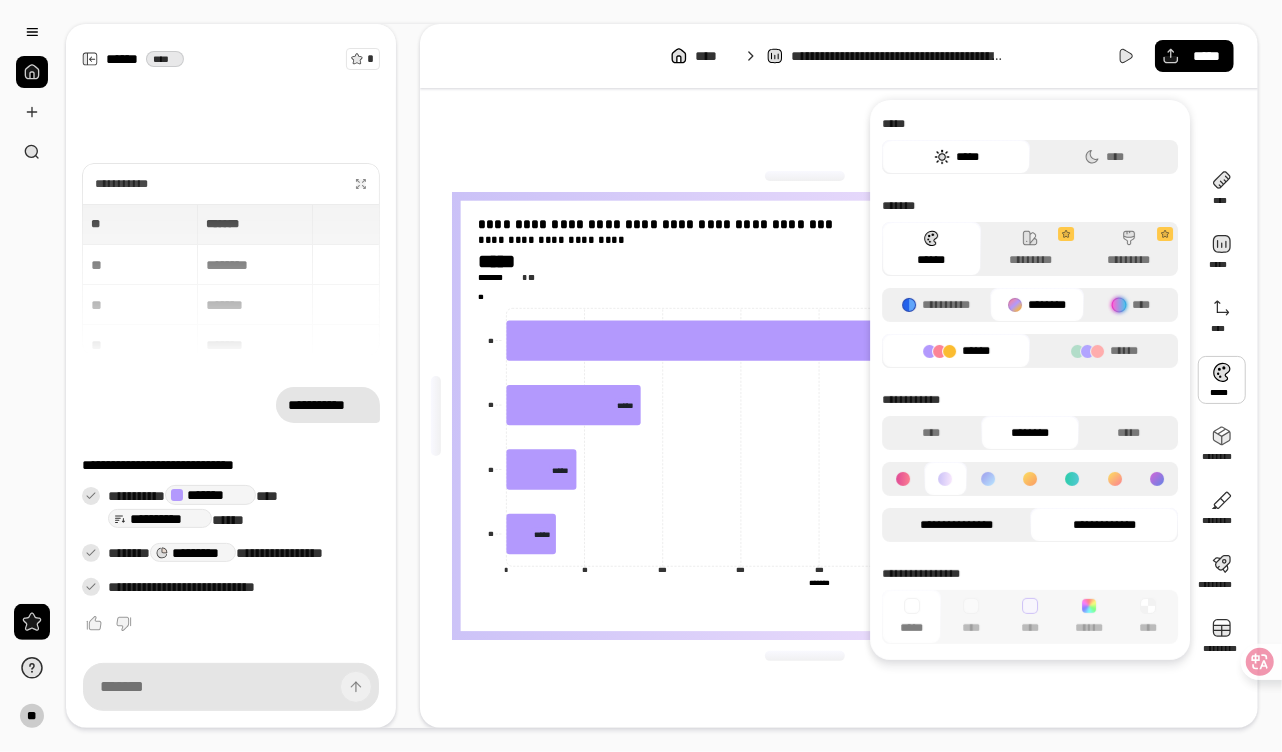 click on "**********" at bounding box center [956, 525] 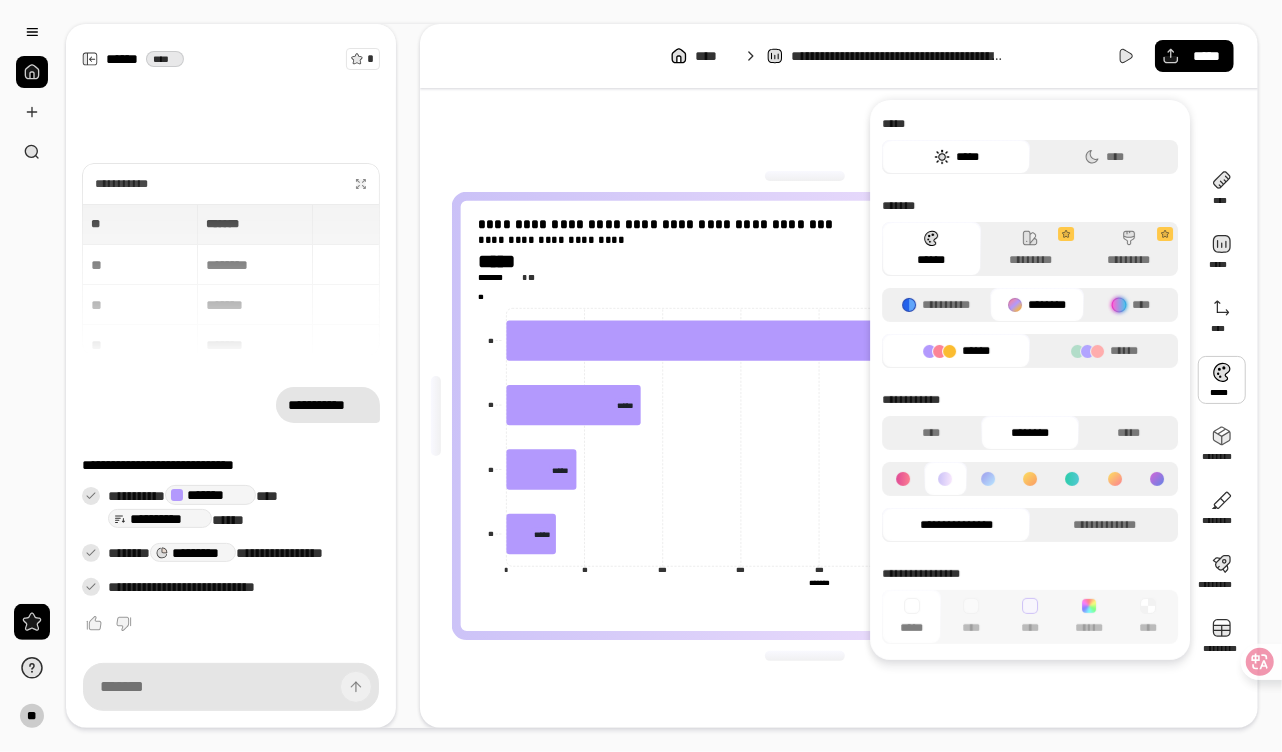 click at bounding box center (1115, 479) 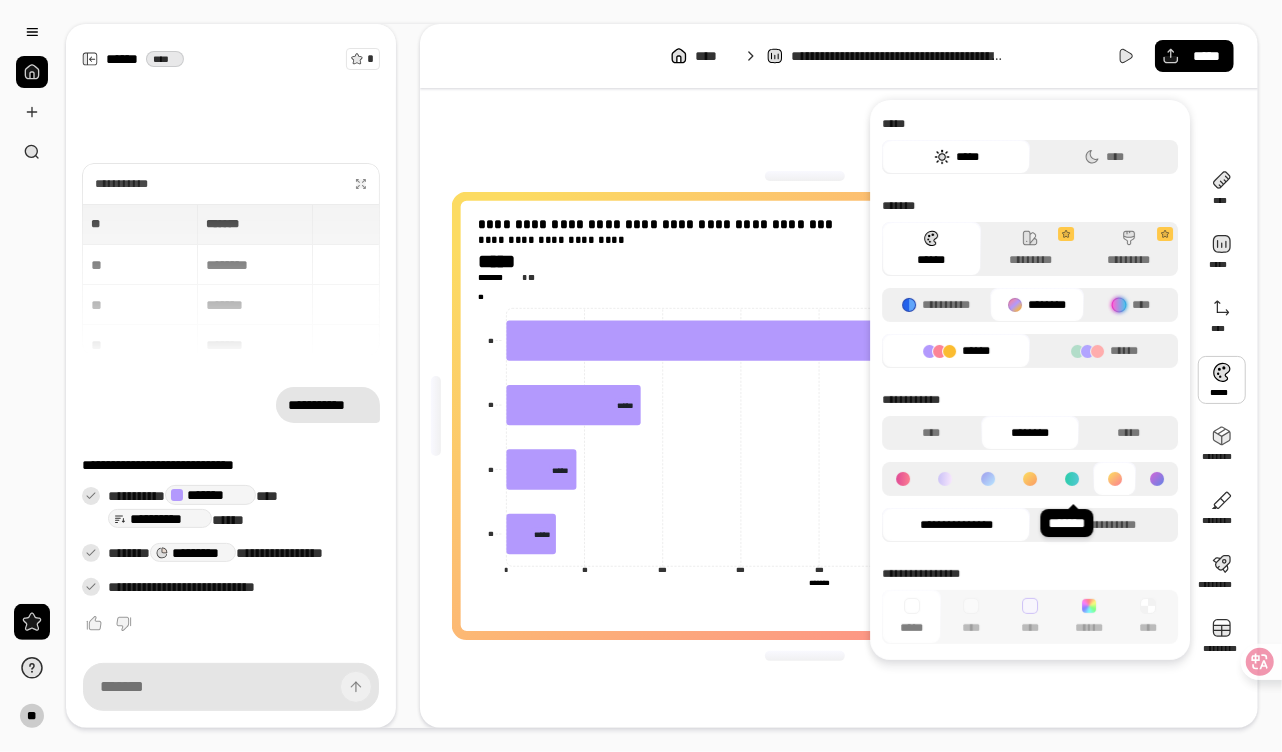 click at bounding box center [1072, 479] 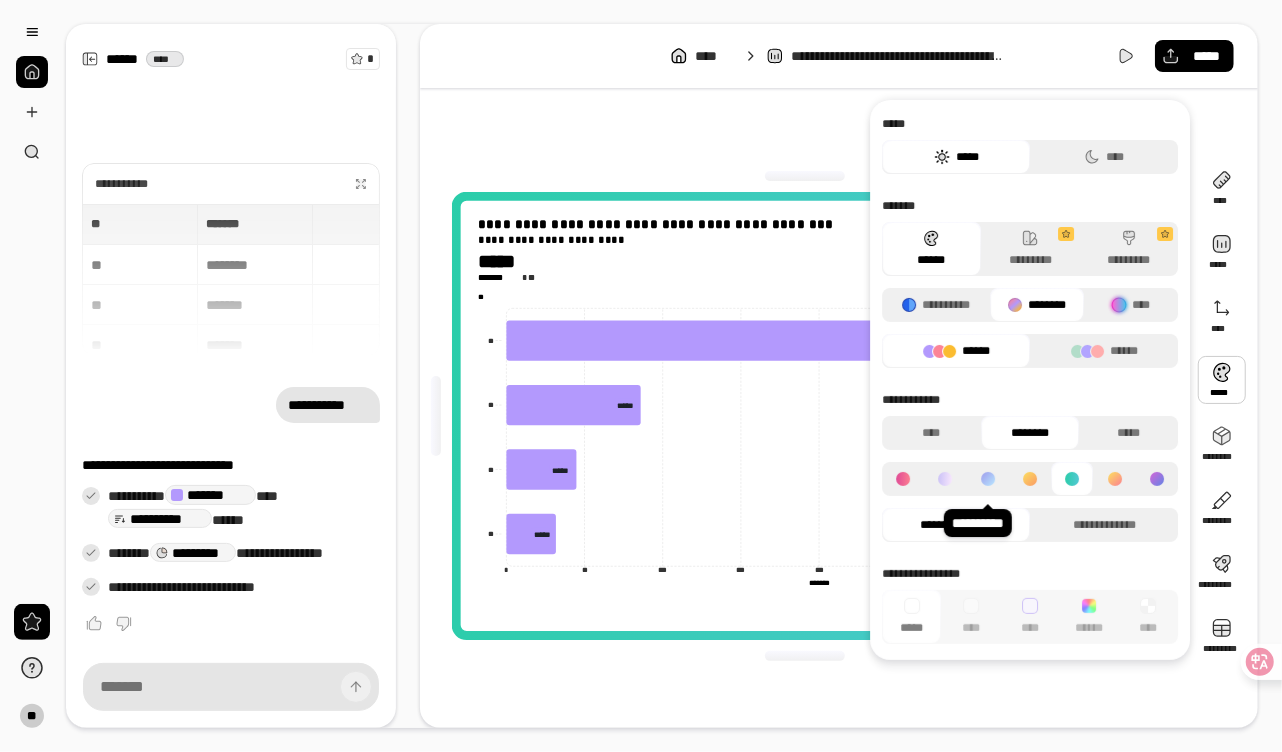 click at bounding box center (988, 479) 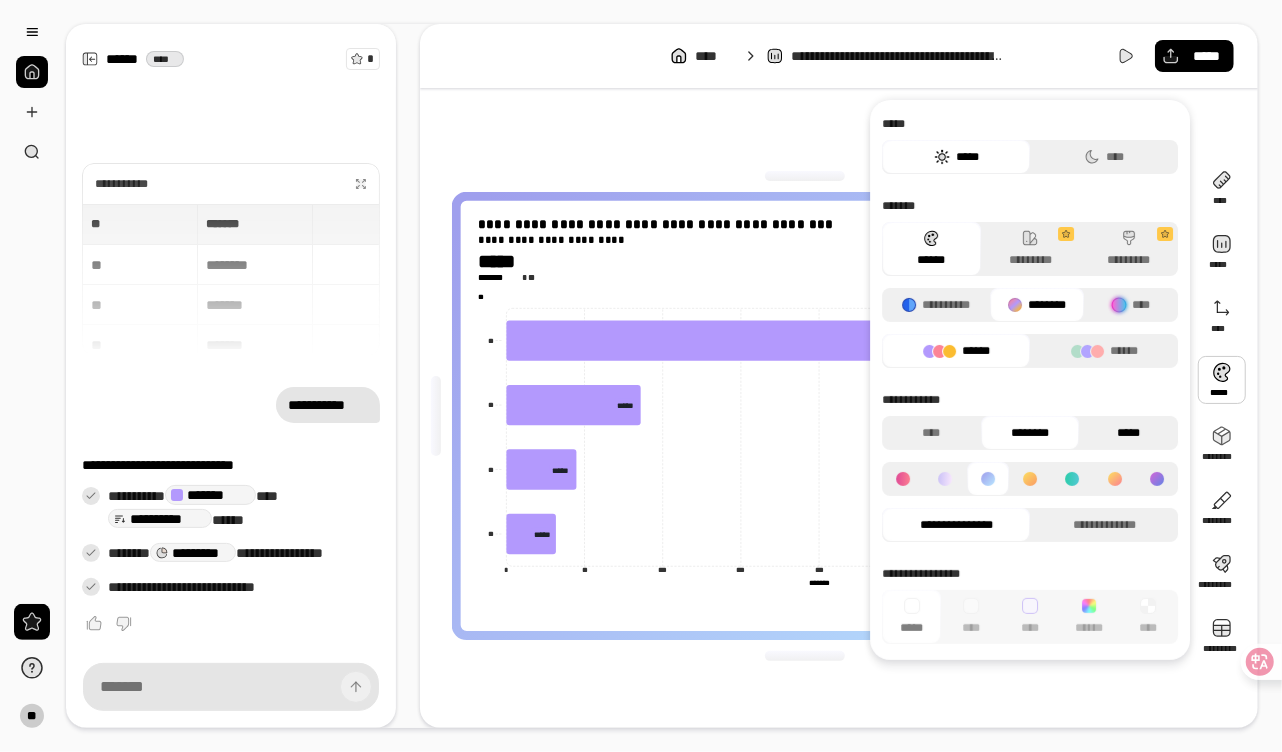 click on "*****" at bounding box center [1129, 433] 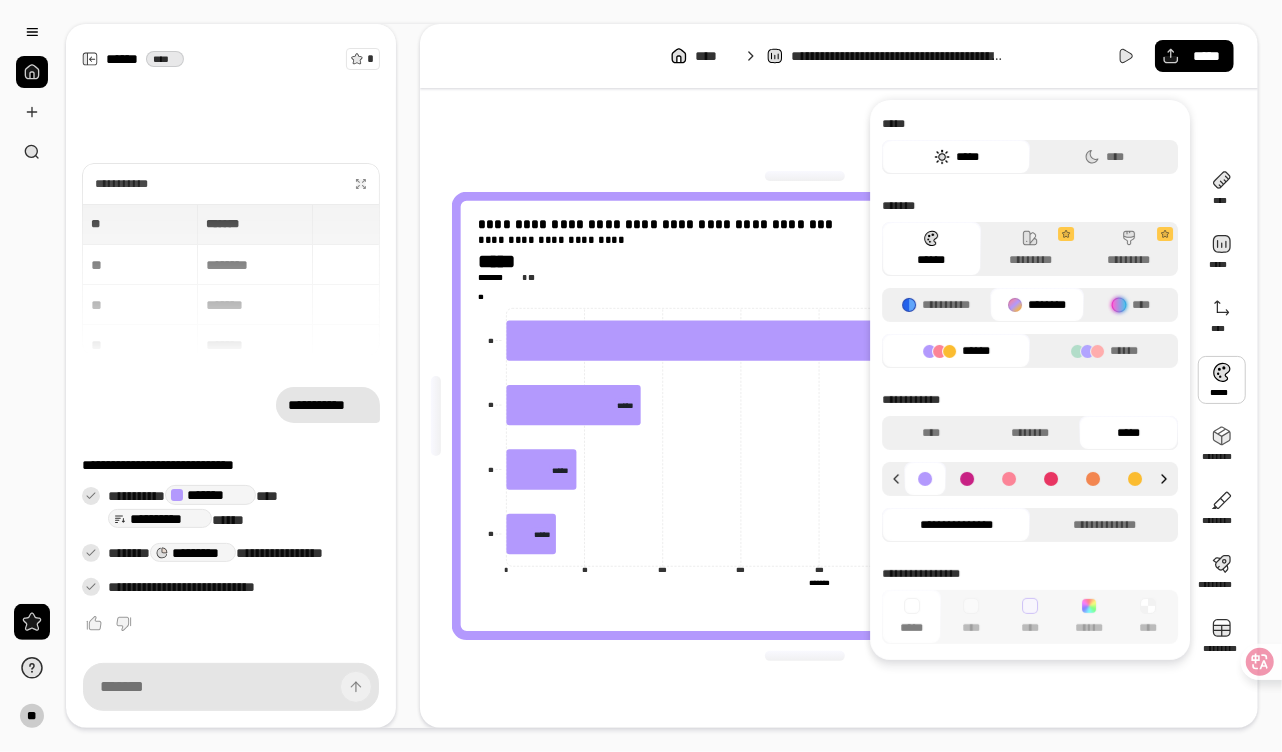 click 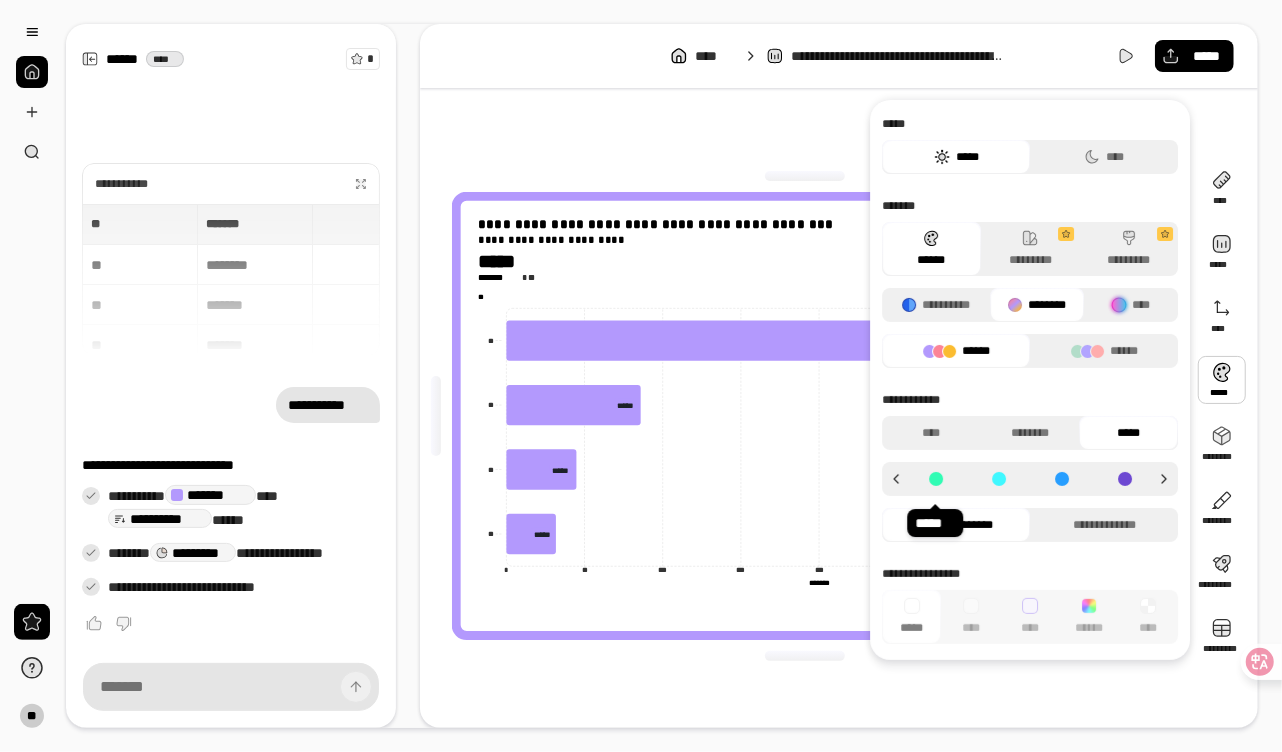 click at bounding box center [936, 479] 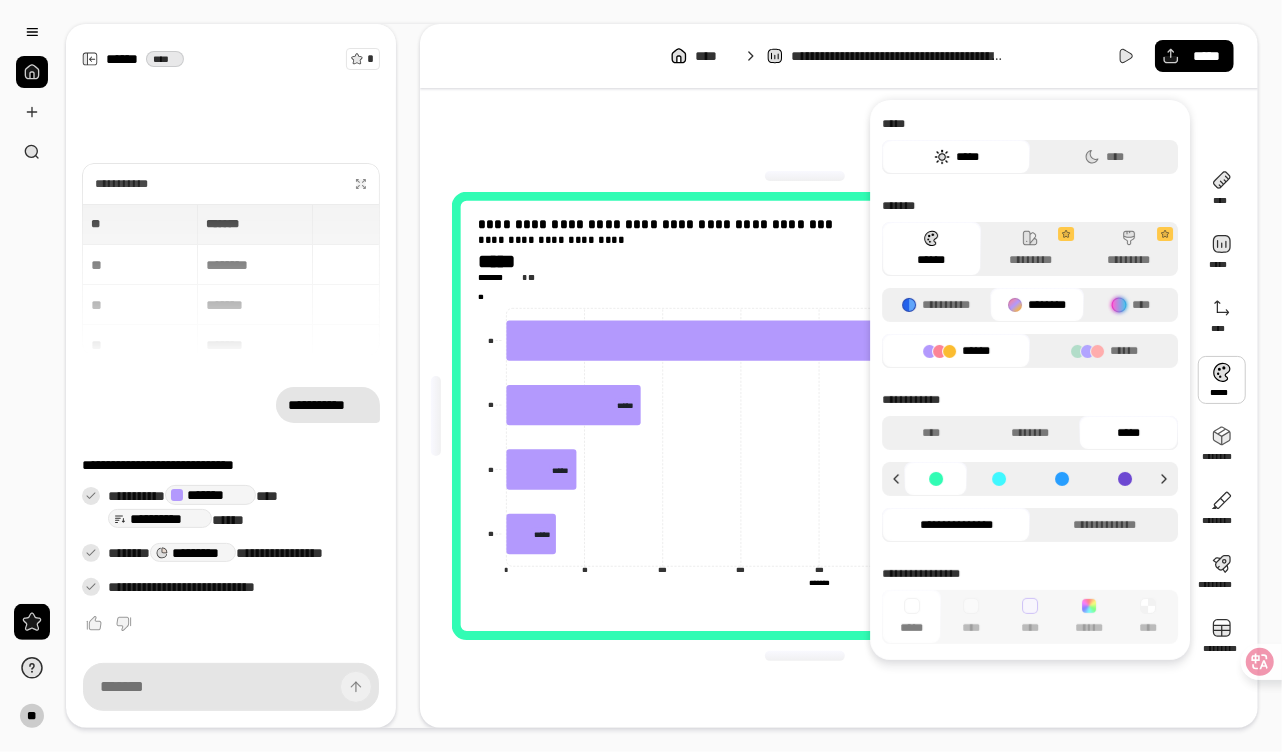 click at bounding box center [998, 479] 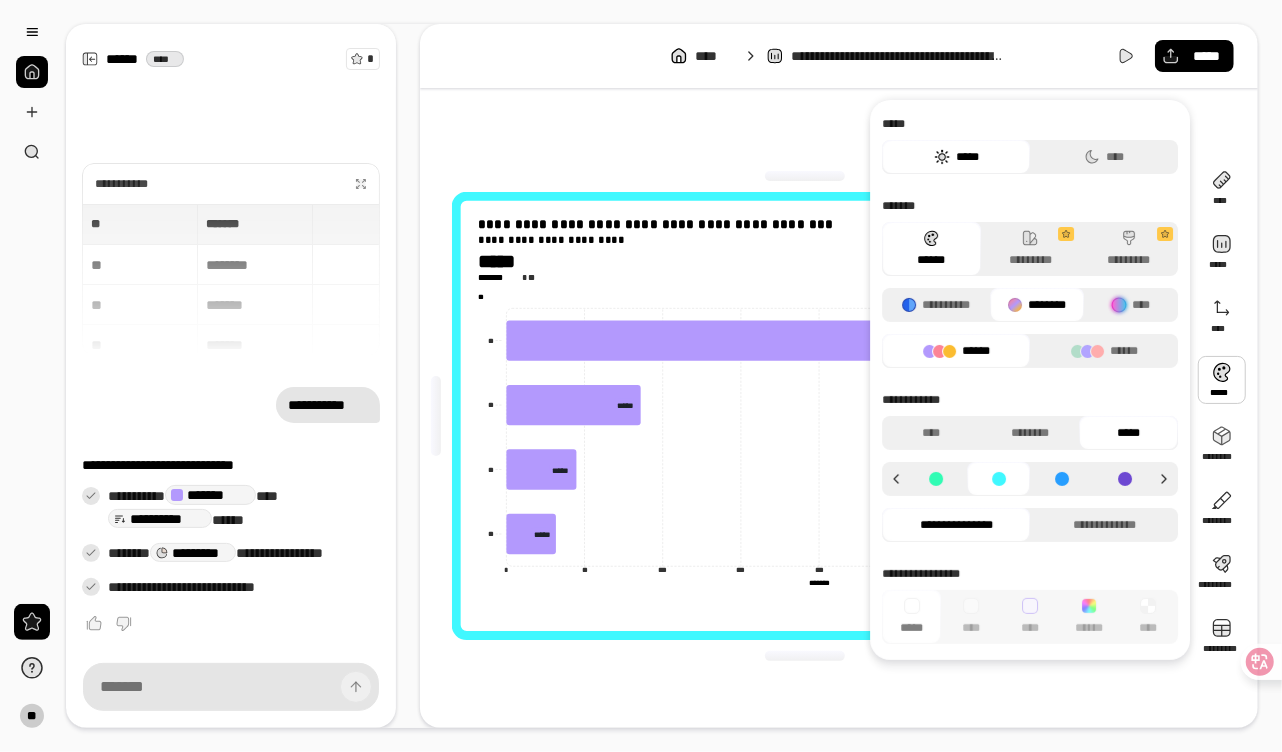click at bounding box center [1125, 479] 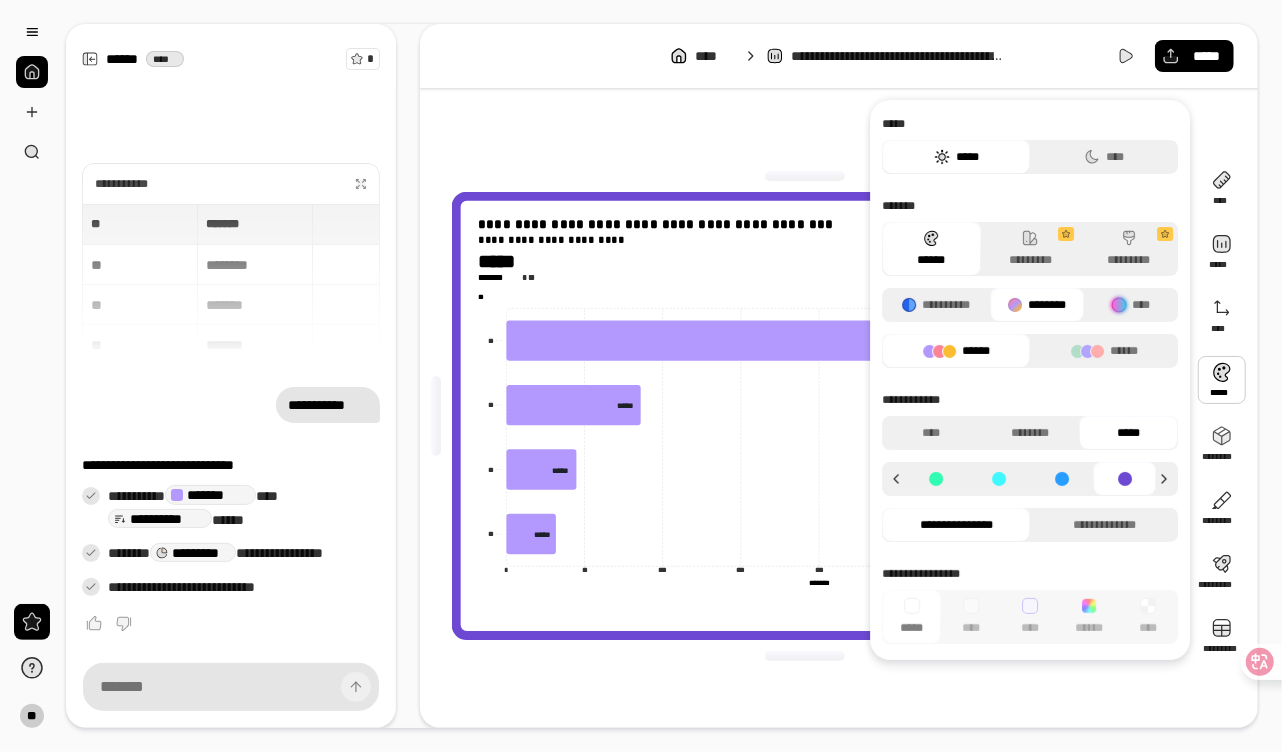 click at bounding box center [1125, 479] 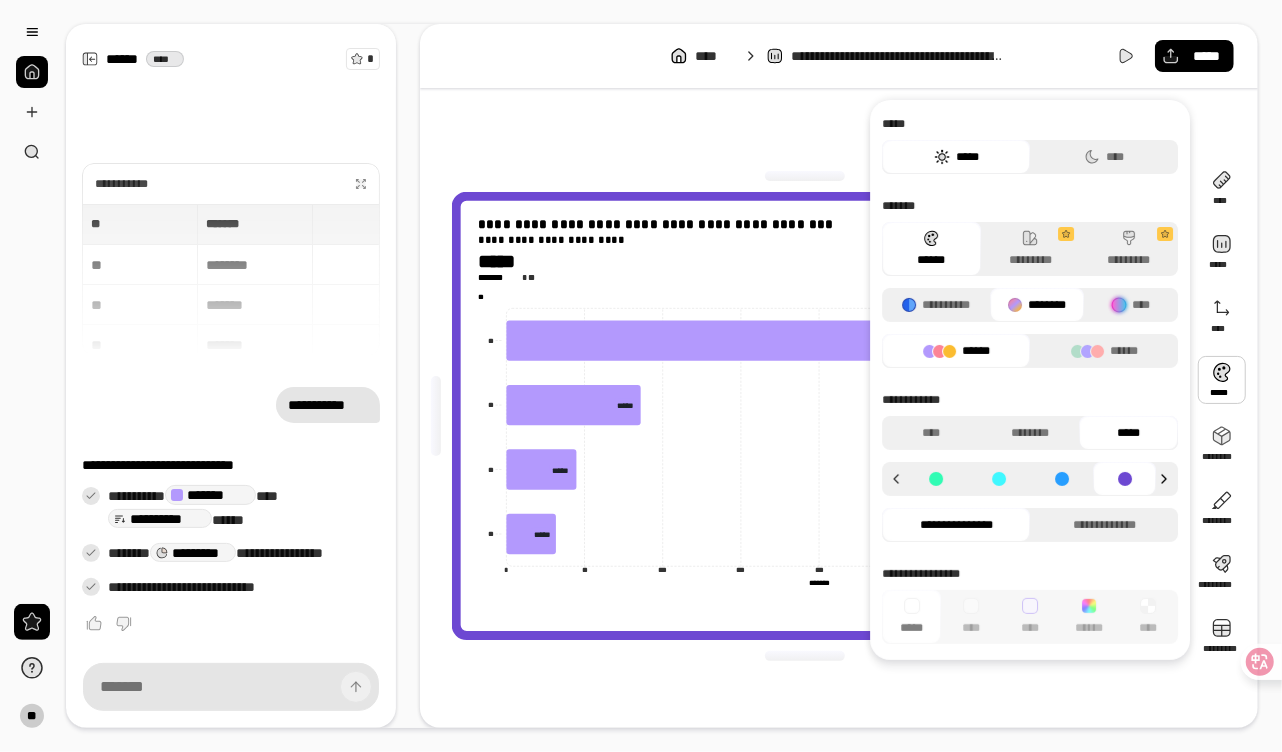 click 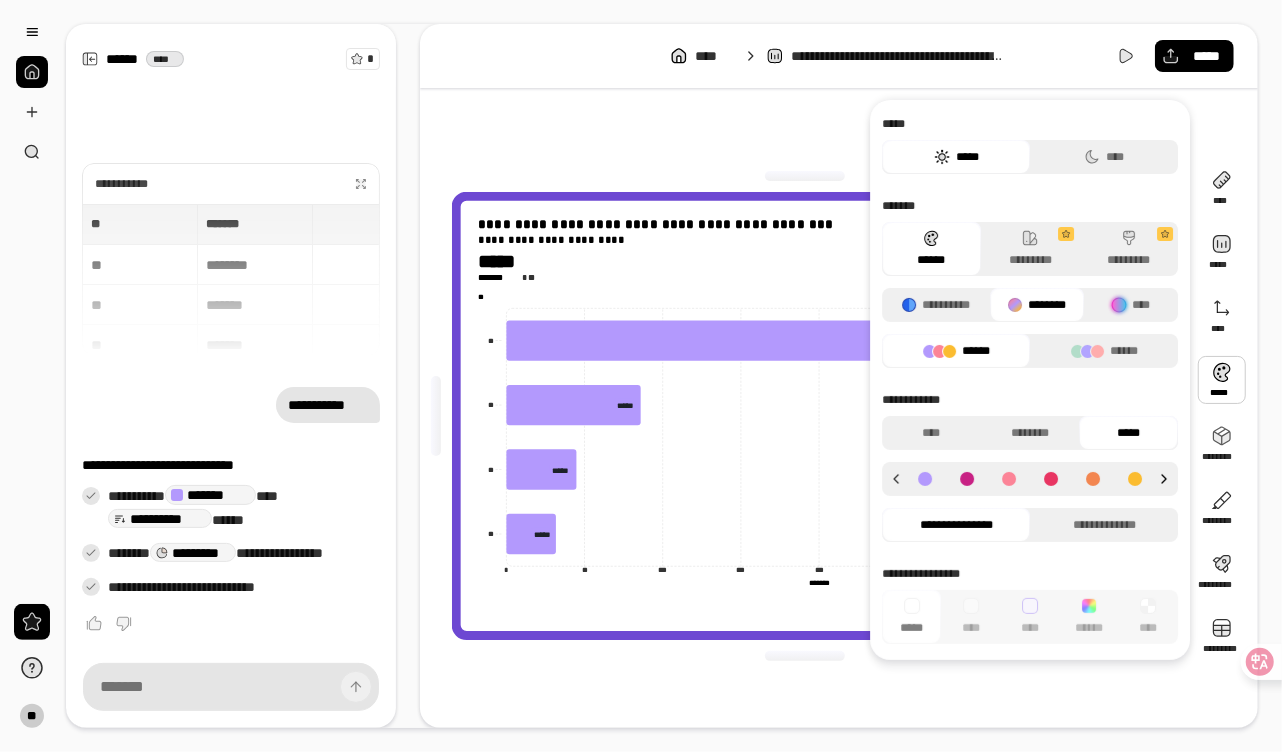 click 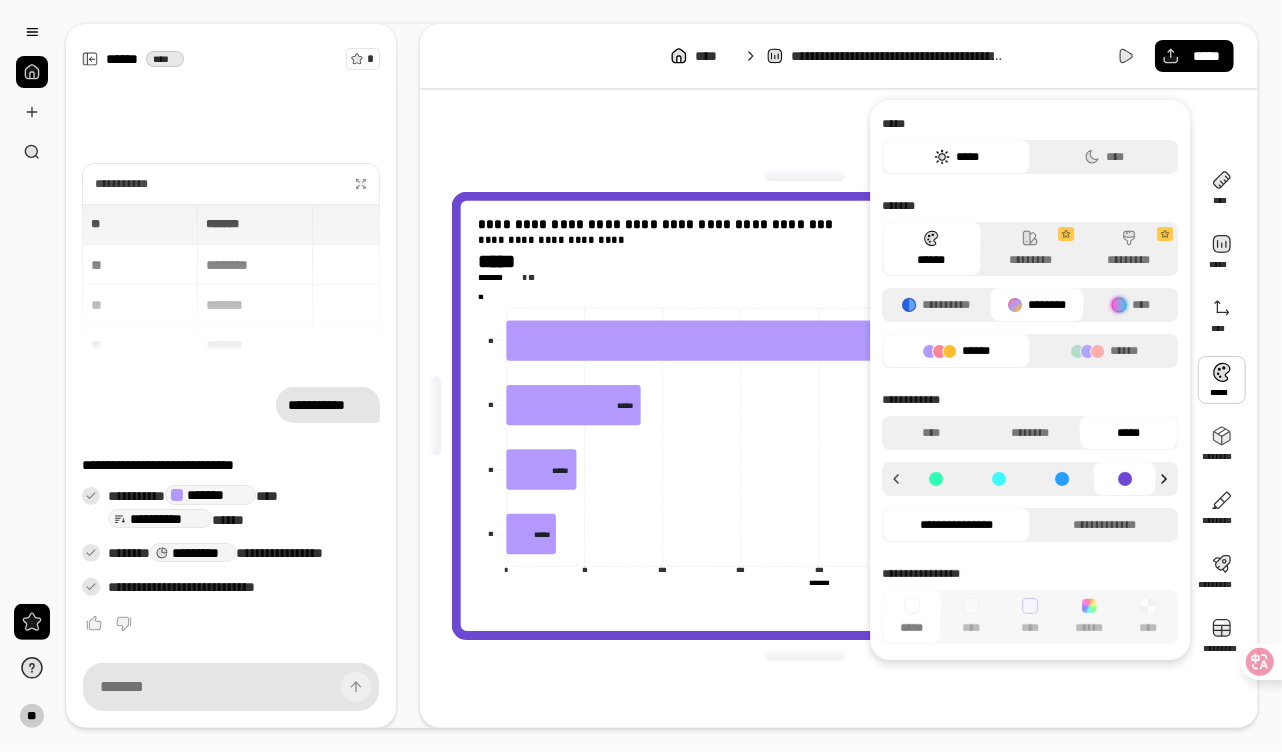 click 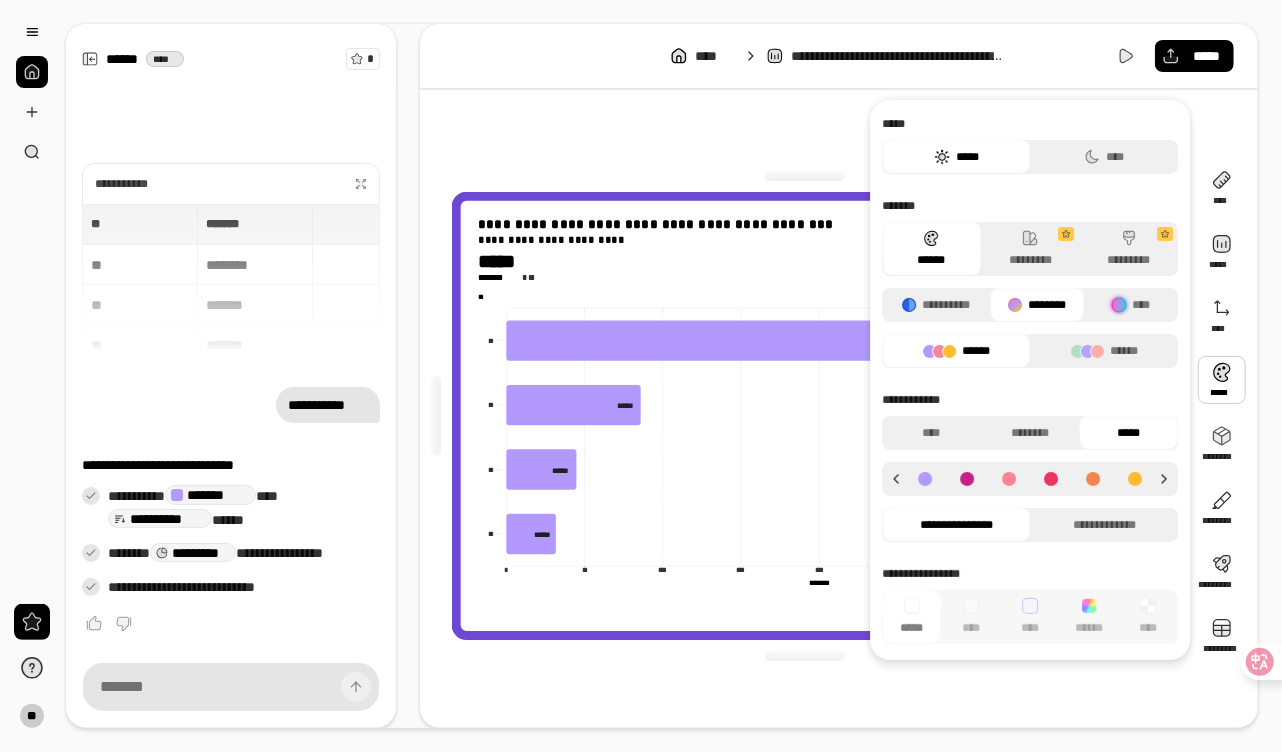 click at bounding box center (1135, 479) 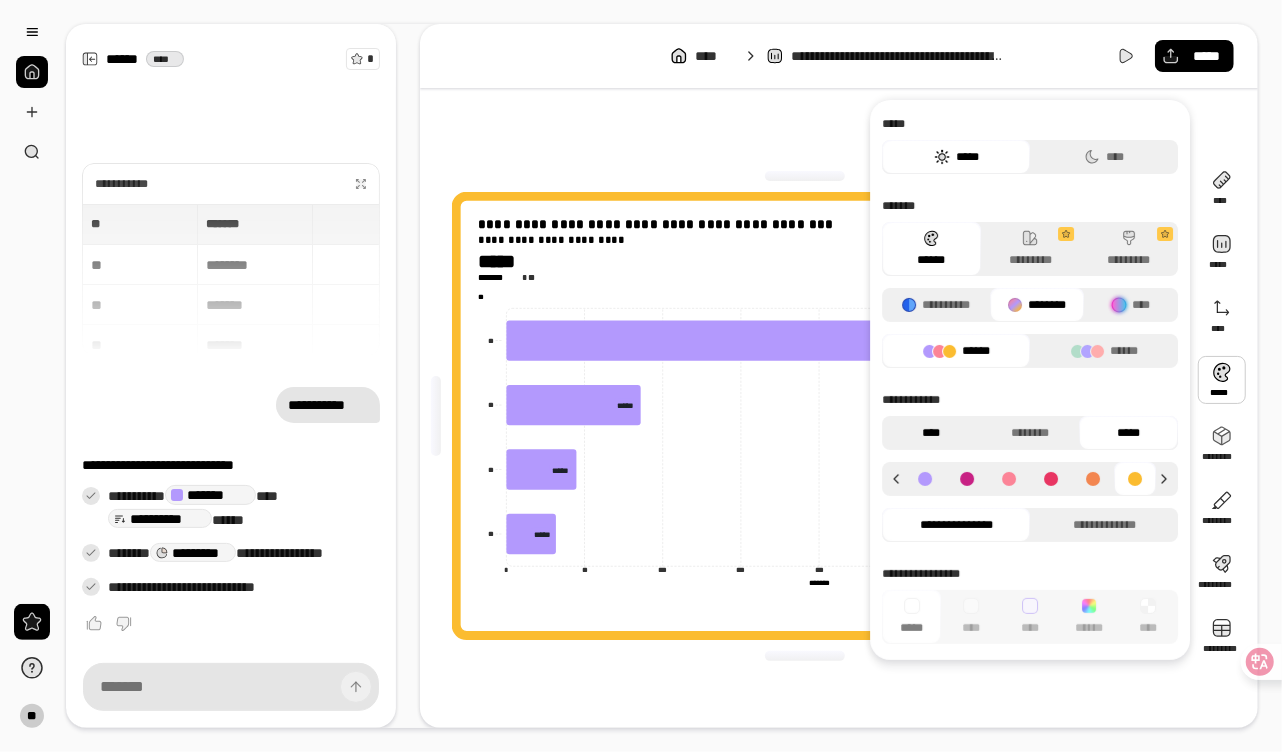 click on "****" at bounding box center [931, 433] 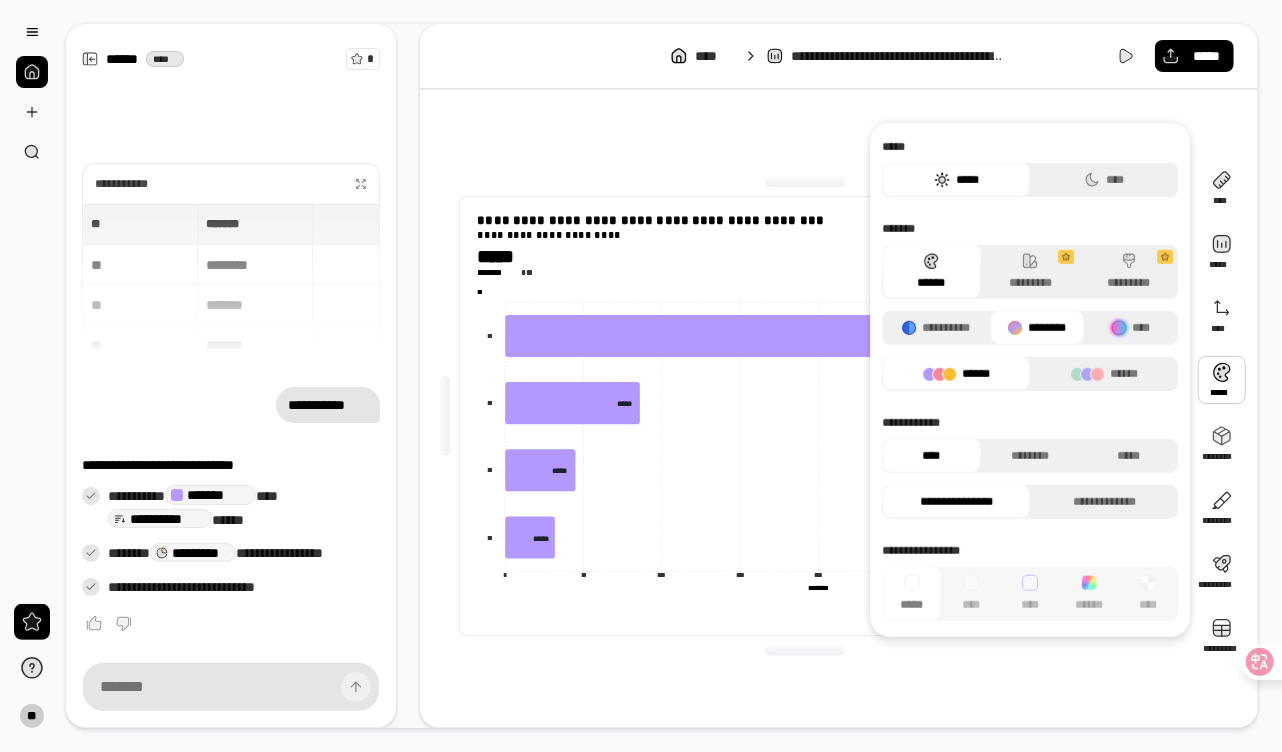 click on "******" at bounding box center (956, 374) 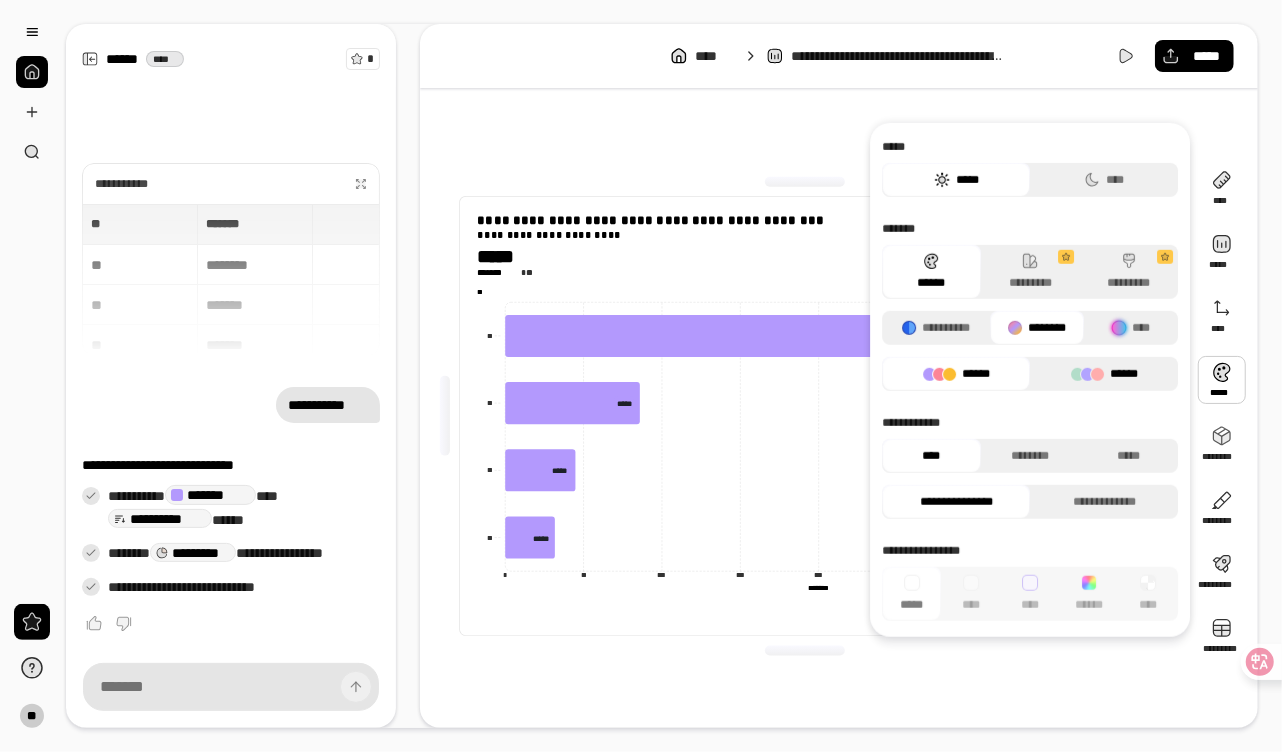 click on "******" at bounding box center [1104, 374] 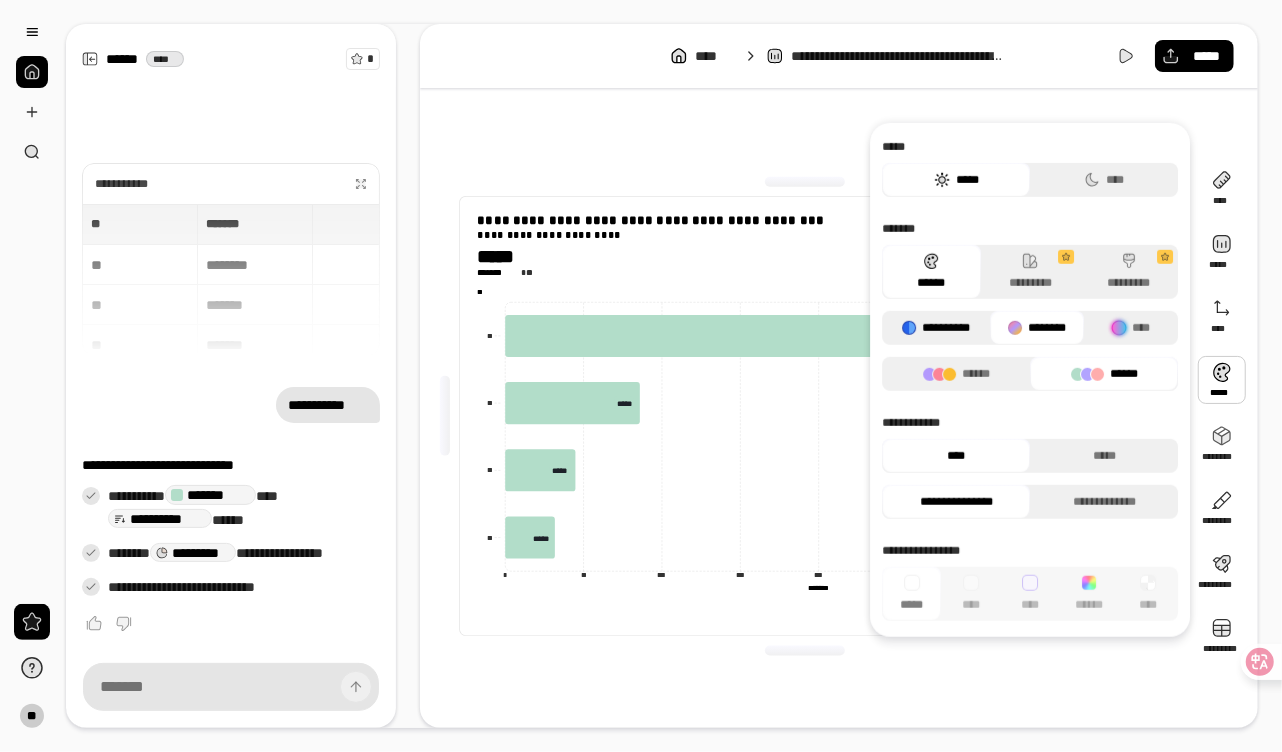 click on "**********" at bounding box center [936, 328] 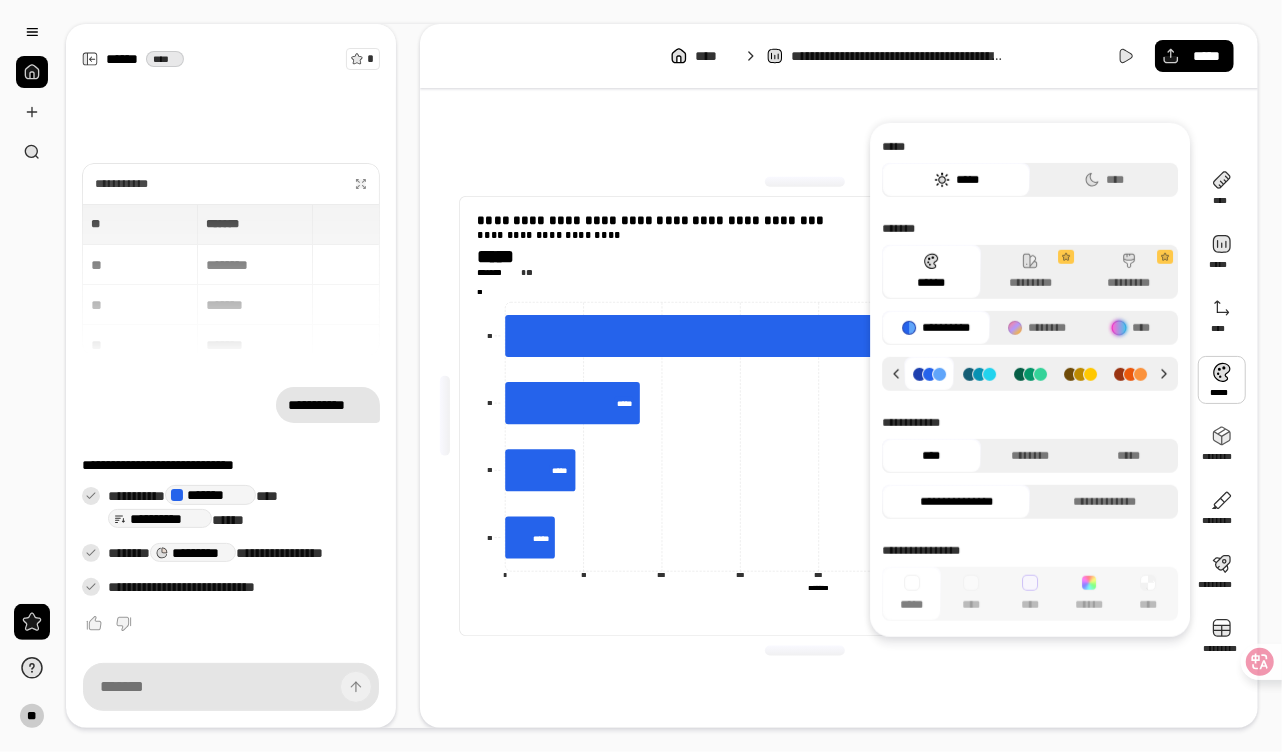 click 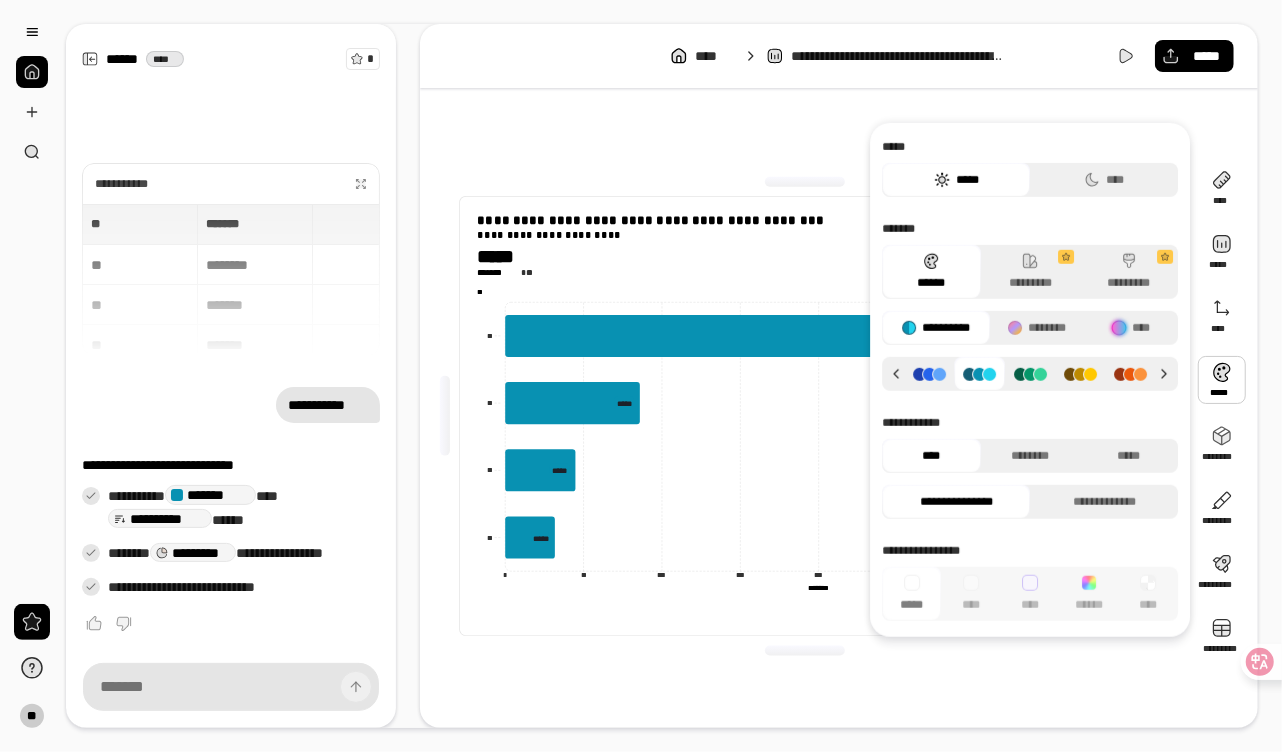 click 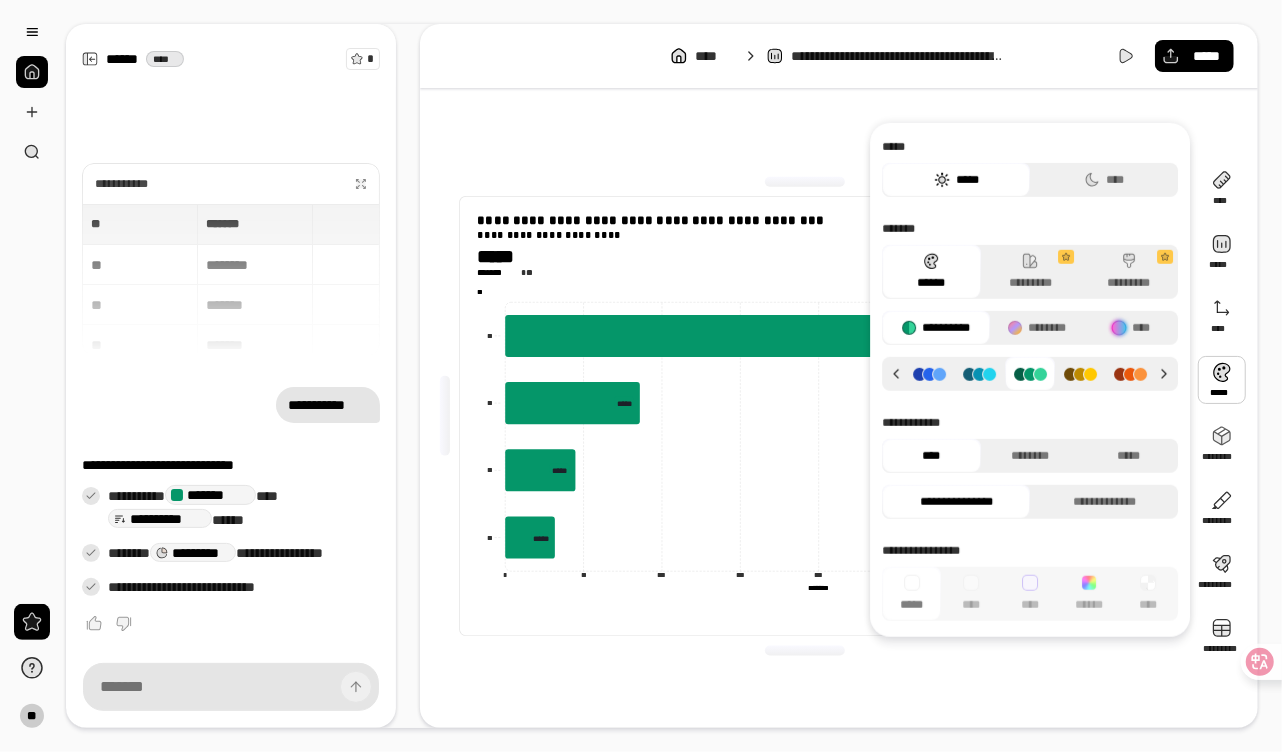 click 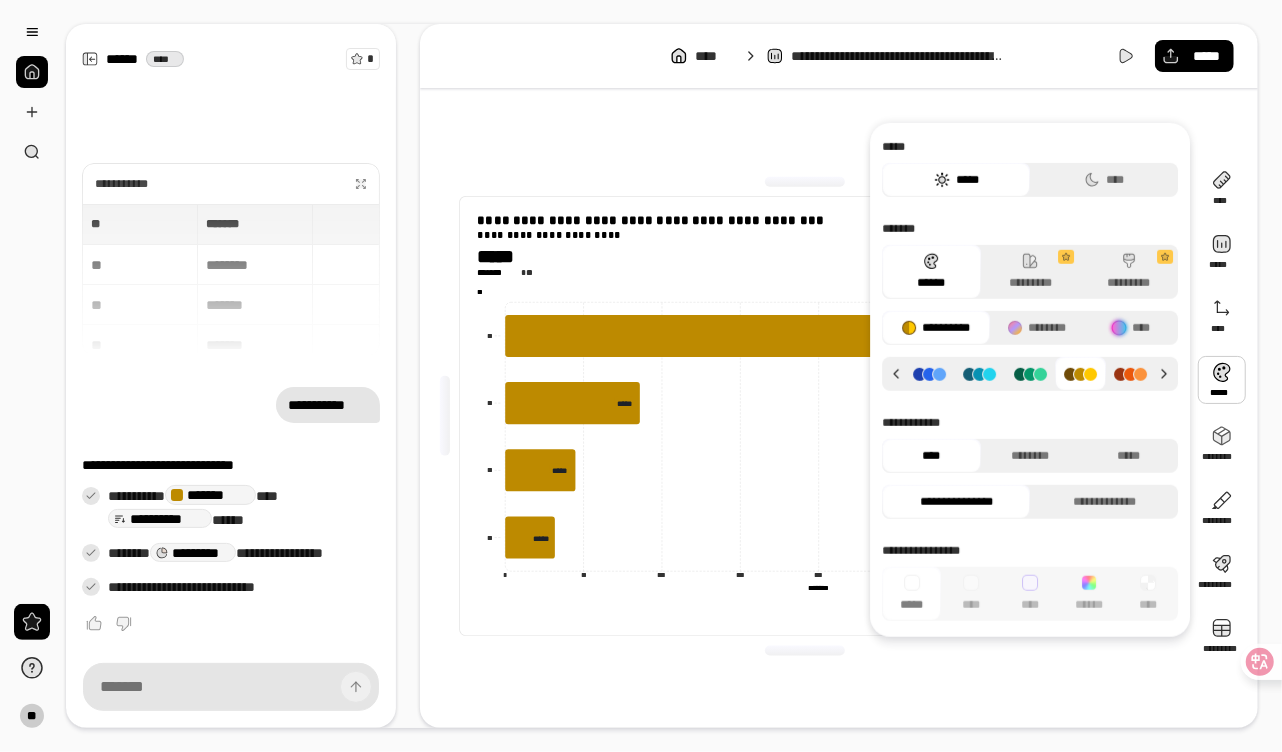 click 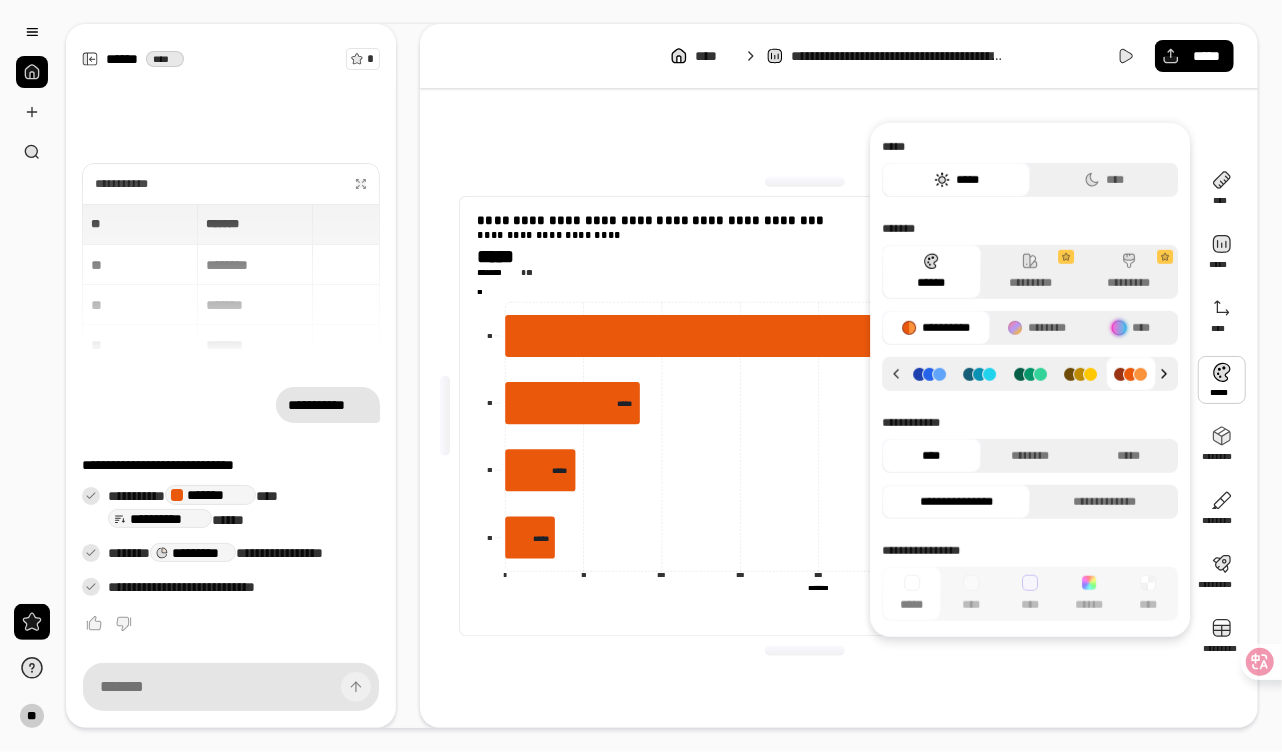 click 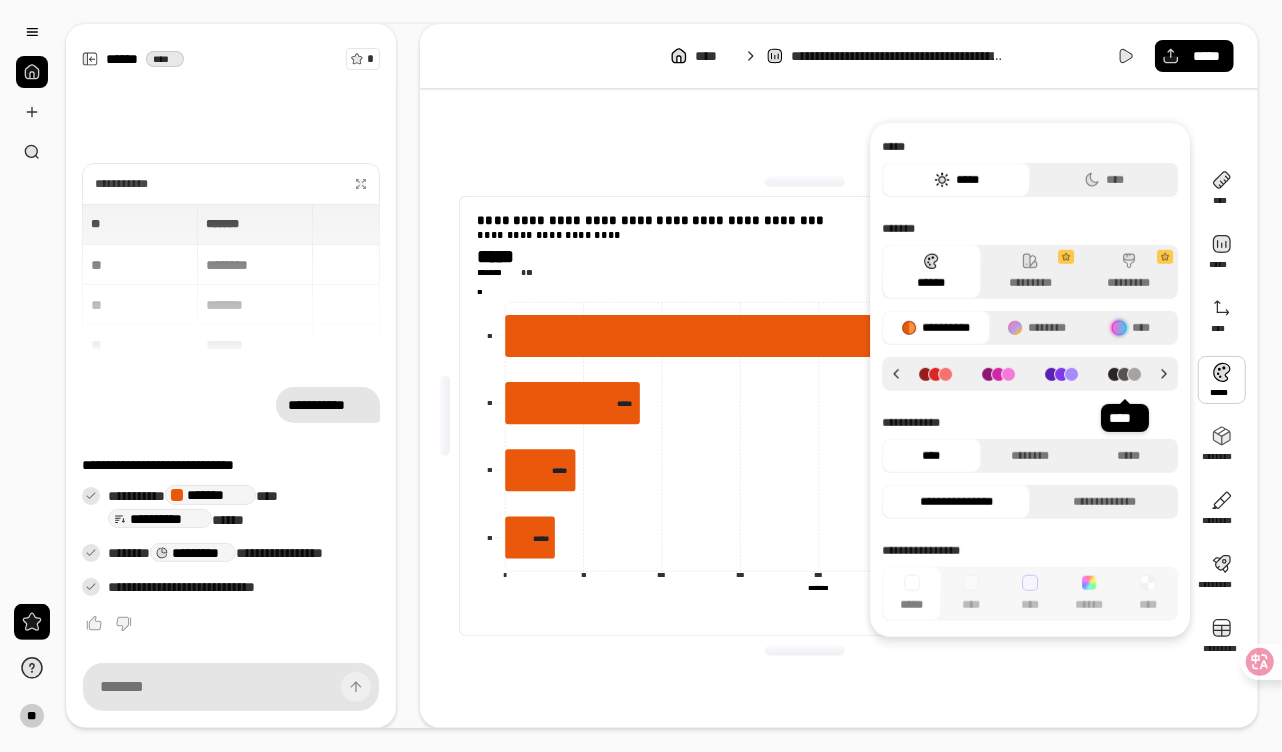 click at bounding box center (1124, 373) 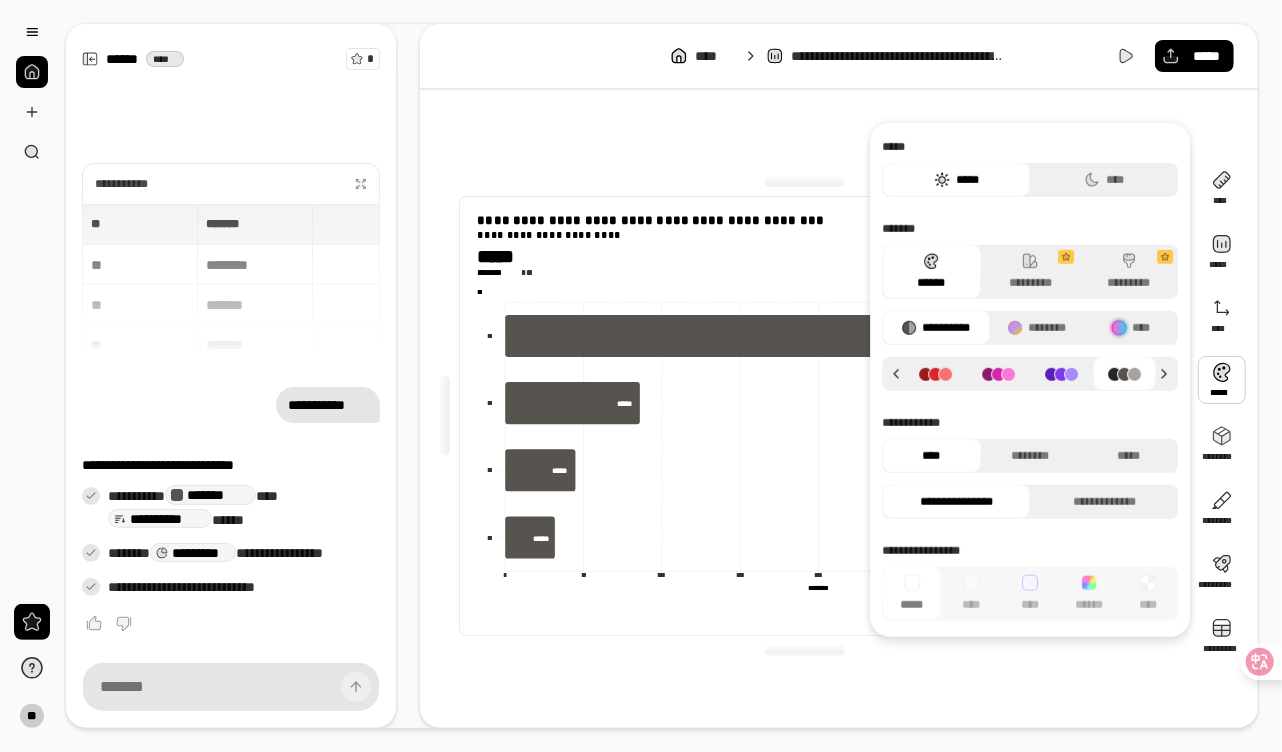 click at bounding box center (1061, 373) 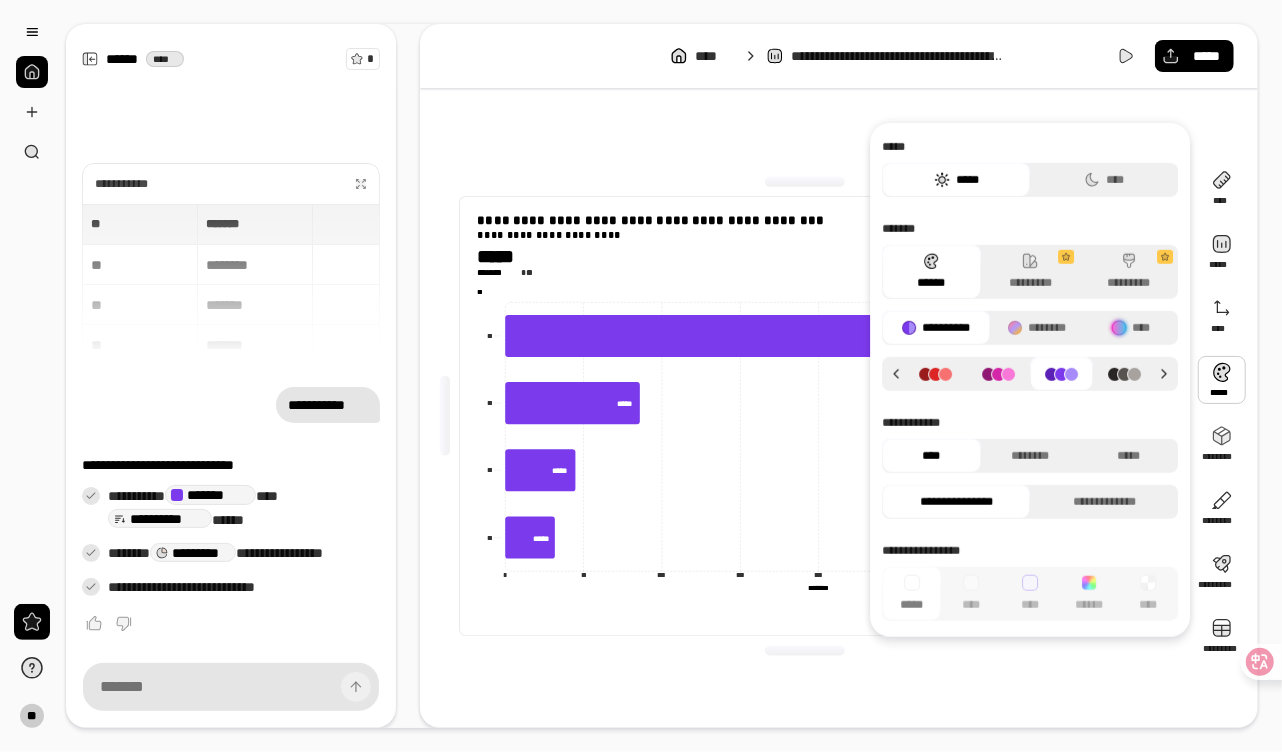 click at bounding box center [998, 373] 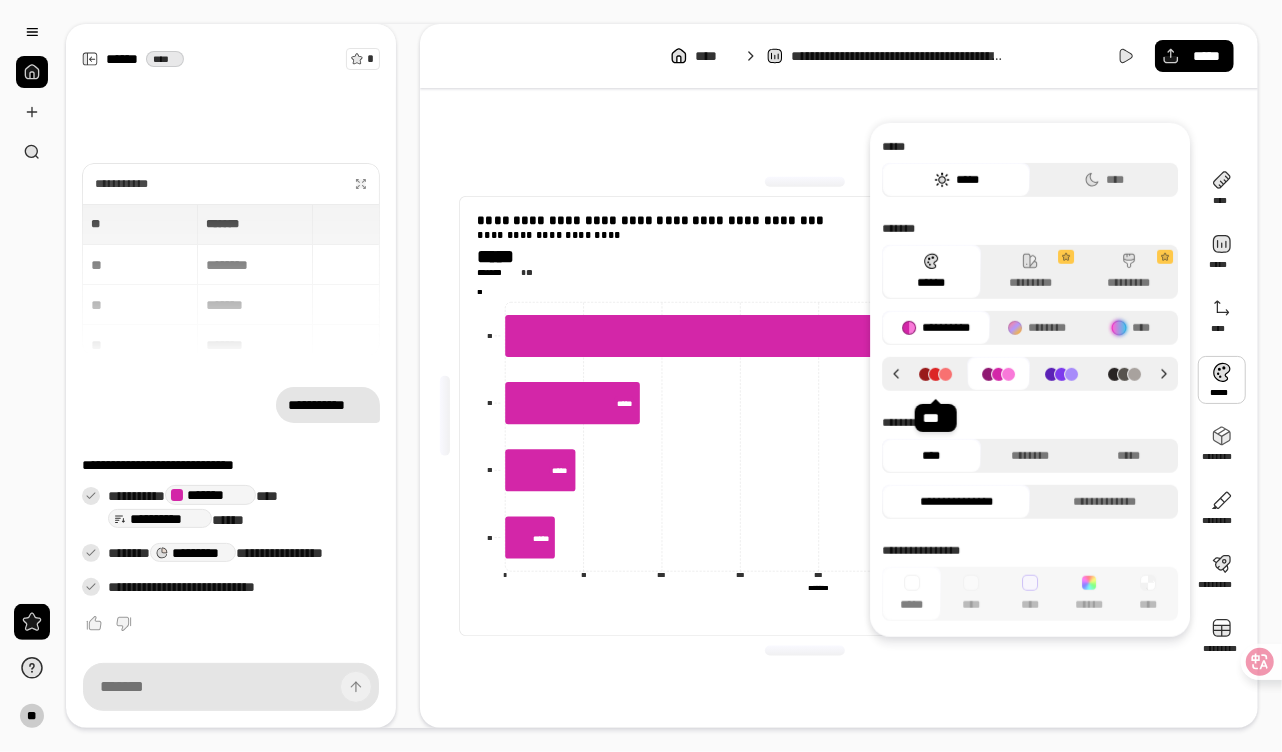 click 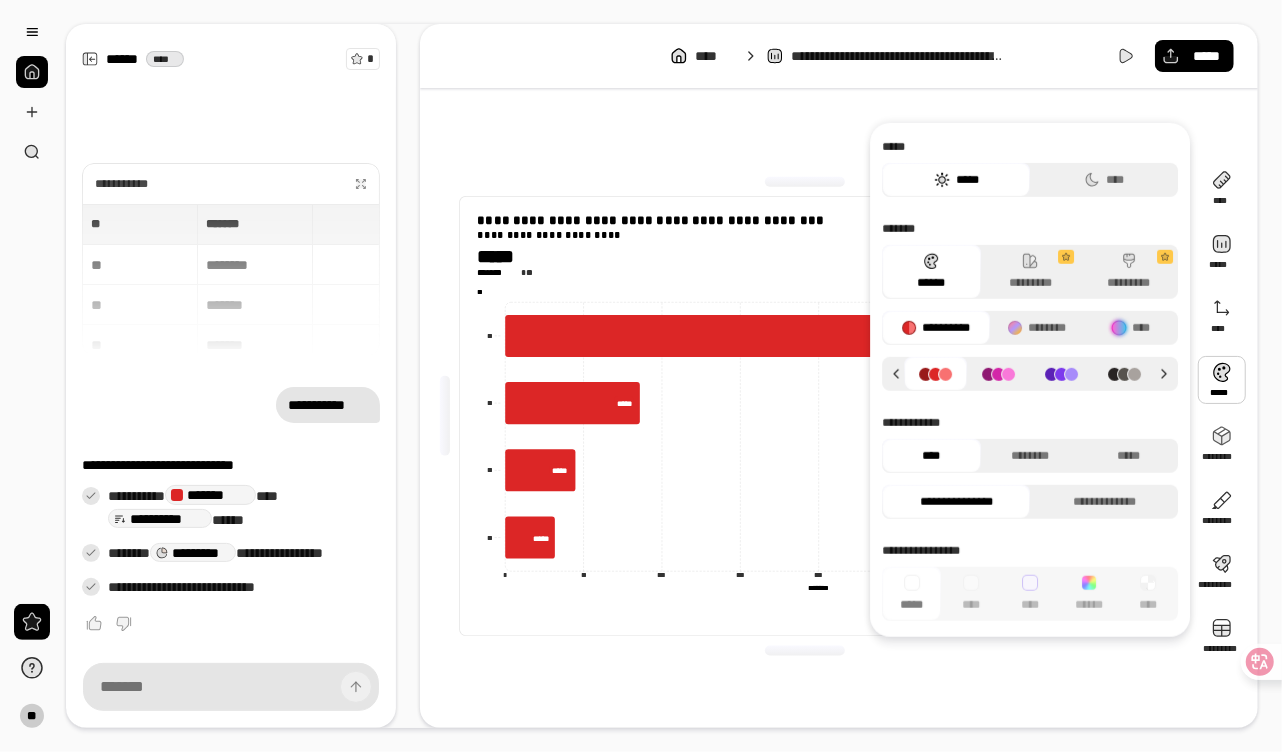 drag, startPoint x: 936, startPoint y: 373, endPoint x: 934, endPoint y: 394, distance: 21.095022 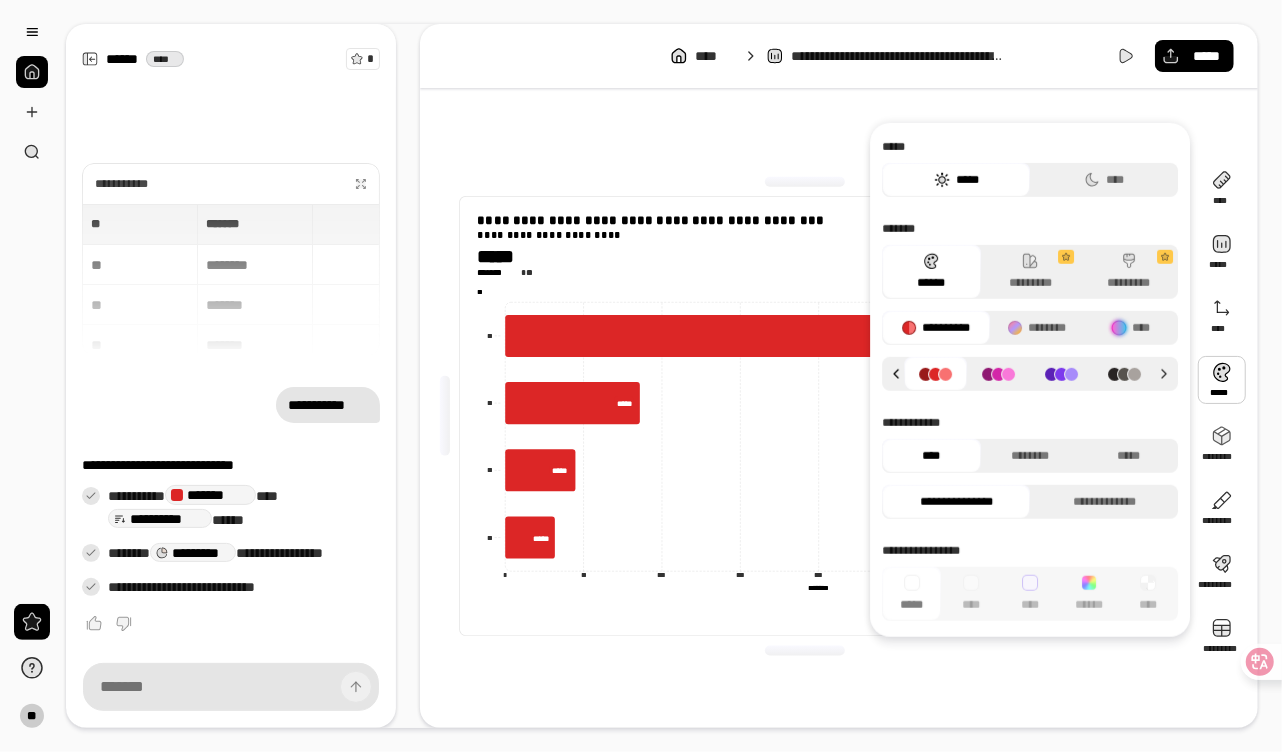 click 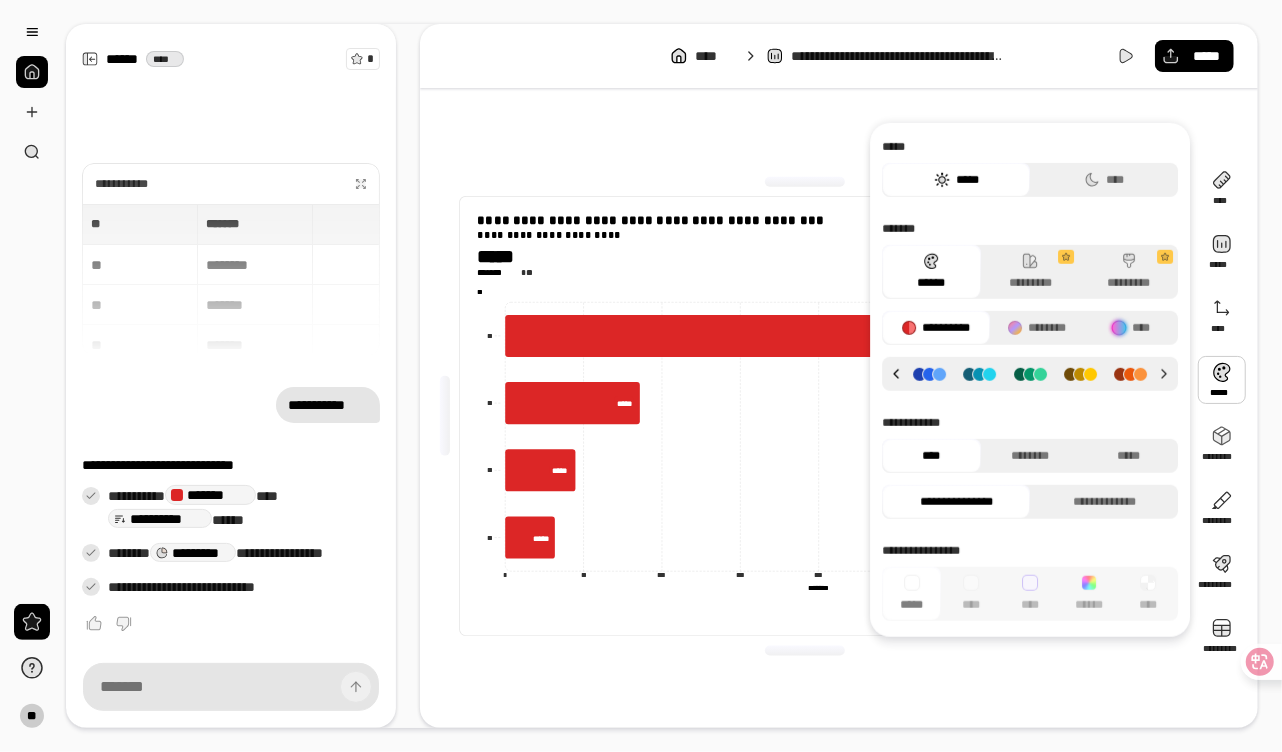 click 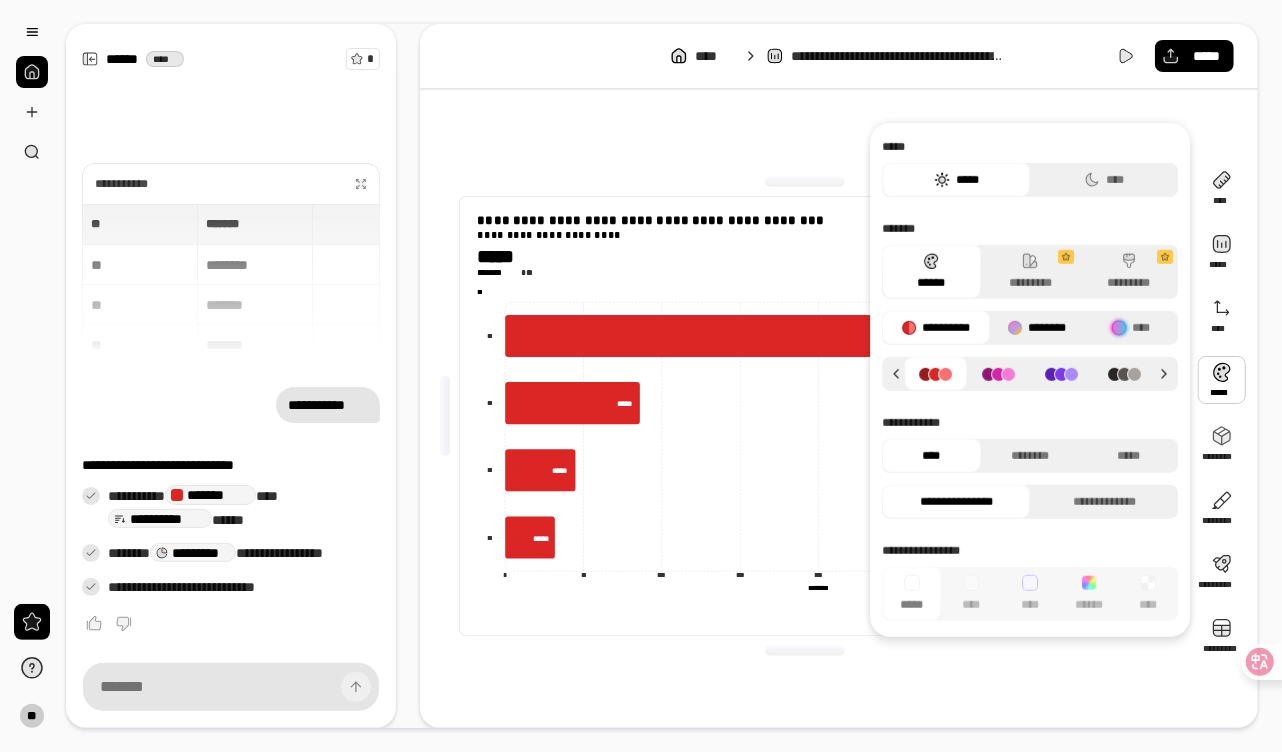 click on "********" at bounding box center (1037, 328) 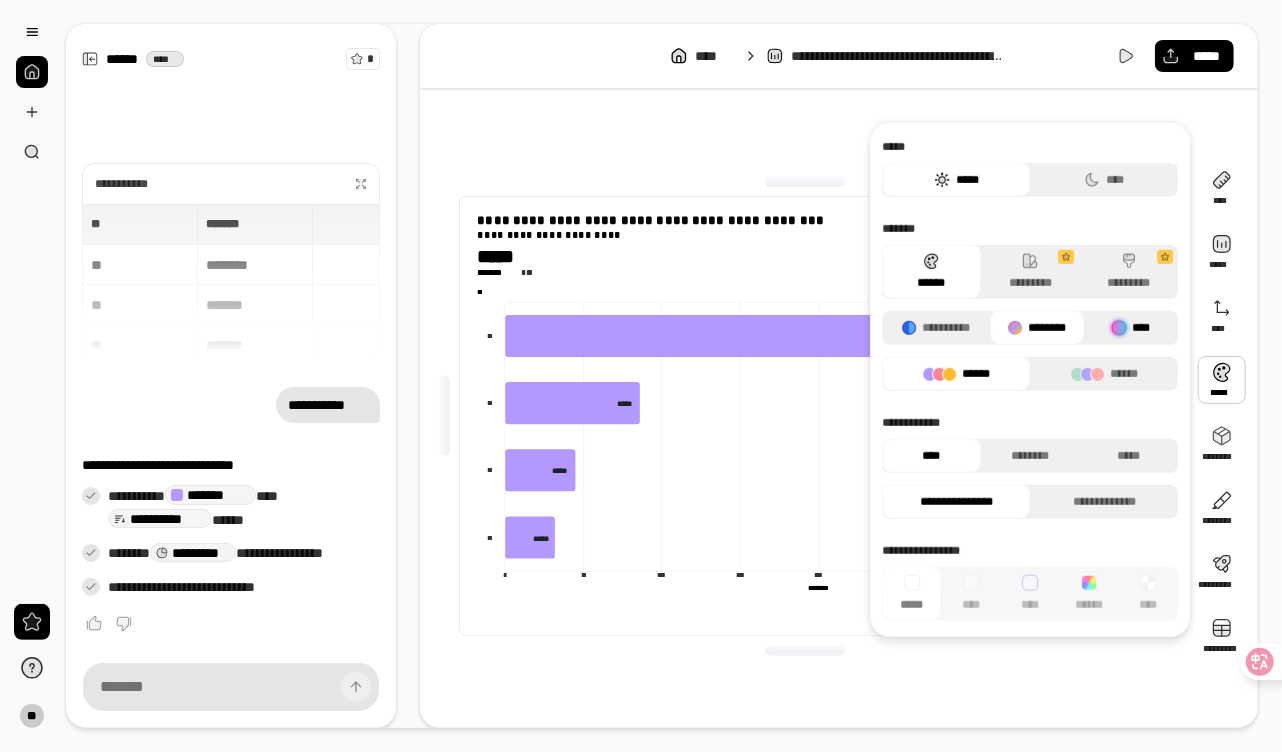 click on "****" at bounding box center (1131, 328) 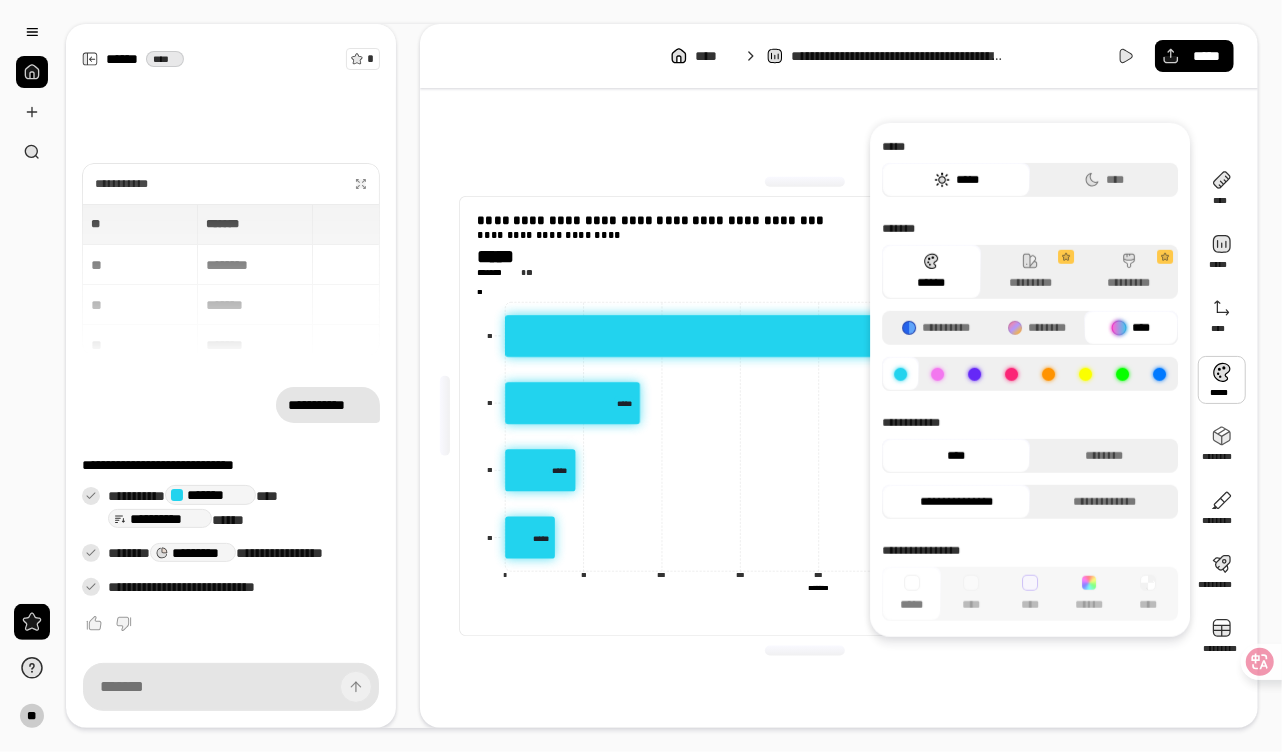 click 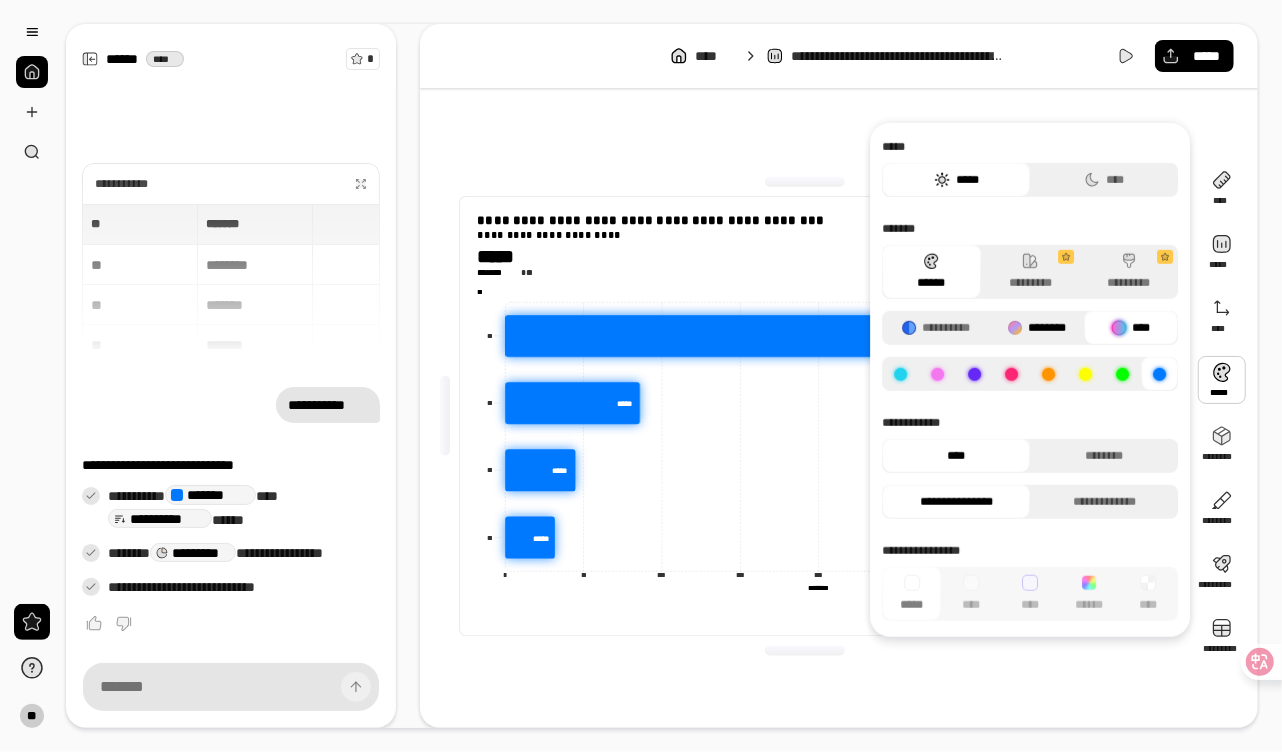 click on "********" at bounding box center (1037, 328) 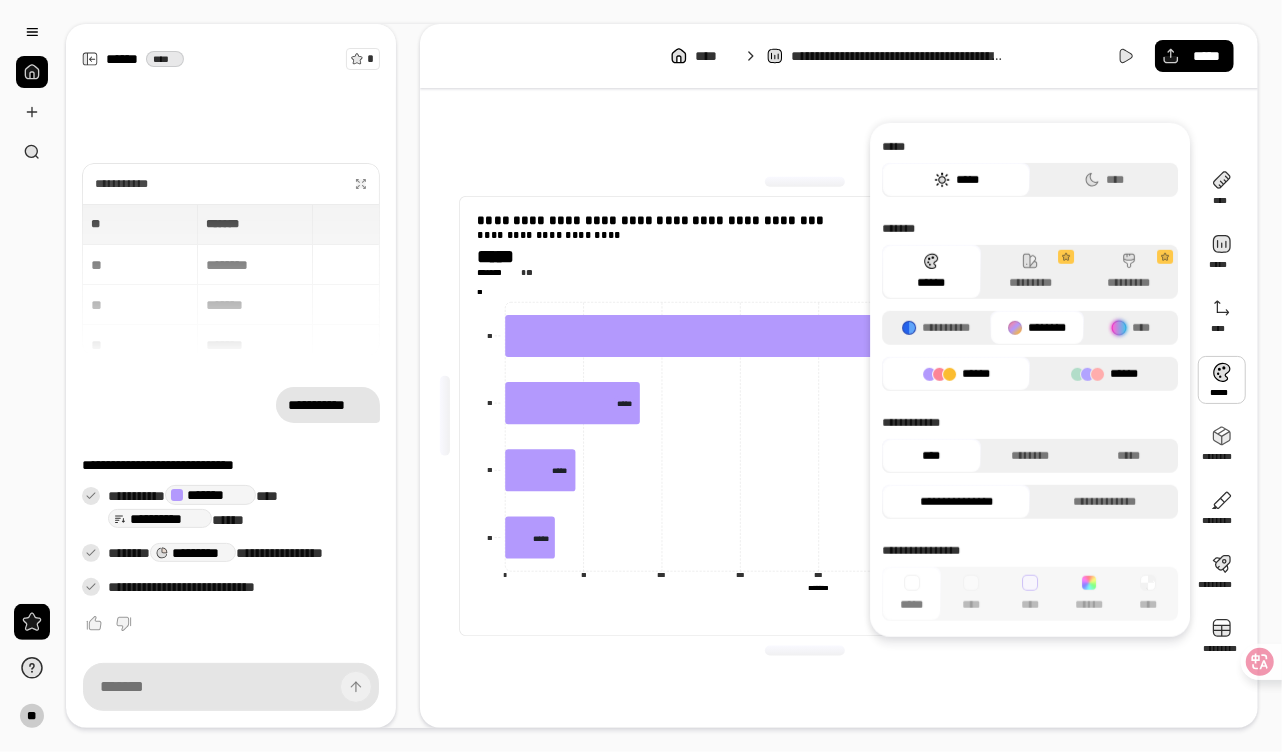 click 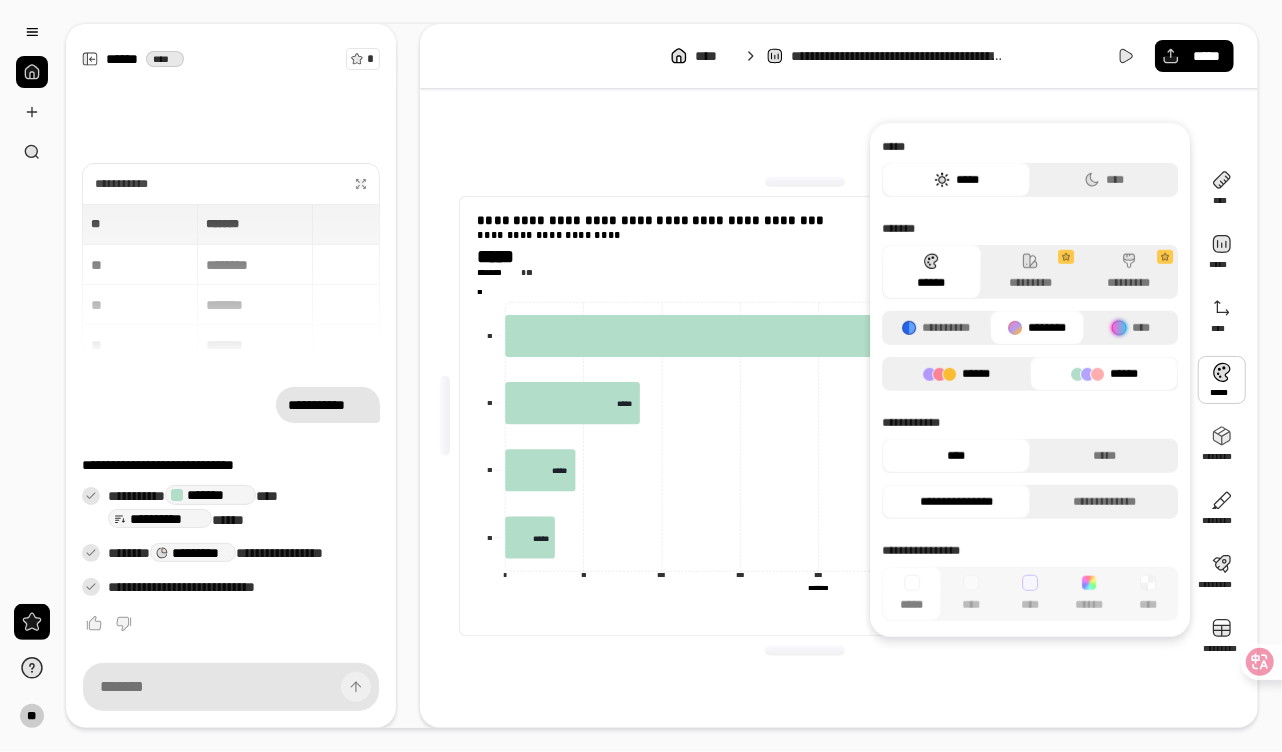 click on "******" at bounding box center (956, 374) 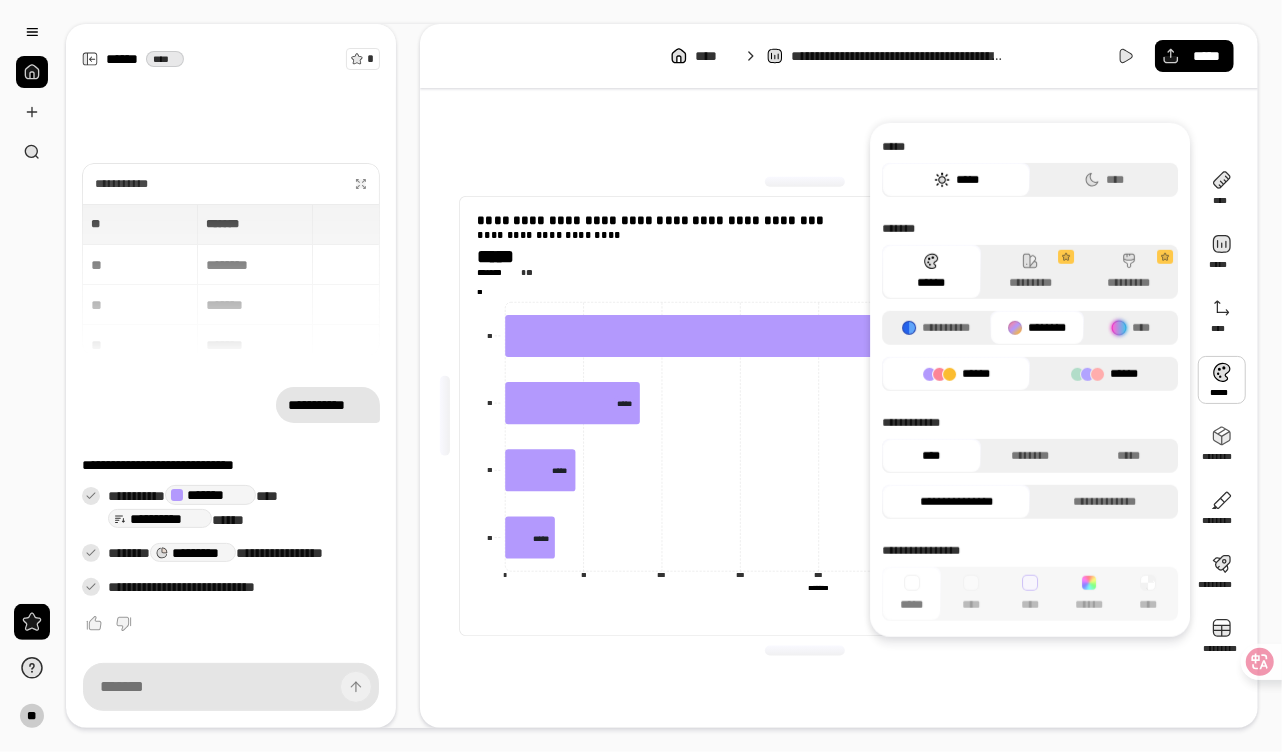 click 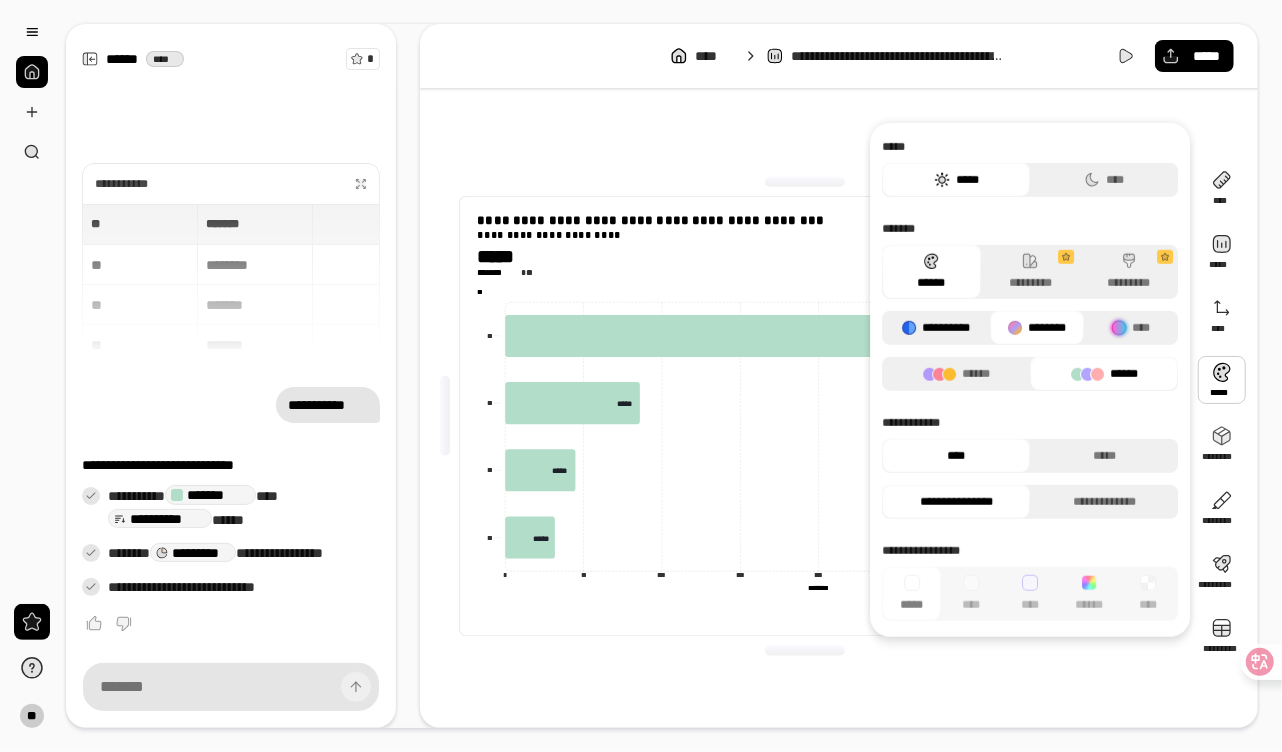 click on "**********" at bounding box center (936, 328) 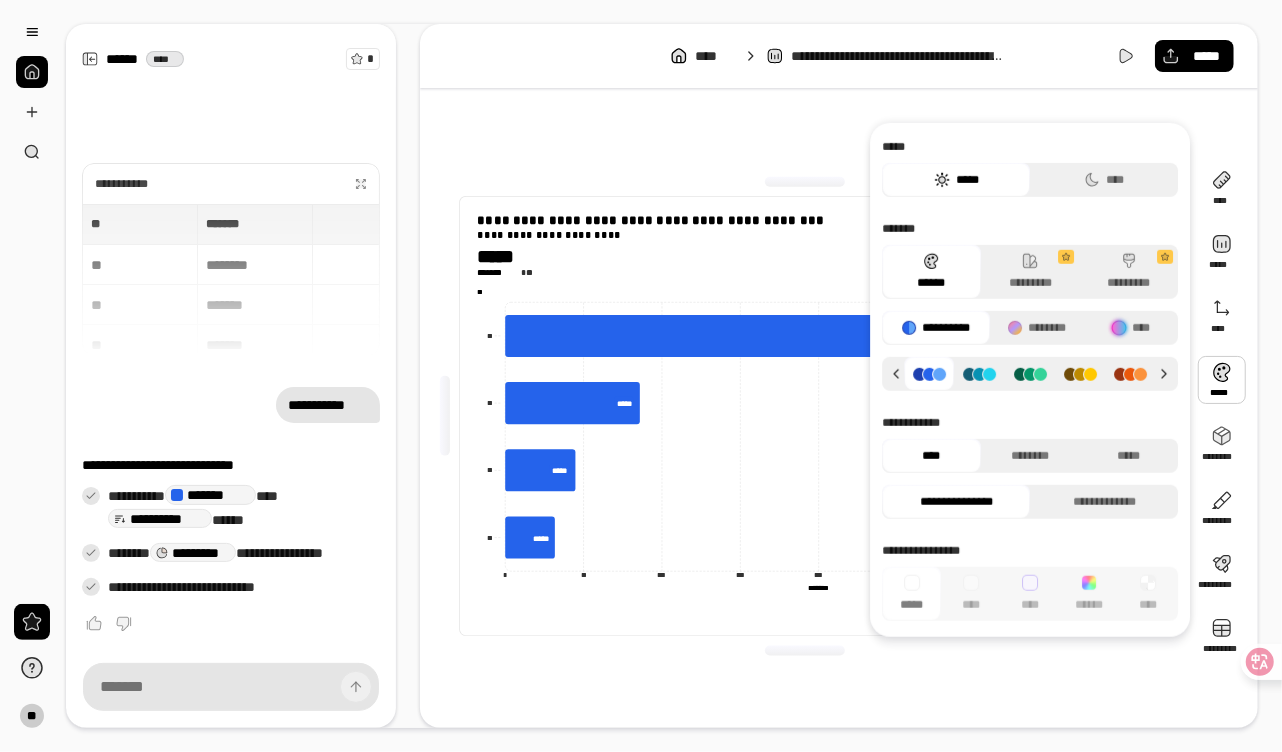 click at bounding box center (980, 373) 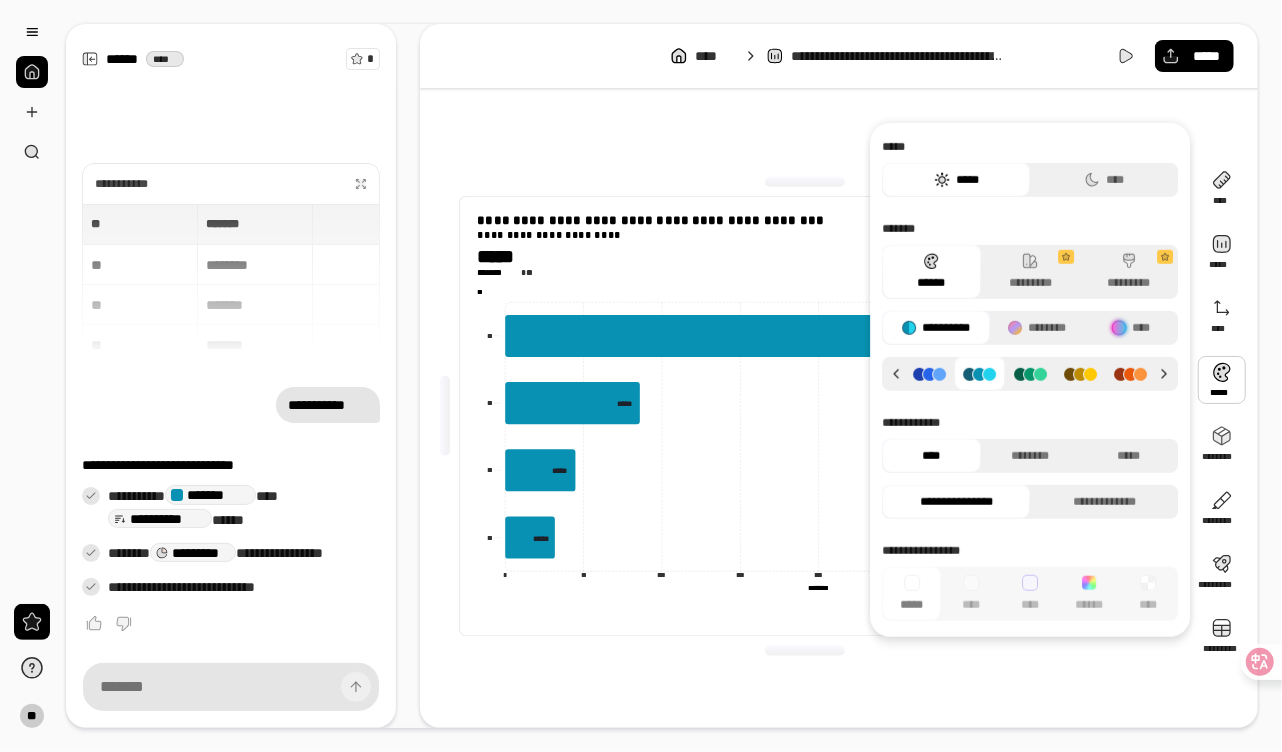click 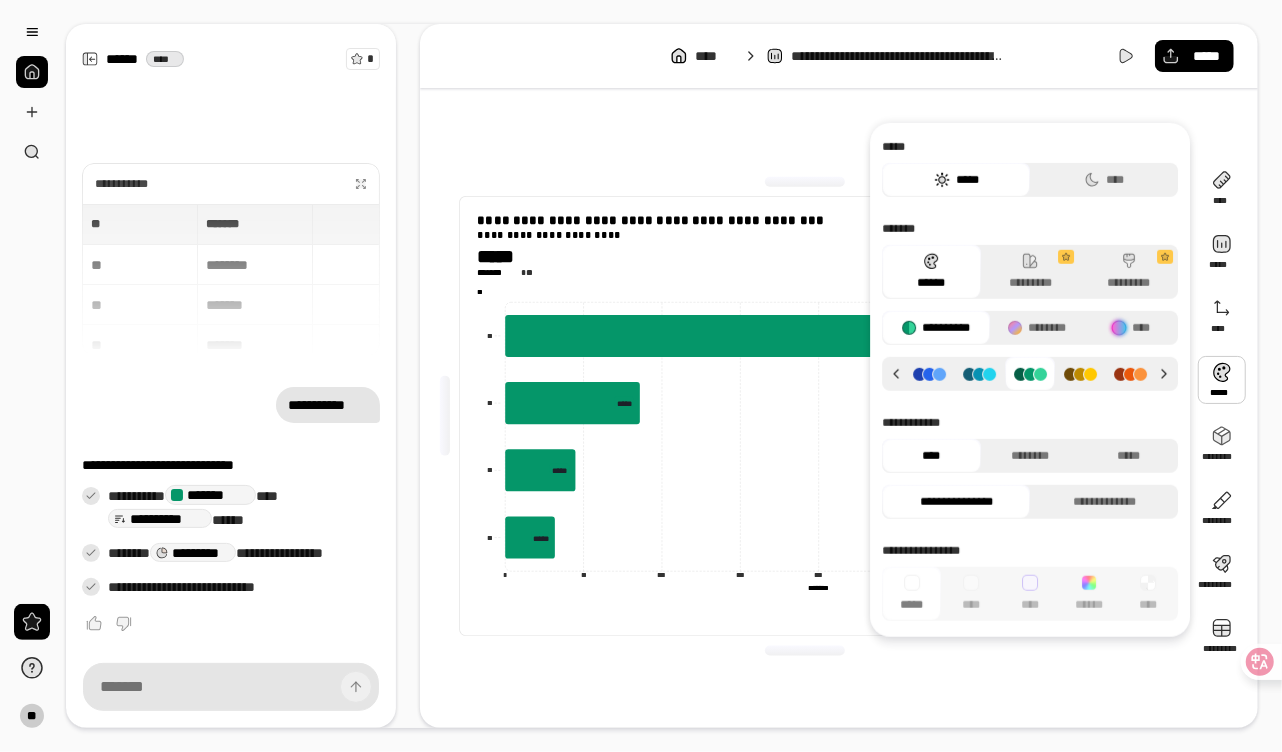 click at bounding box center (1081, 373) 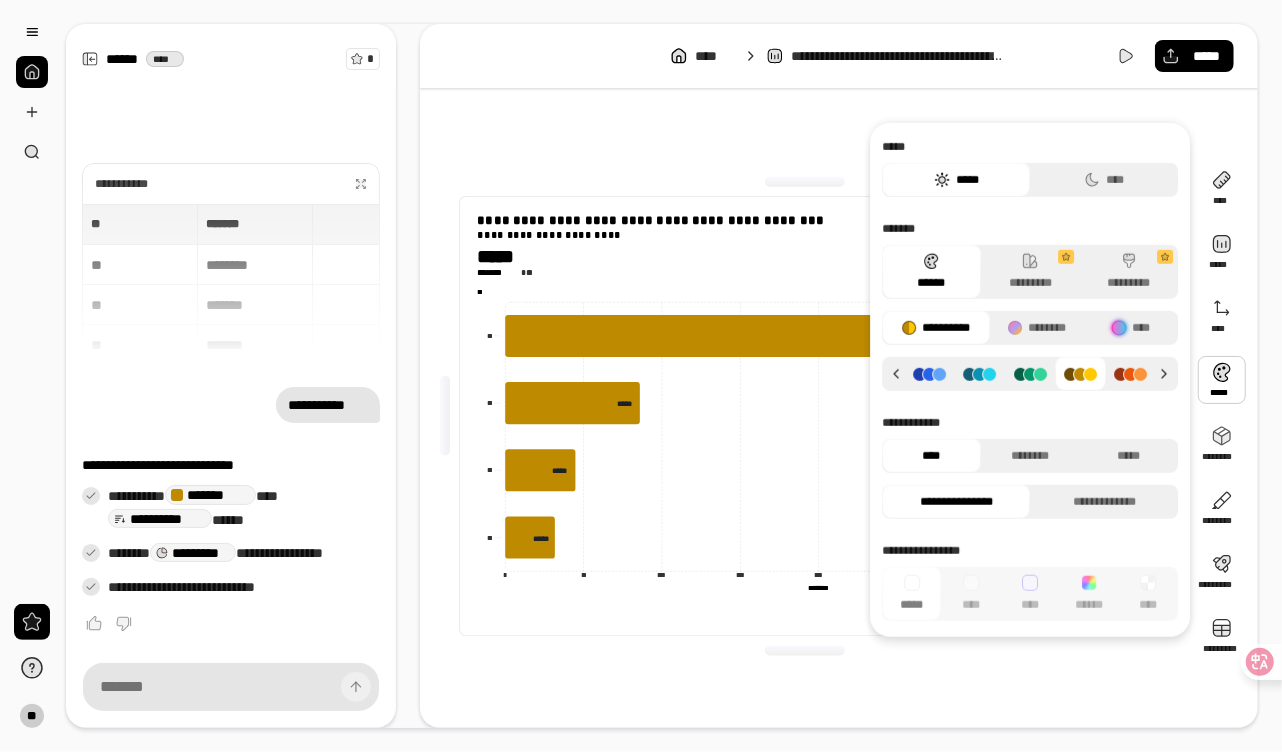 click at bounding box center (1131, 373) 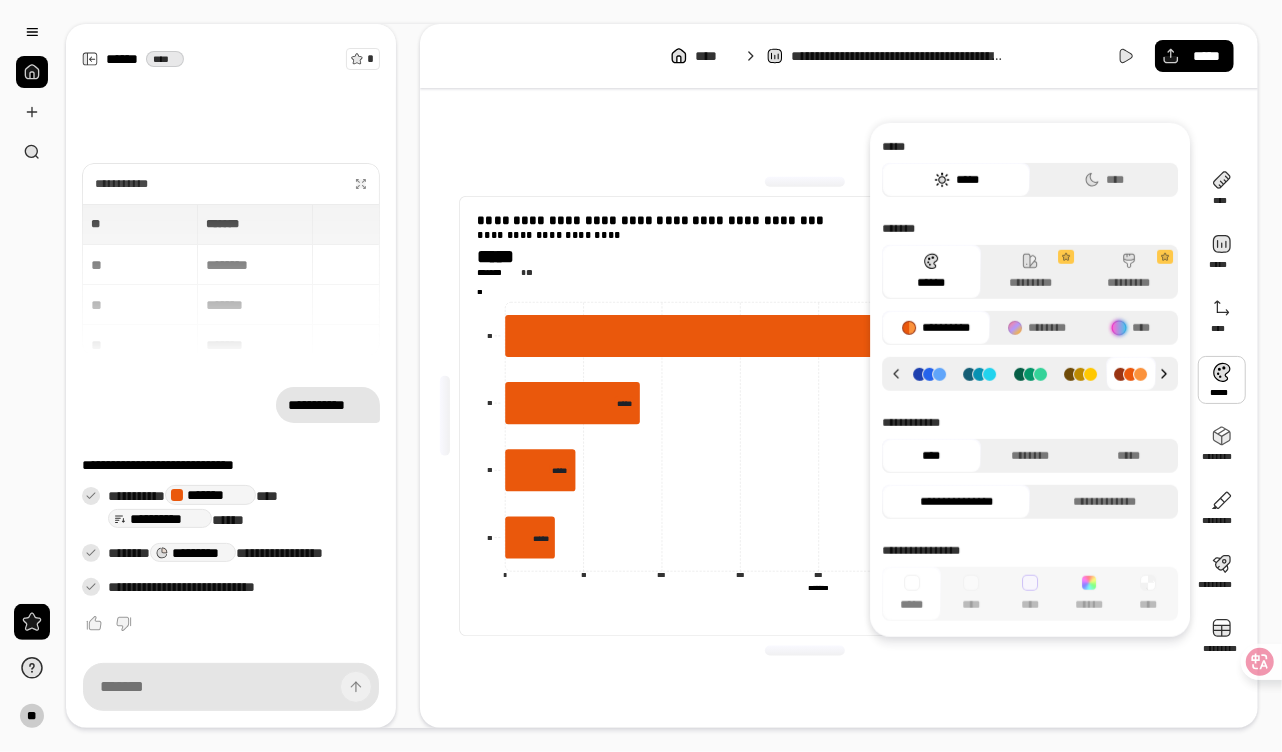 click 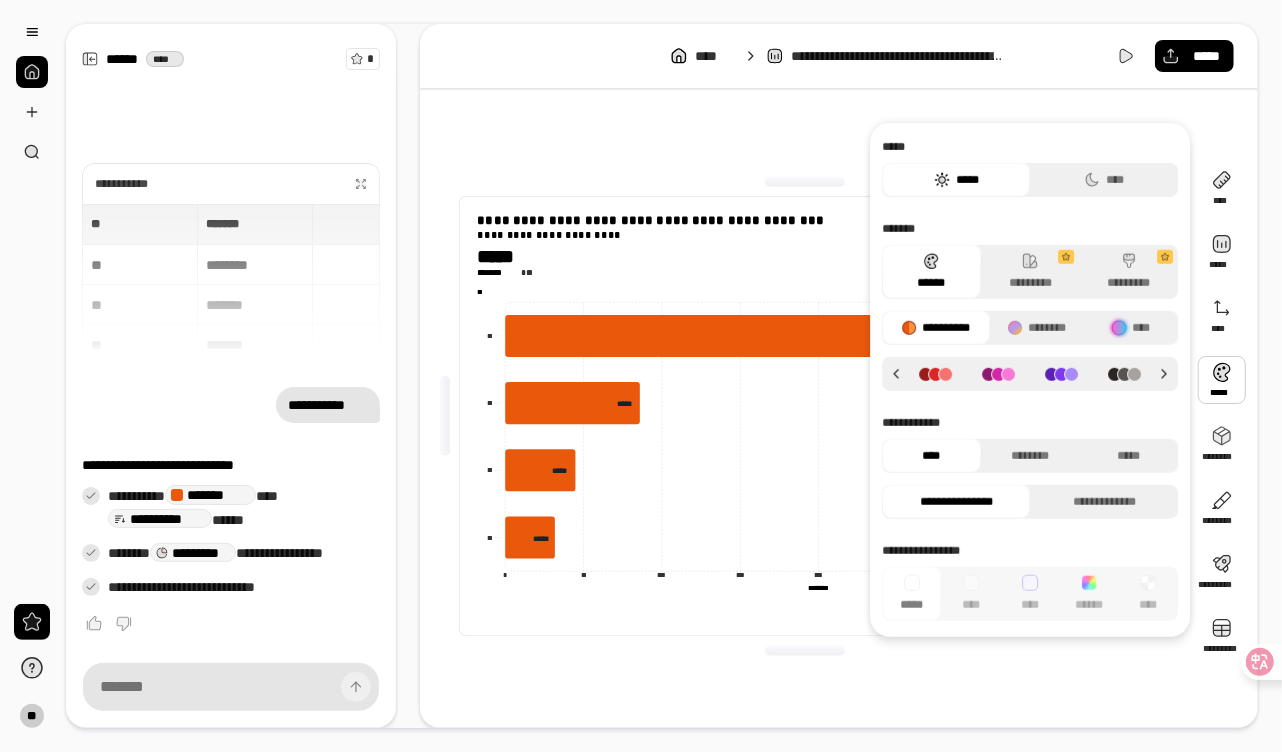 click 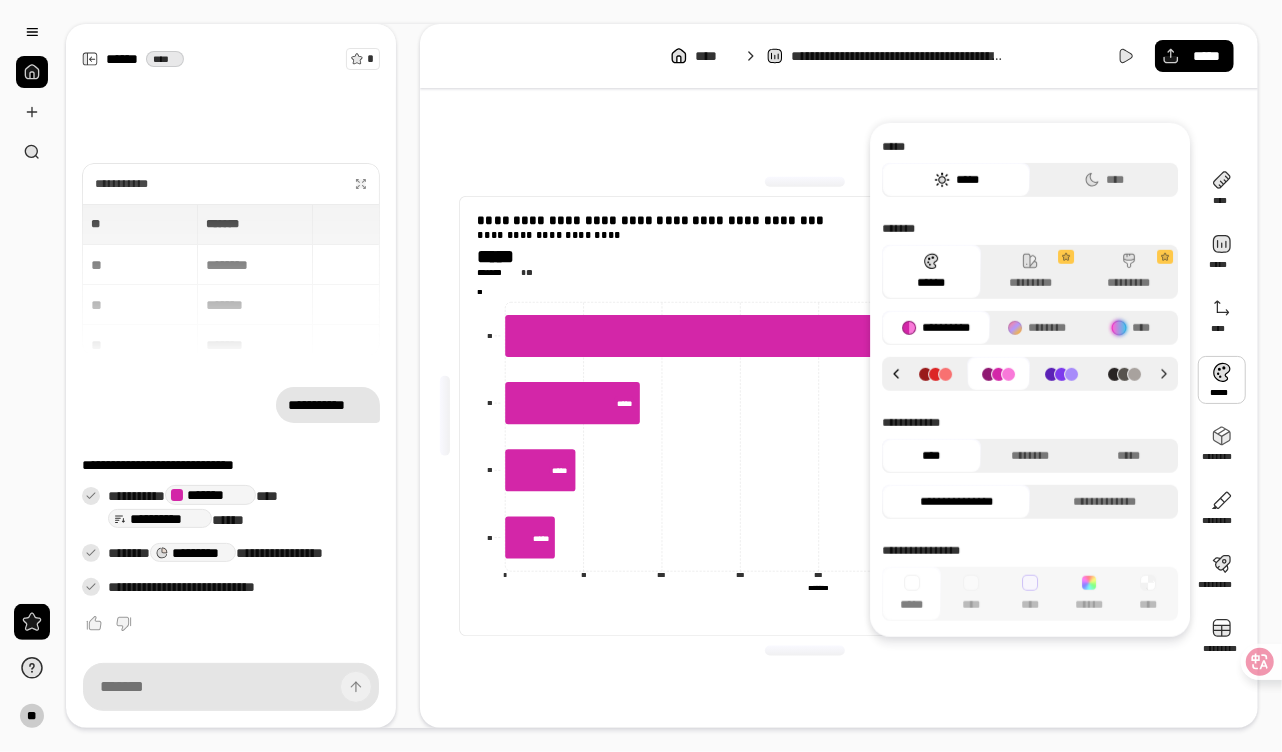 click 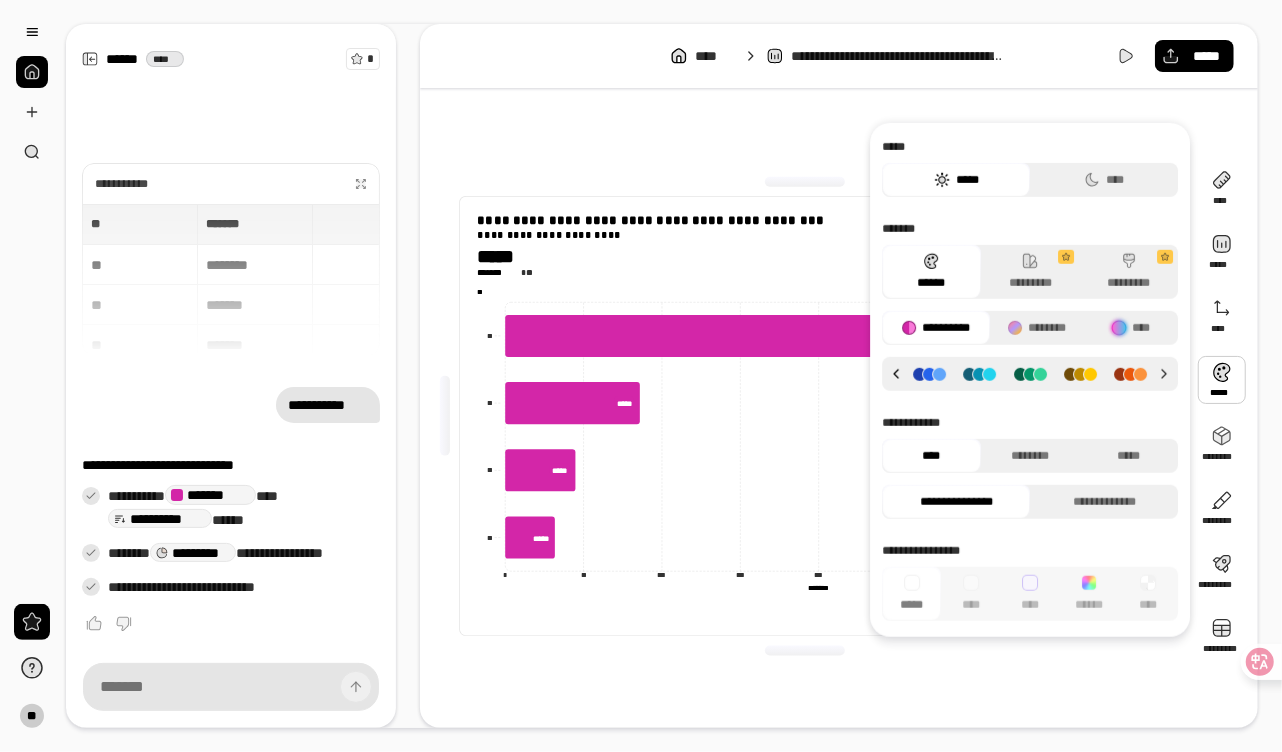 click 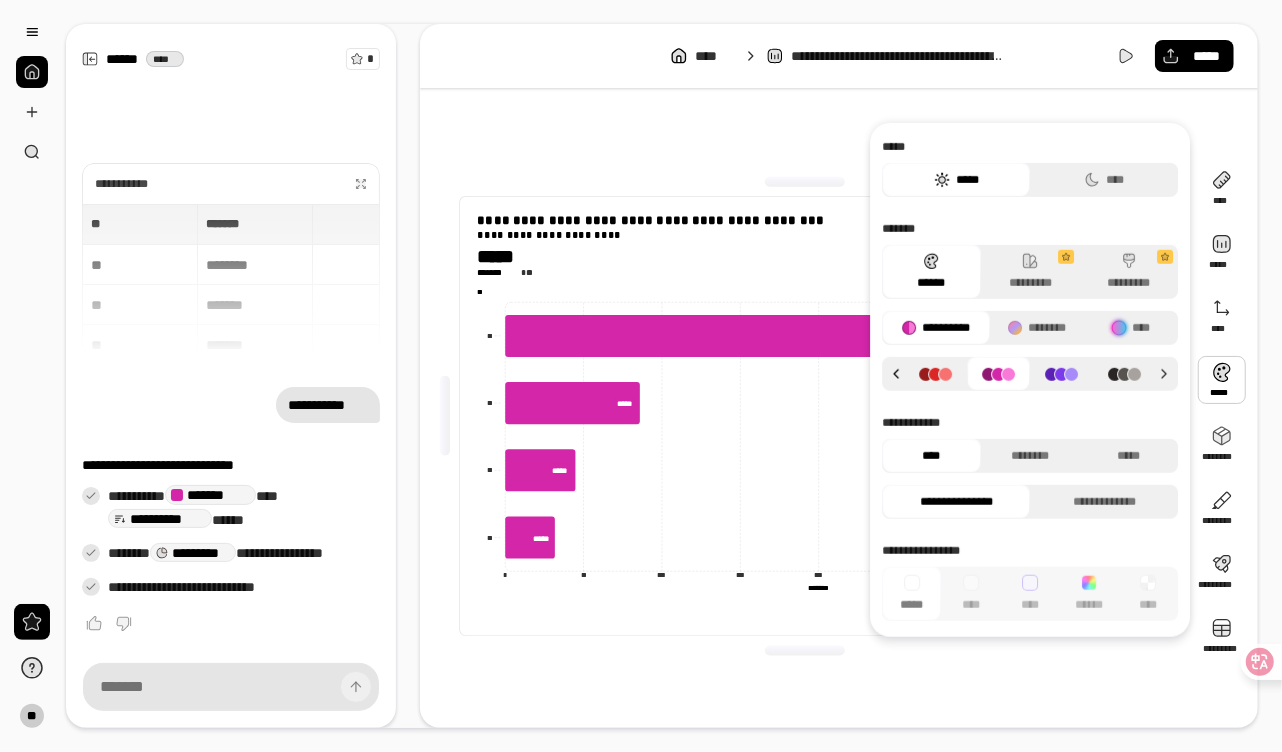 click 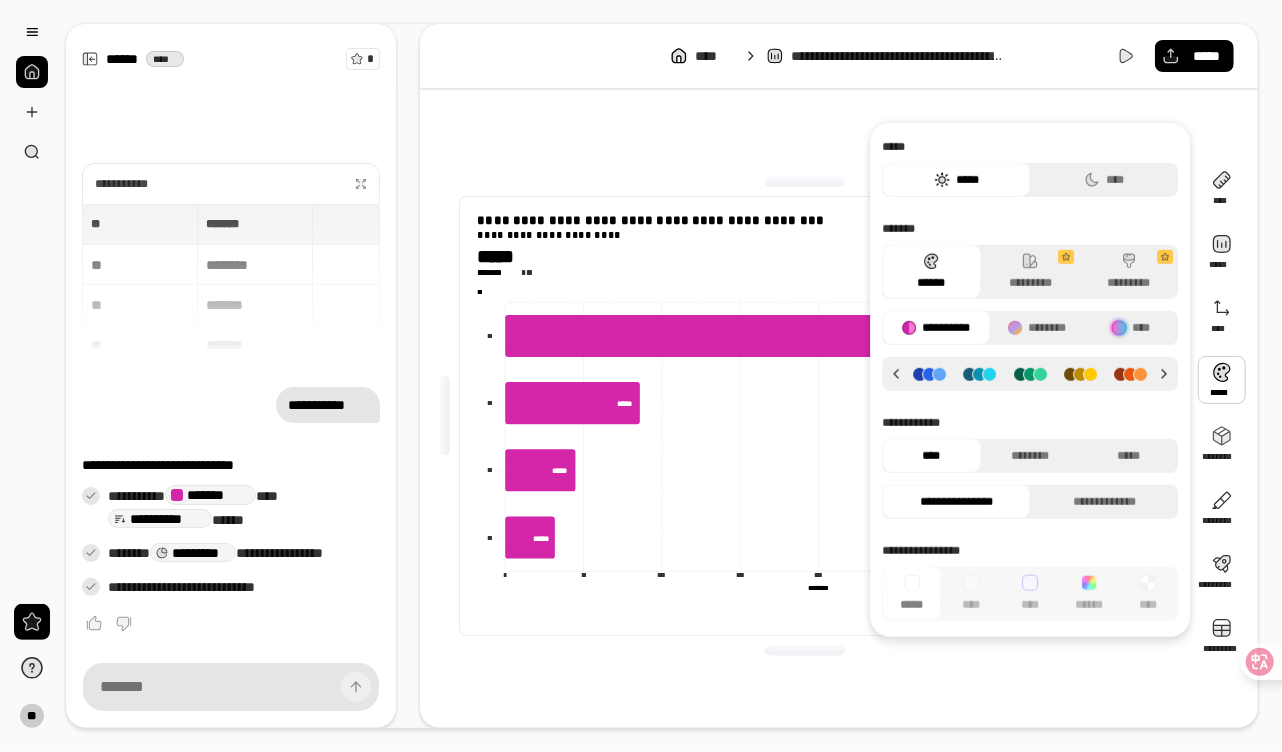 click 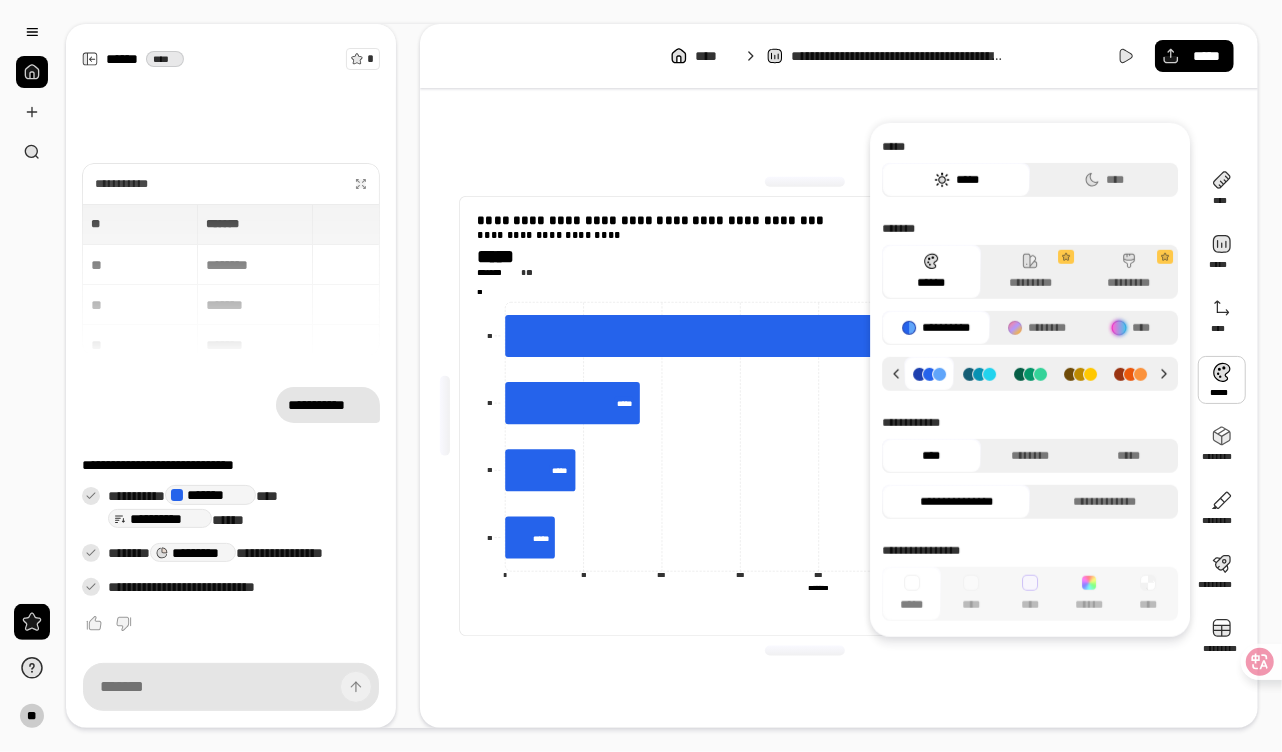 click at bounding box center [980, 373] 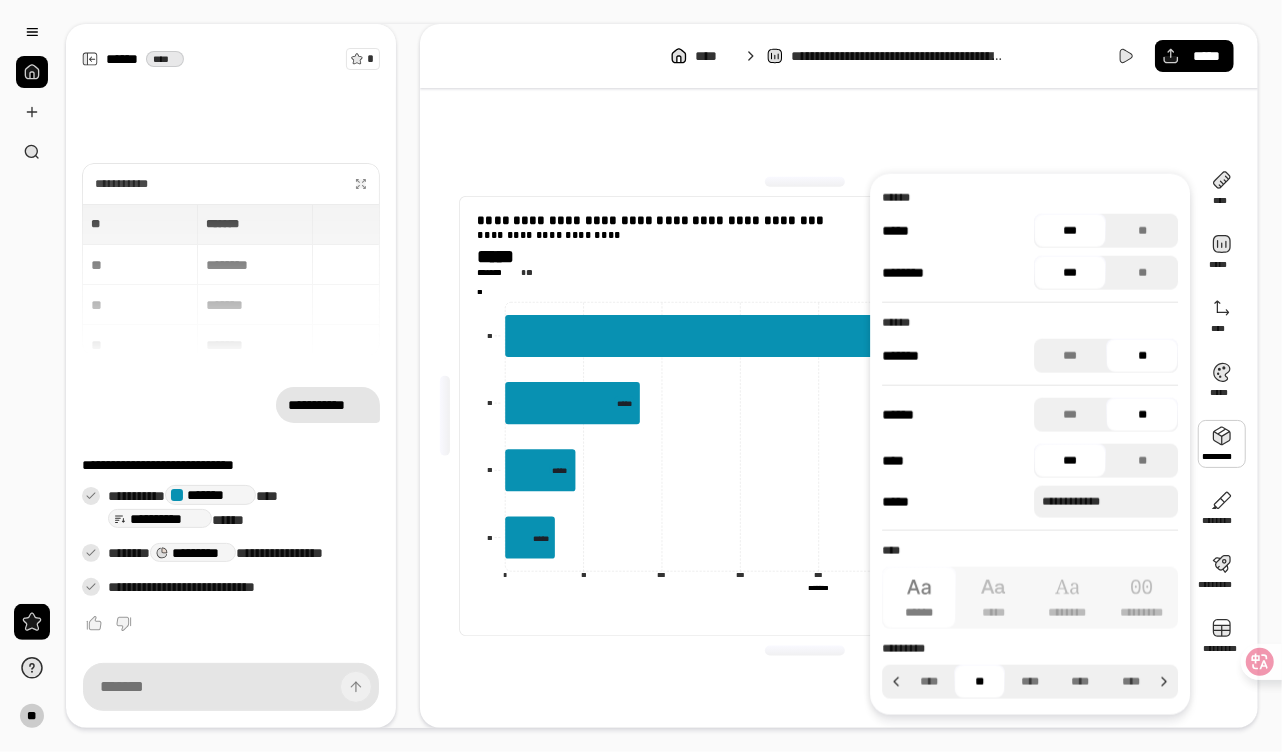 click at bounding box center (1222, 444) 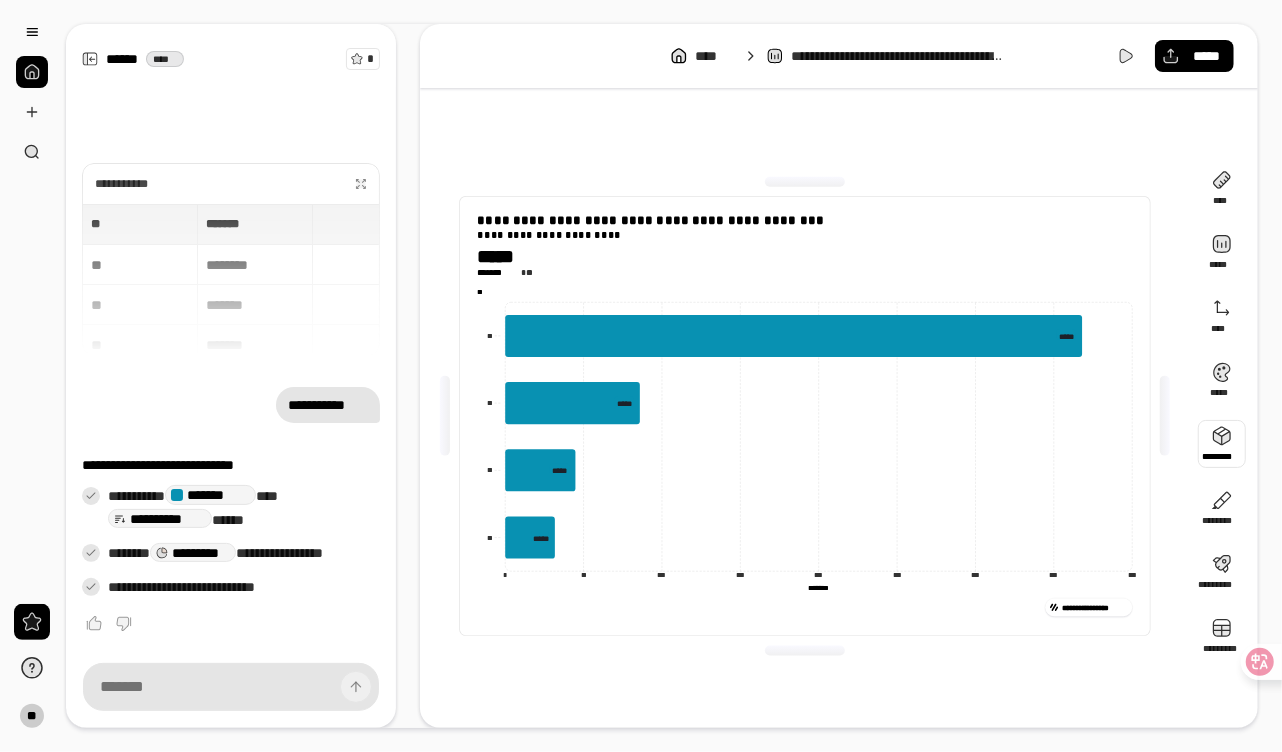 click at bounding box center (1222, 444) 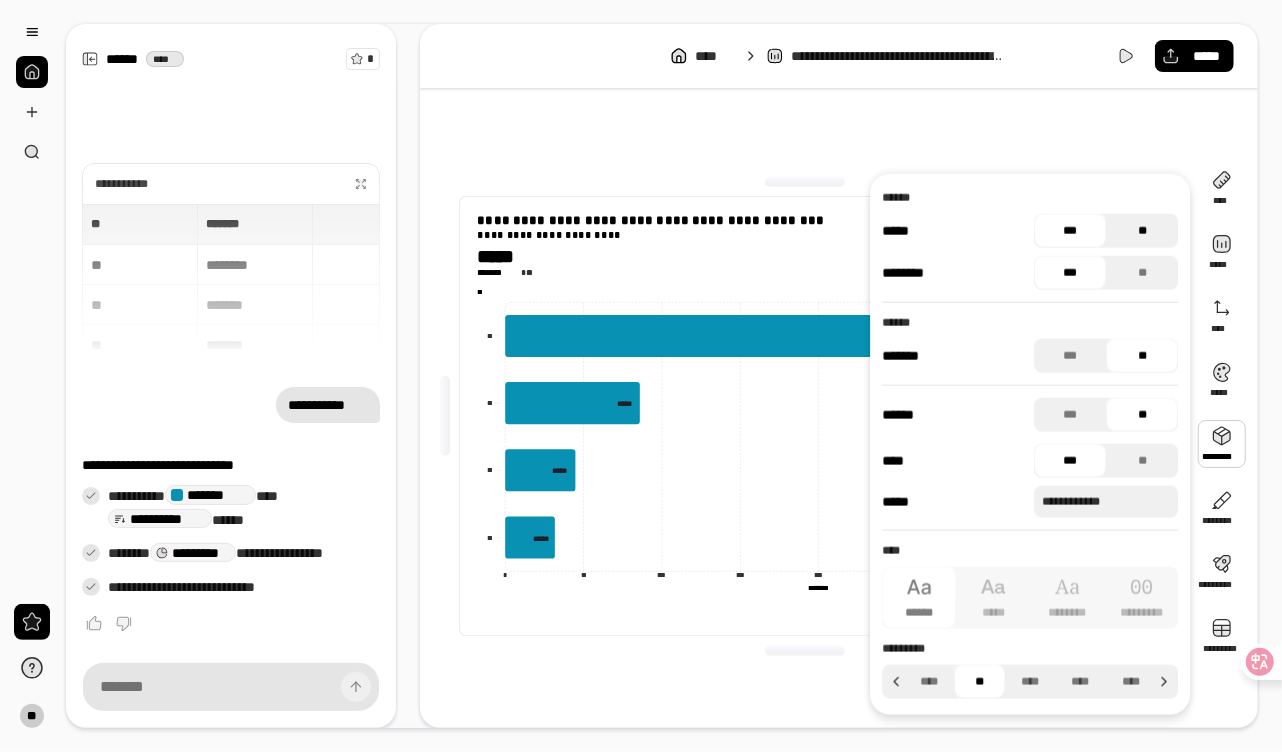 click on "**" at bounding box center (1142, 231) 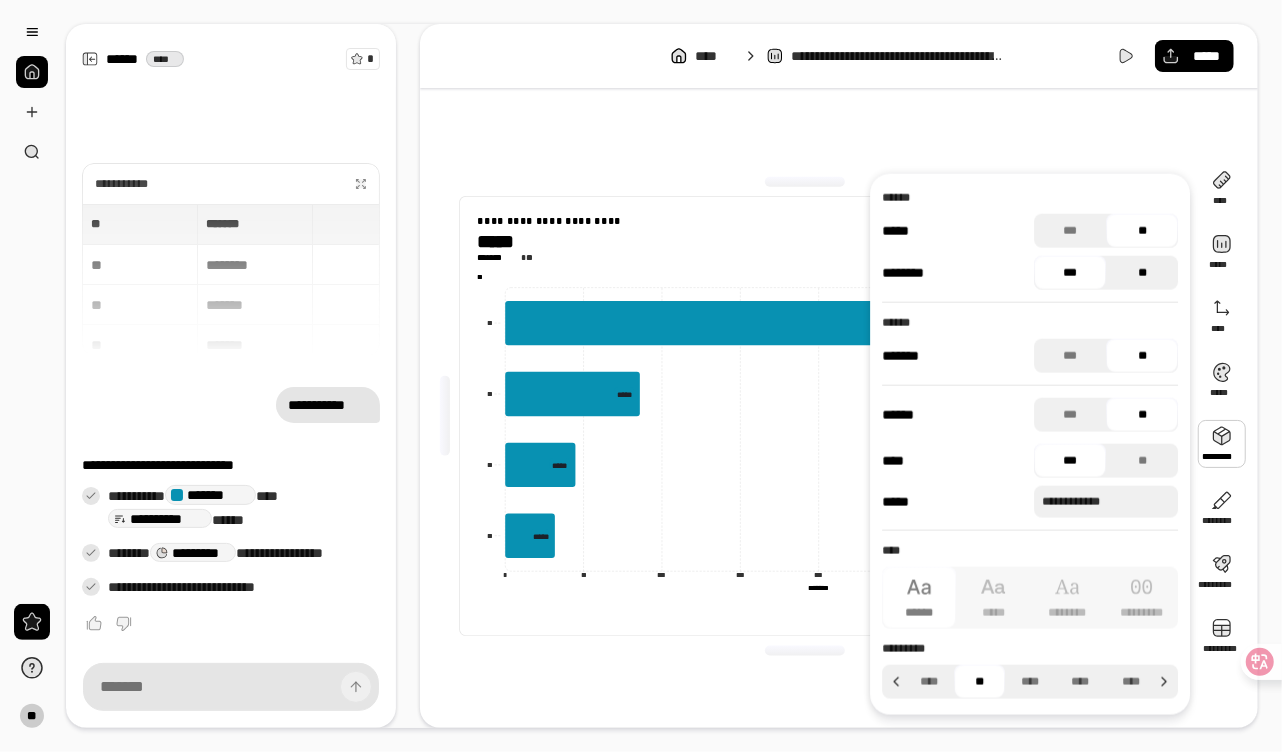 click on "**" at bounding box center [1142, 273] 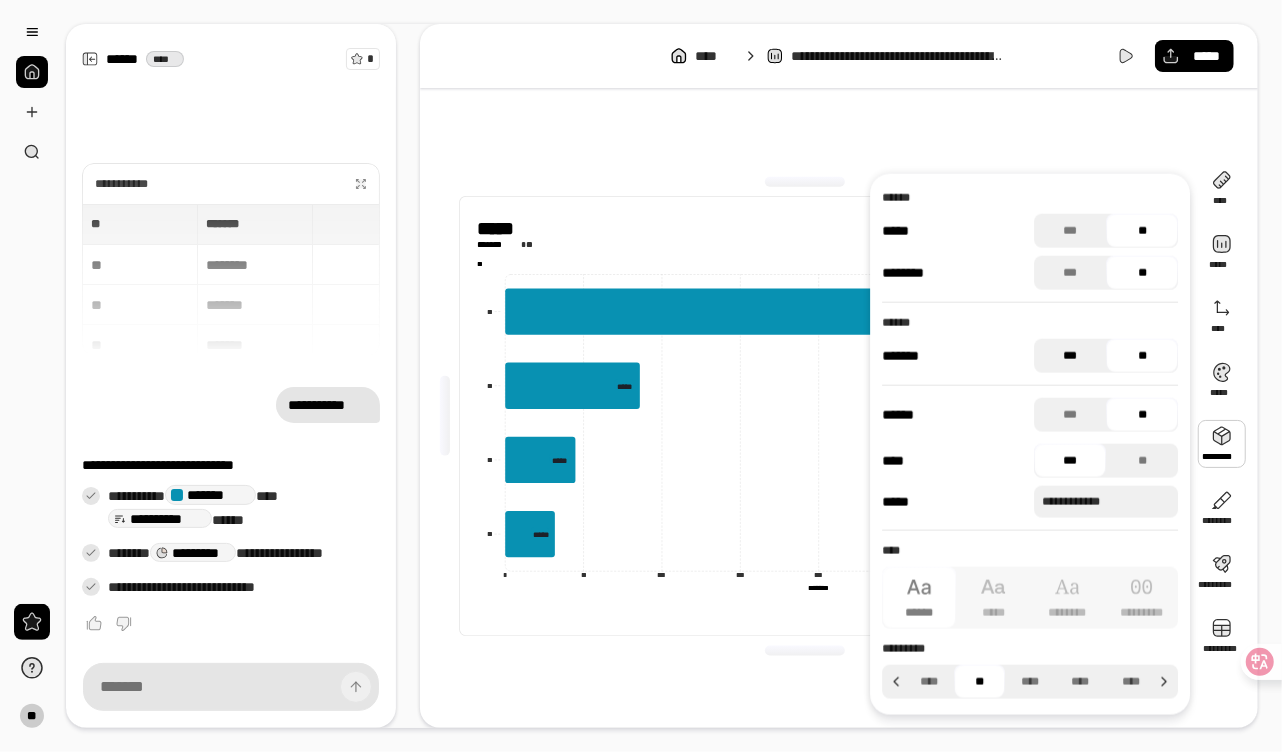click on "***" at bounding box center (1070, 356) 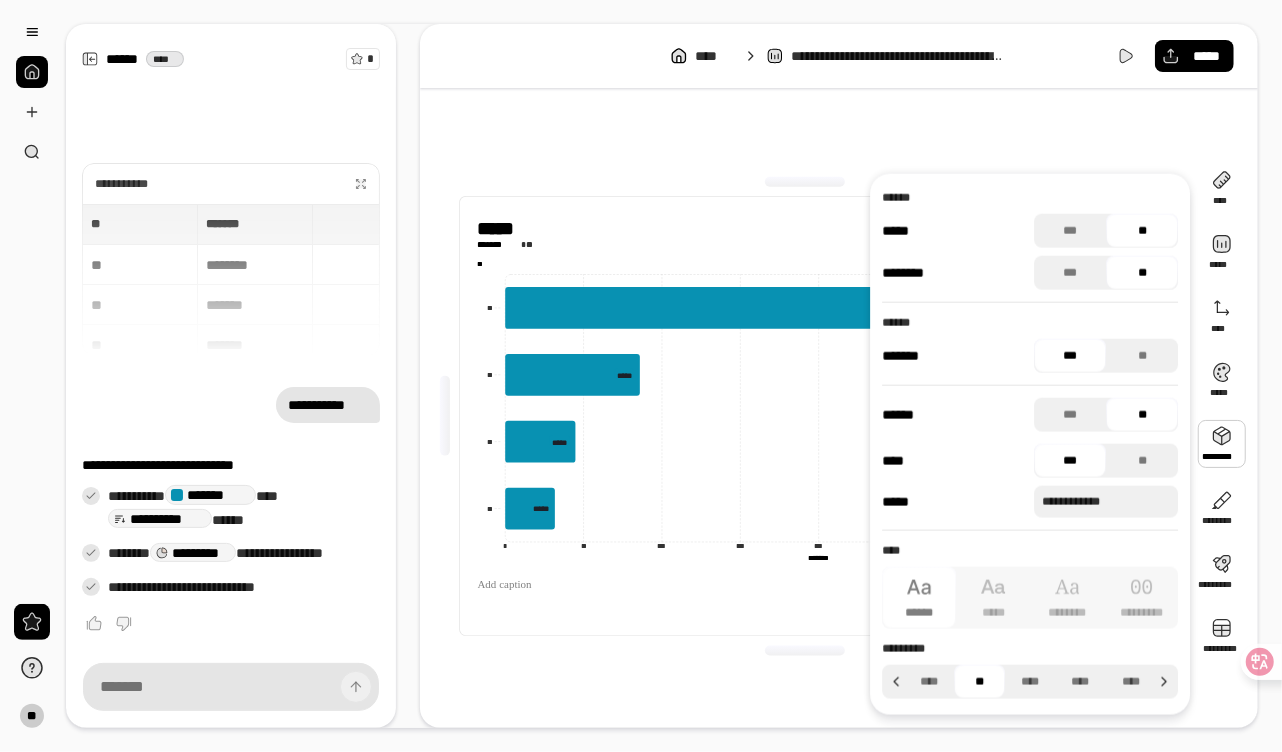 click on "***" at bounding box center (1070, 356) 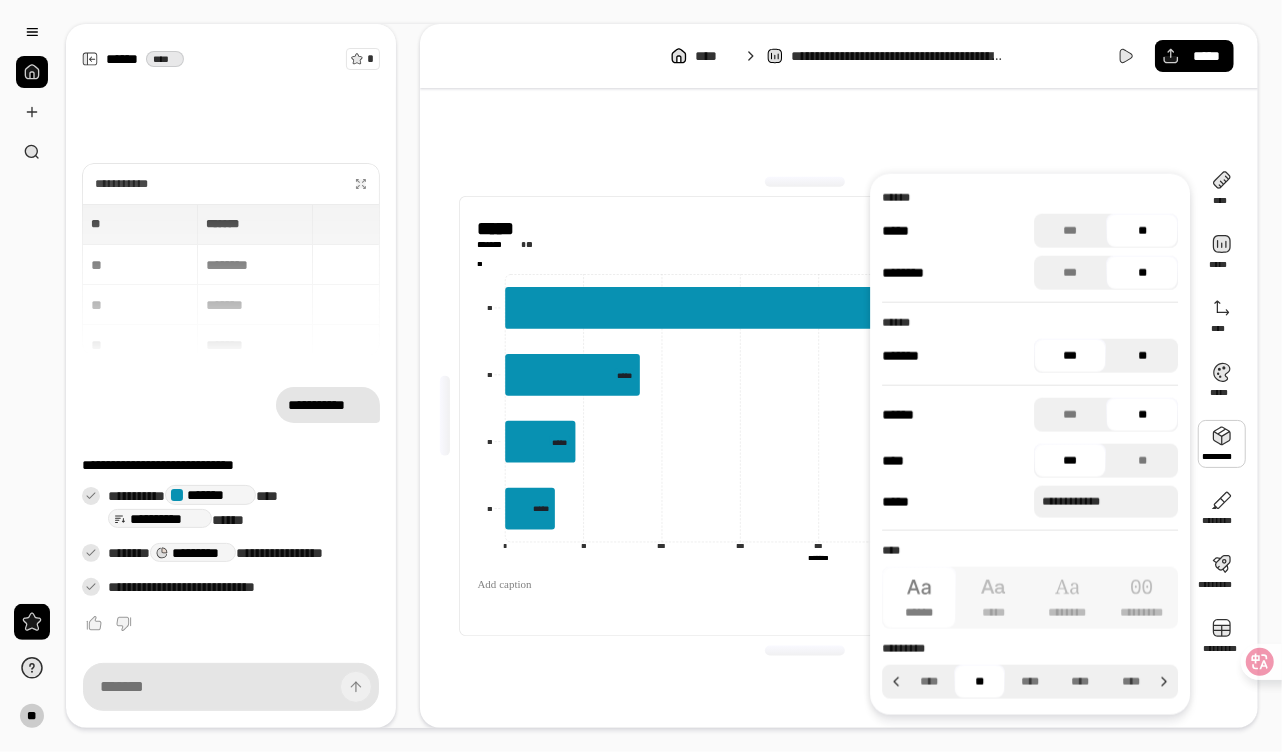 click on "**" at bounding box center (1142, 356) 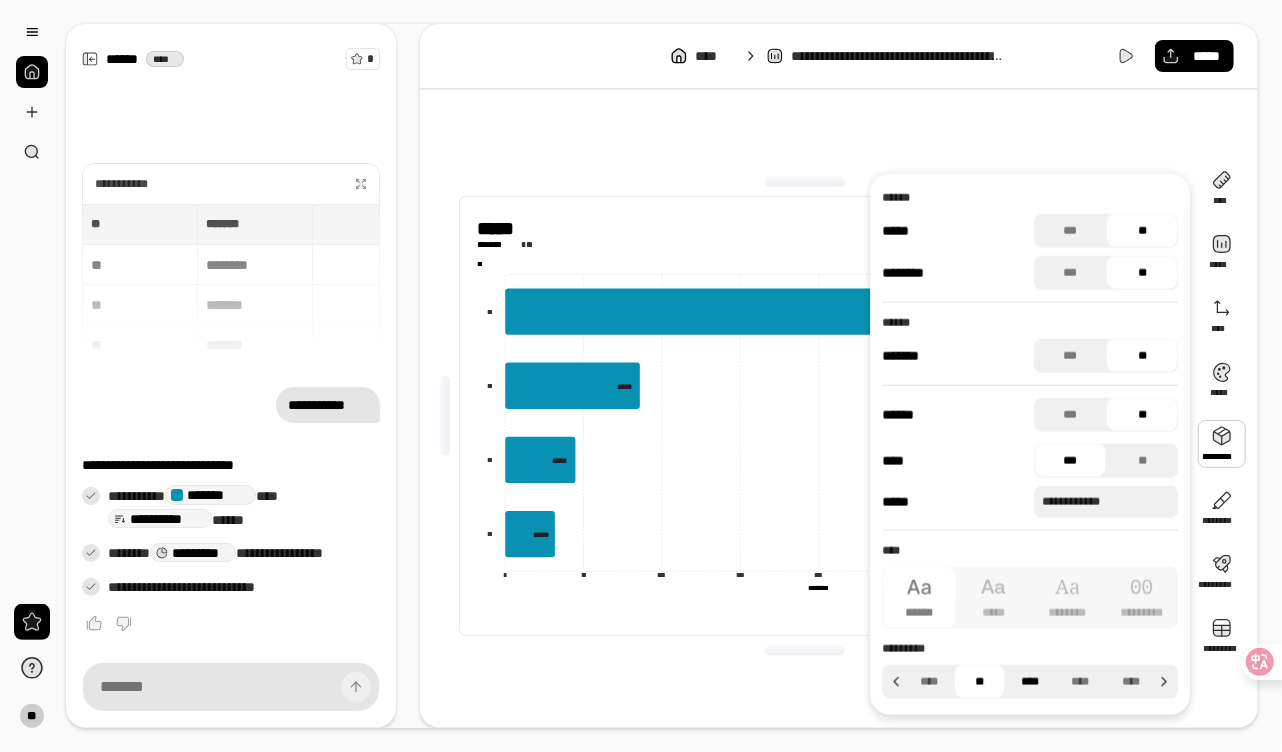 click on "****" at bounding box center [1030, 682] 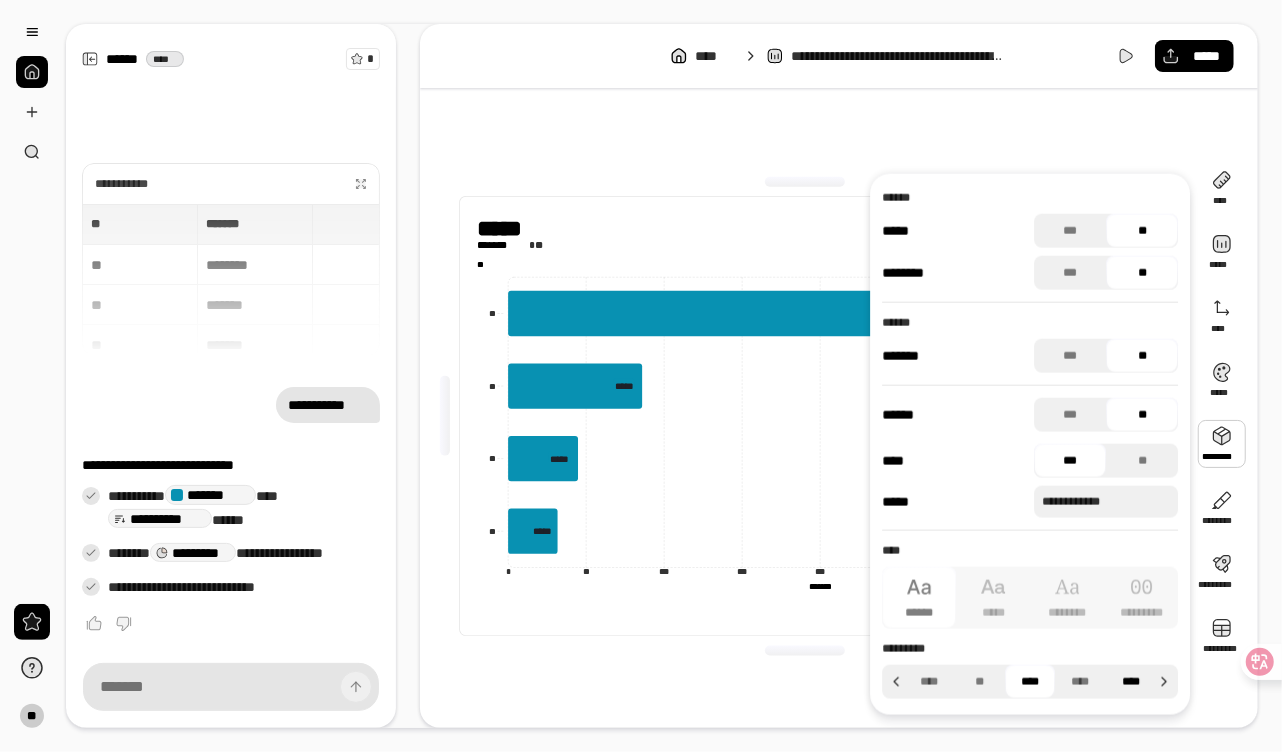 click on "****" at bounding box center [1131, 682] 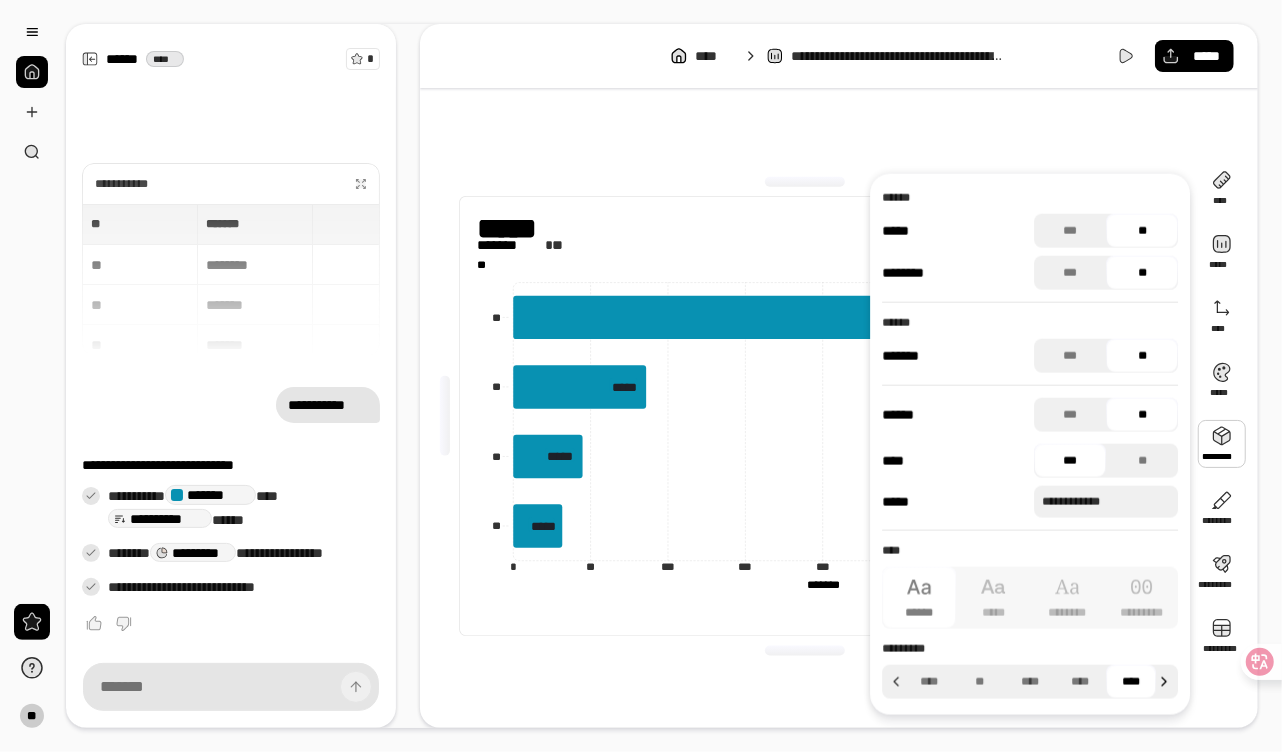 click 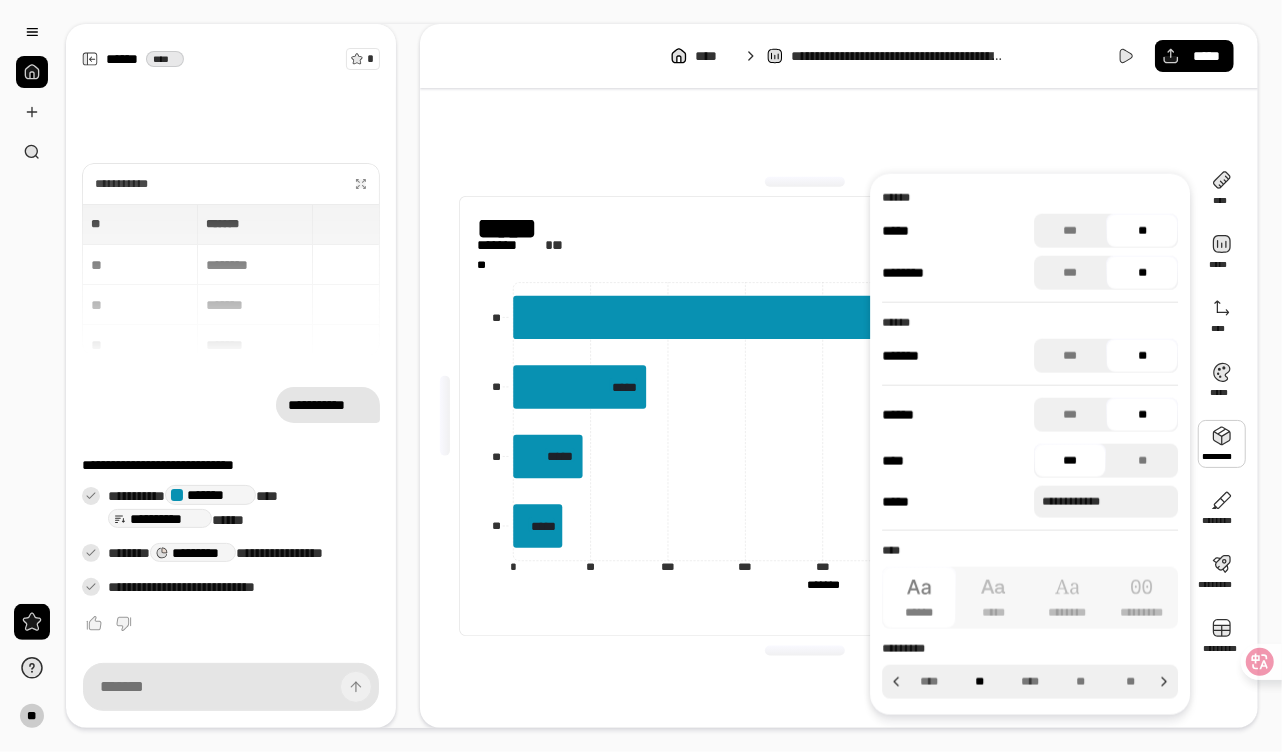 click on "**" at bounding box center [980, 682] 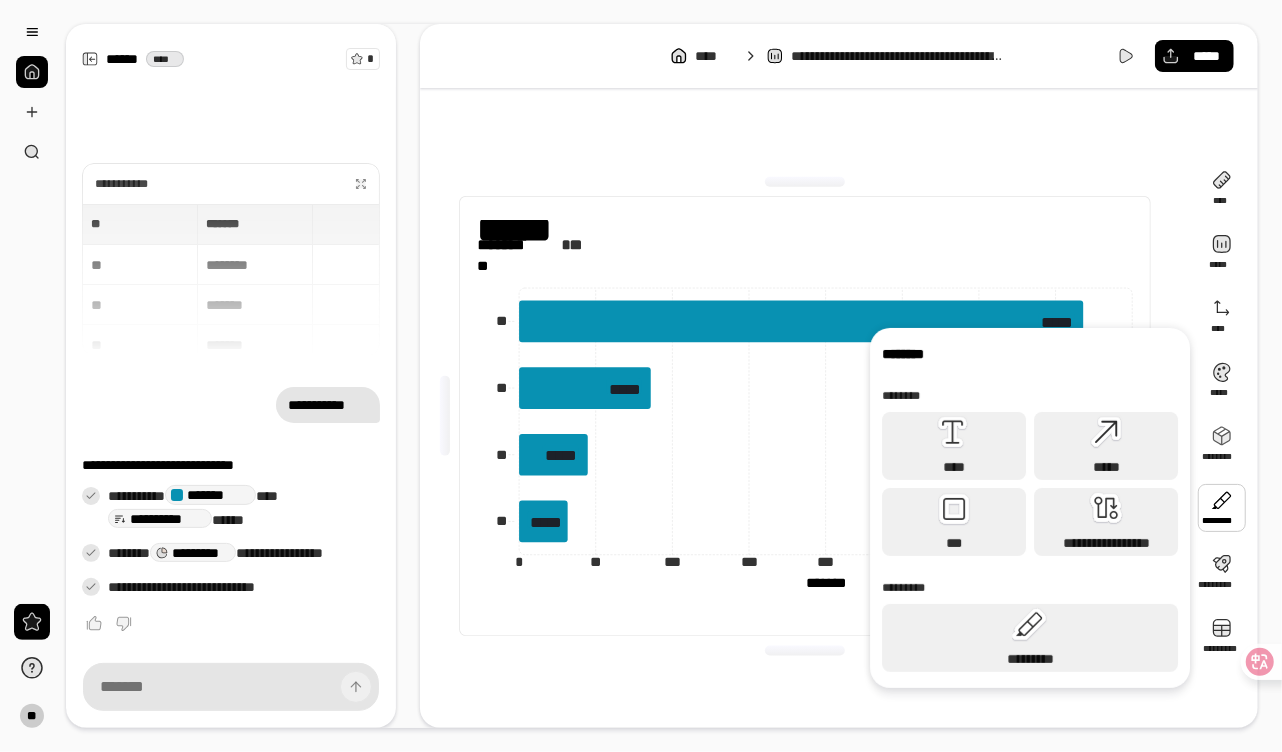 click at bounding box center (1222, 508) 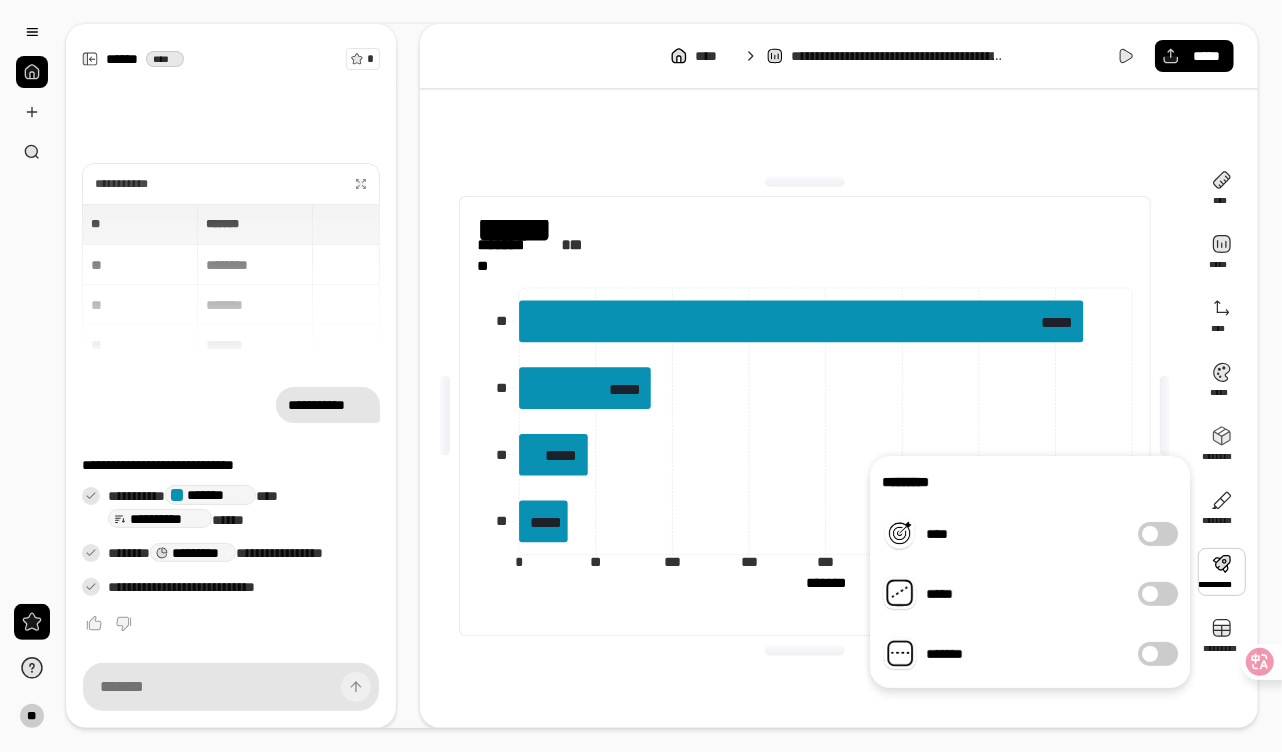 click at bounding box center (1150, 534) 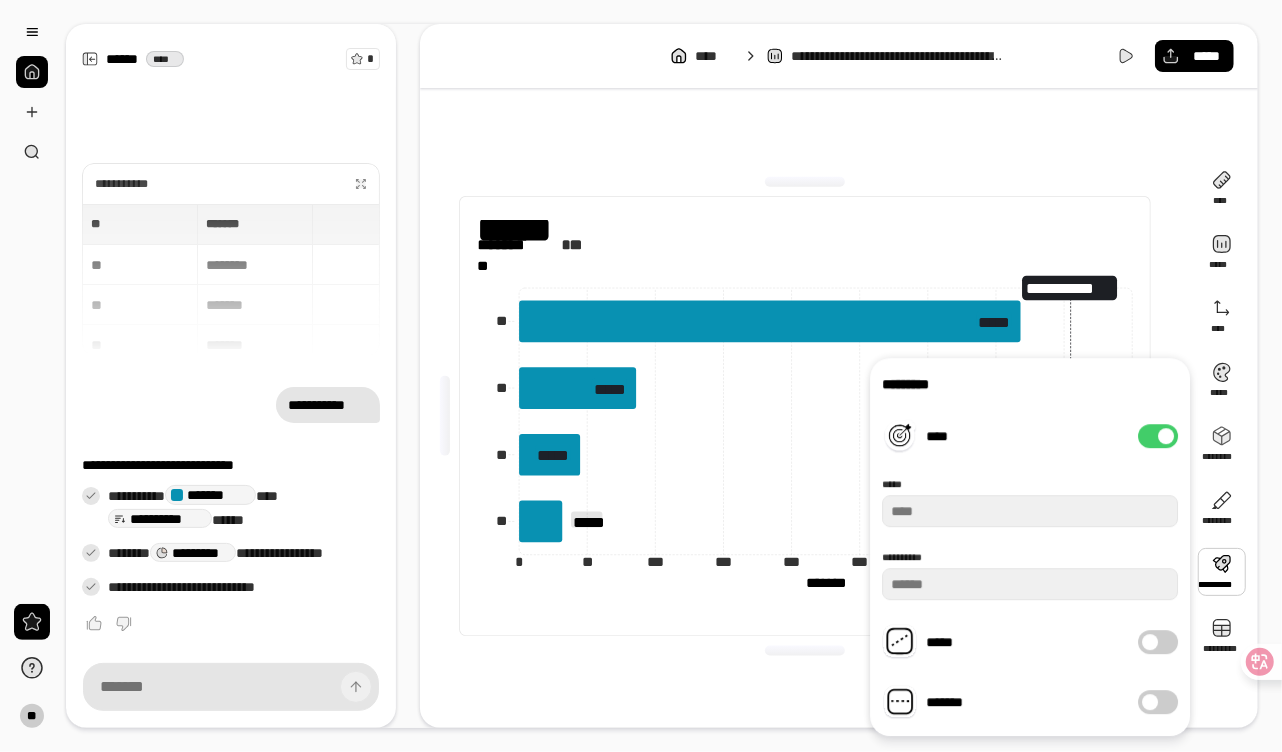 click on "[FIRST] [LAST] [STREET] [CITY], [STATE] [ZIP] [COUNTRY] [PHONE] [EMAIL] [CREDIT_CARD] [PASSPORT] [DRIVER_LICENSE]" at bounding box center (805, 416) 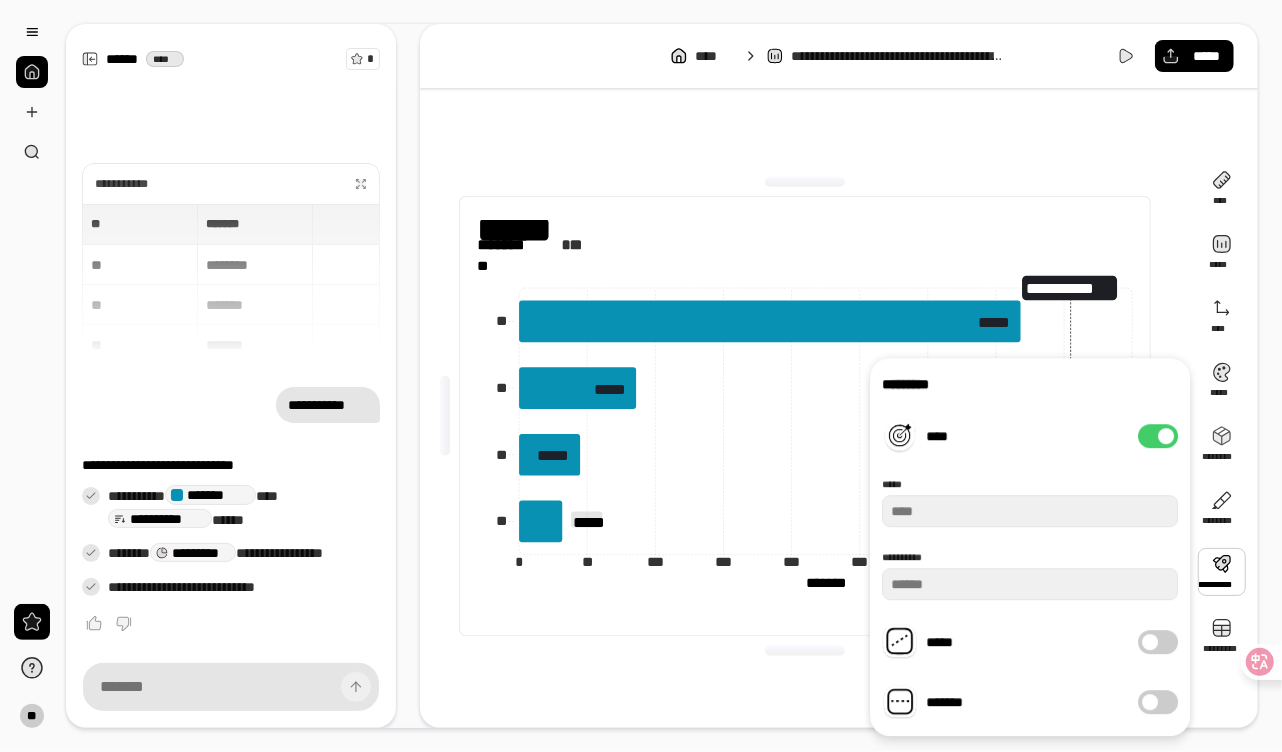 click on "****" at bounding box center [1158, 436] 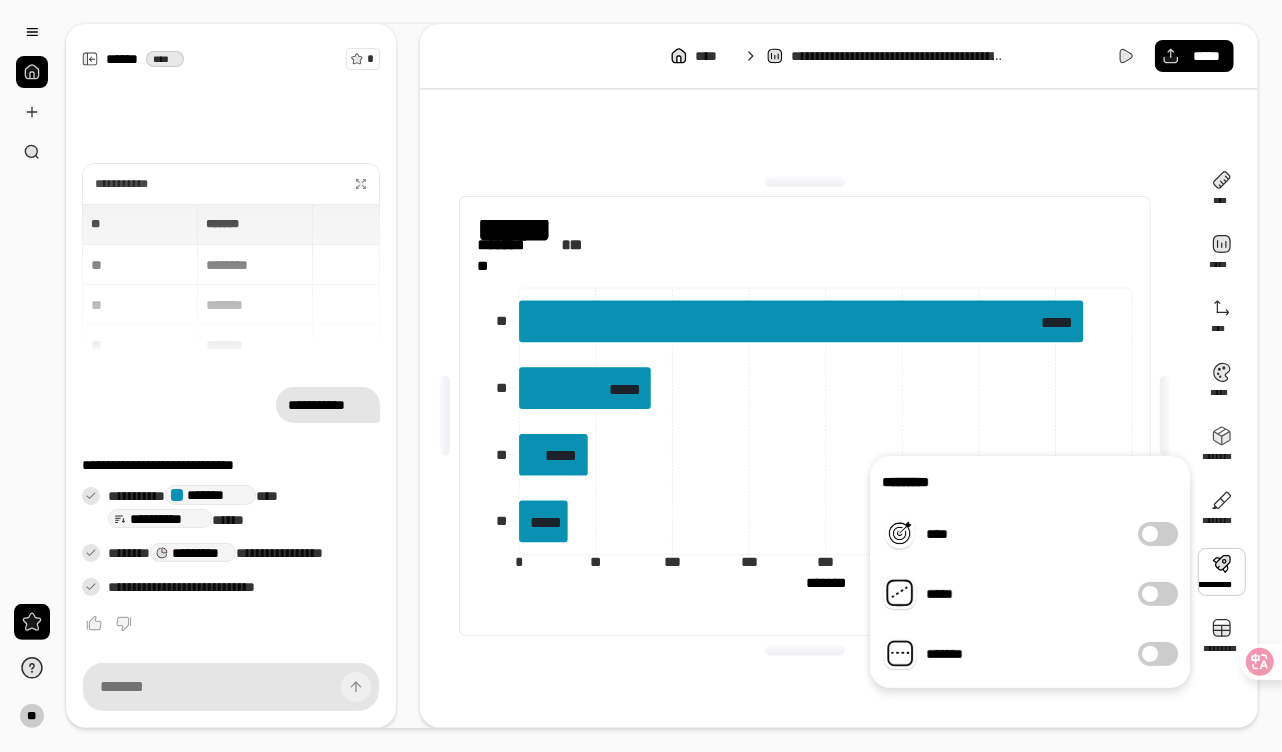 click on "*****" at bounding box center [1158, 594] 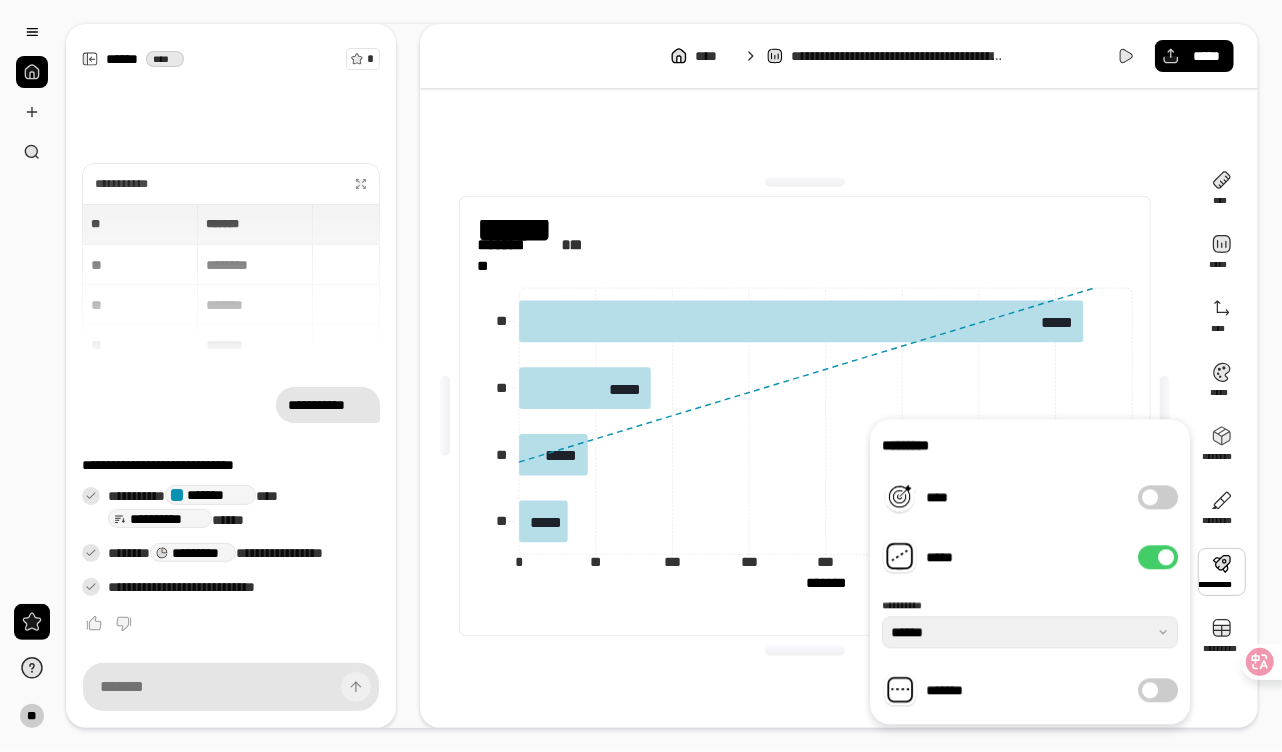 click on "**********" at bounding box center [1030, 571] 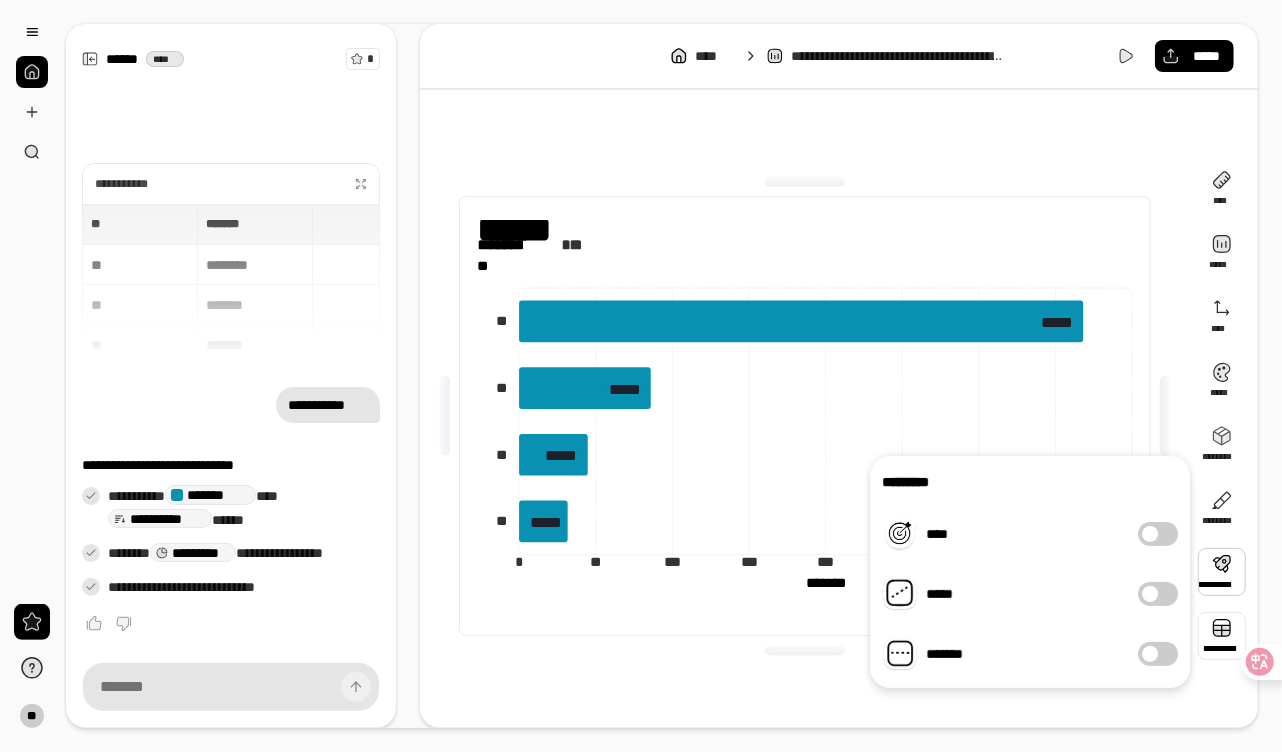 click at bounding box center (1222, 636) 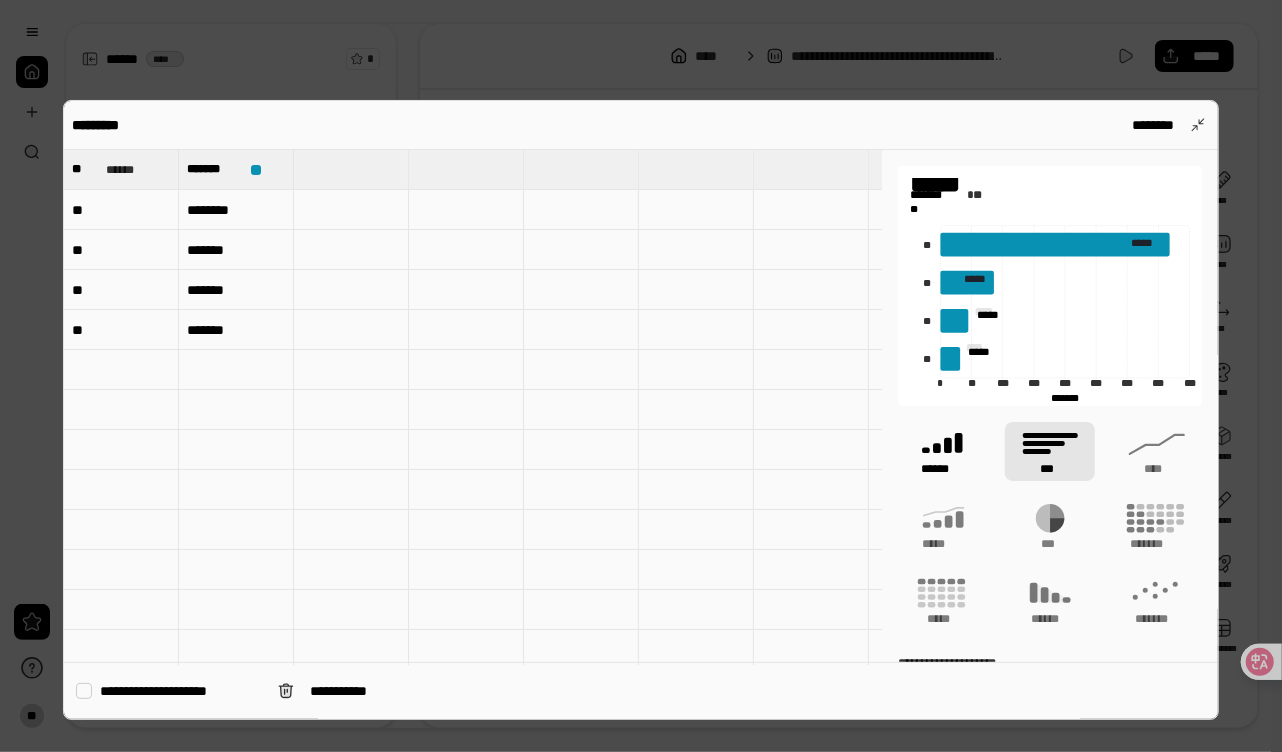 click on "******" at bounding box center [943, 469] 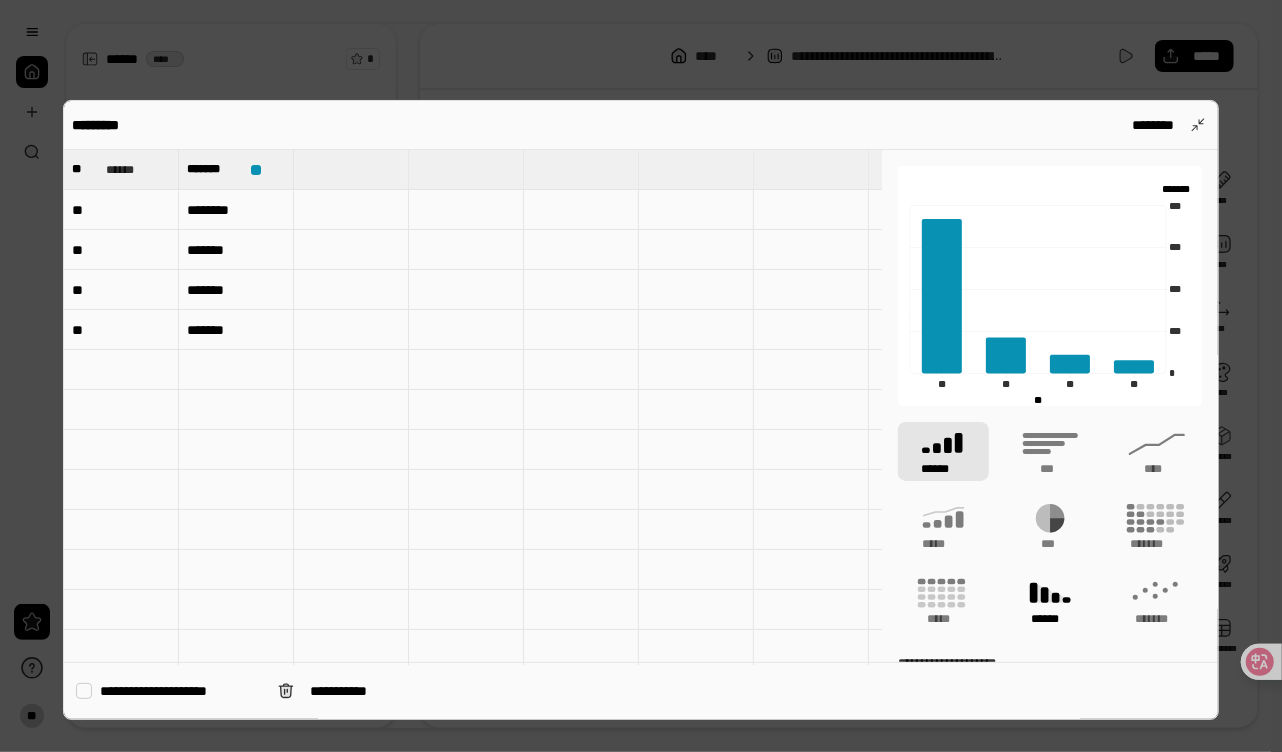 click 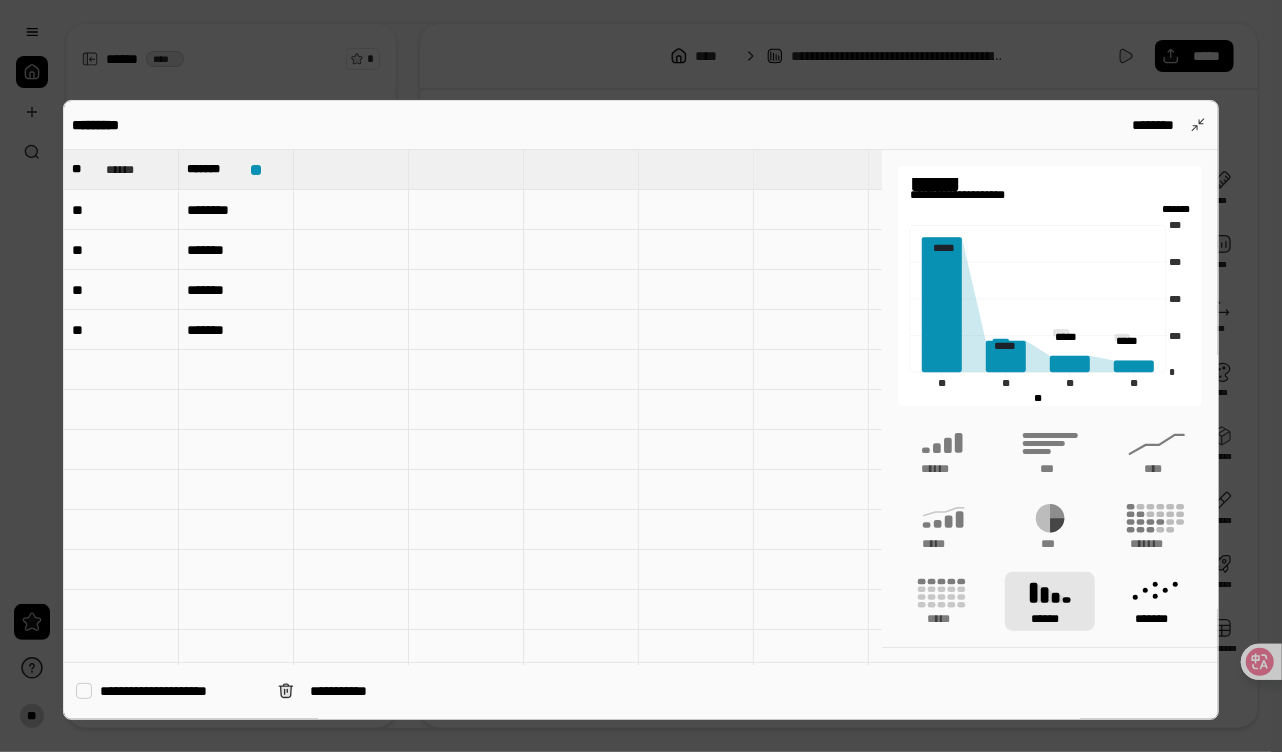 click 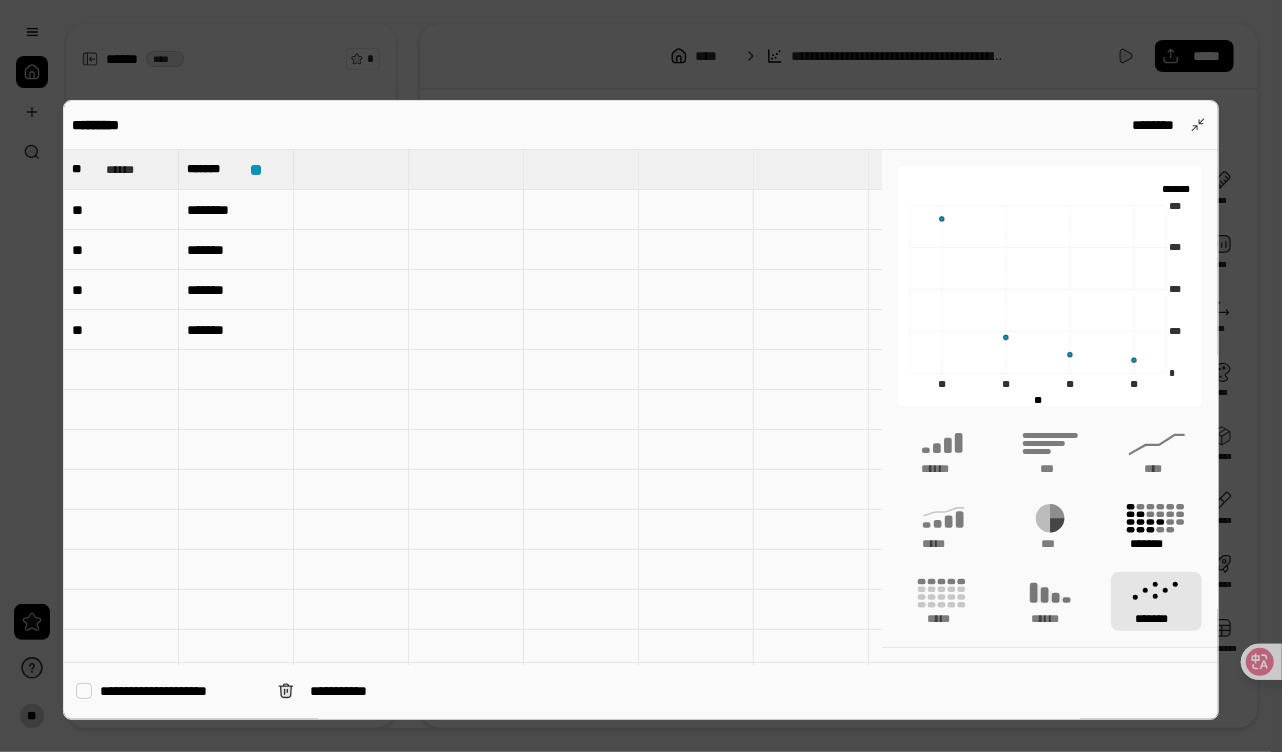 click on "*******" at bounding box center [1157, 544] 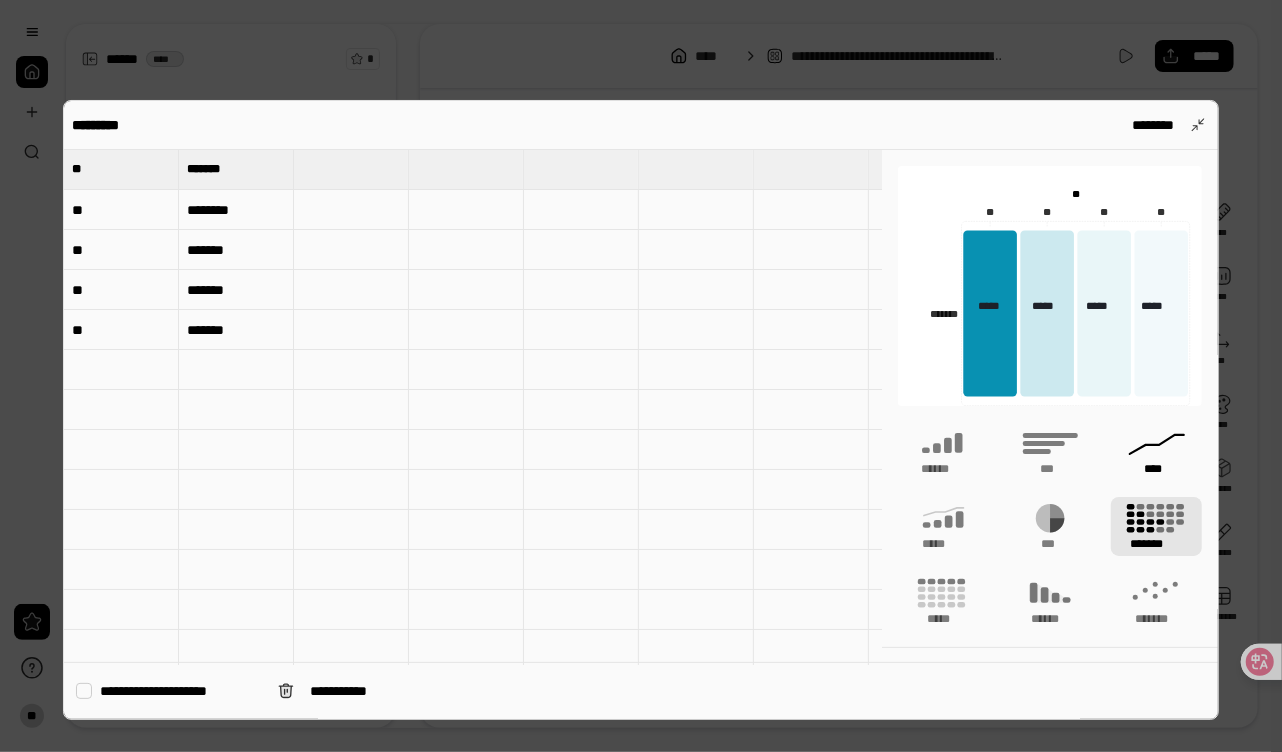 click on "****" at bounding box center [1156, 451] 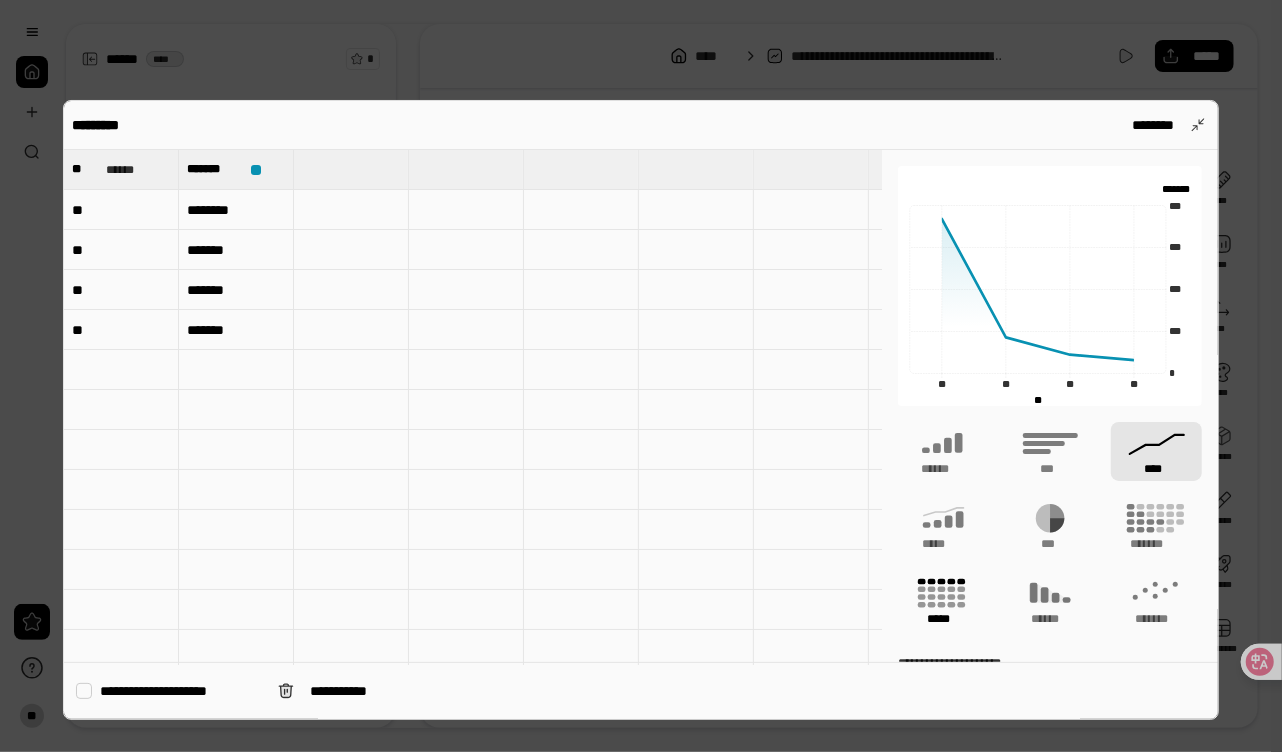 click 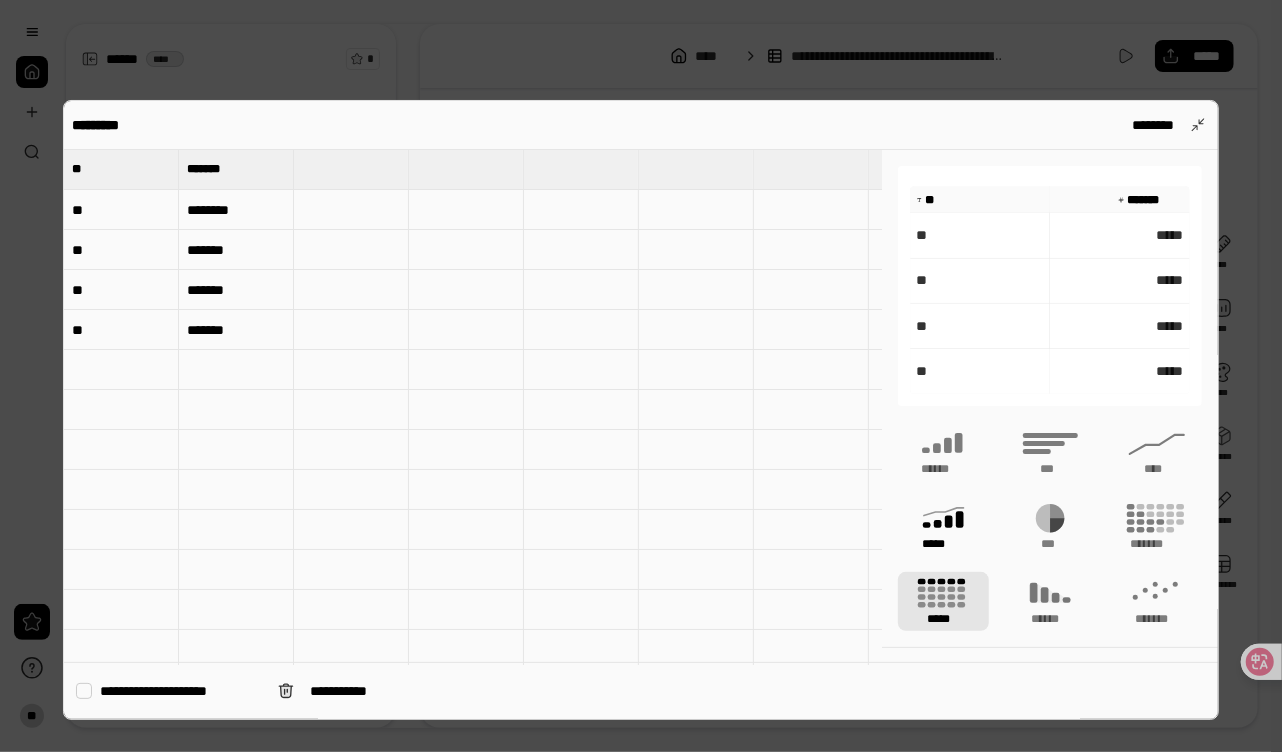click on "*****" at bounding box center [943, 544] 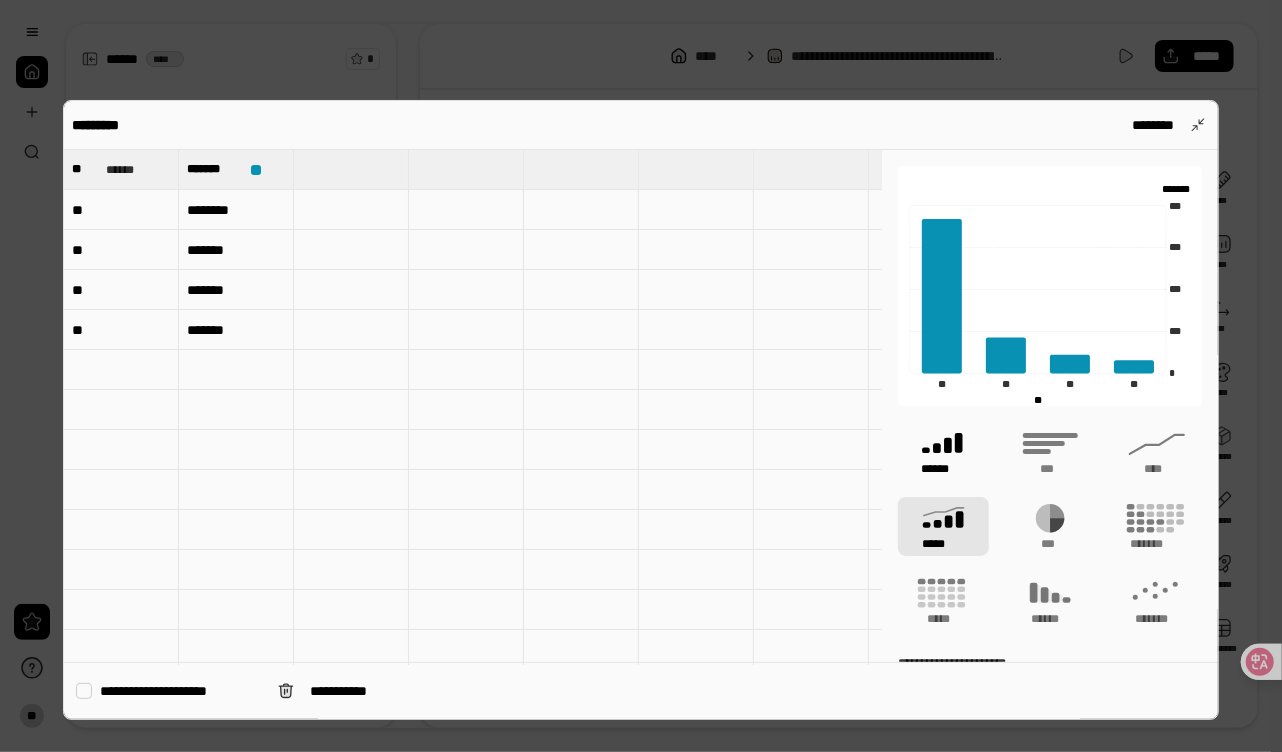 click 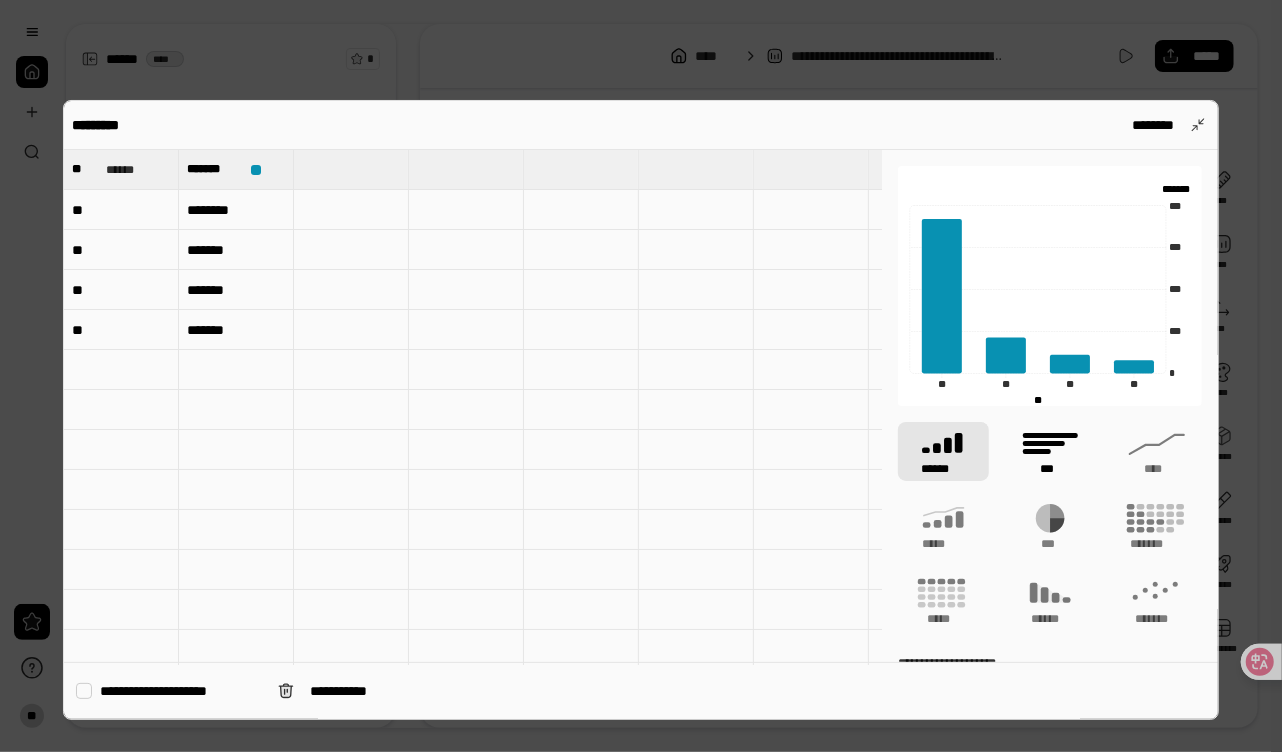 click 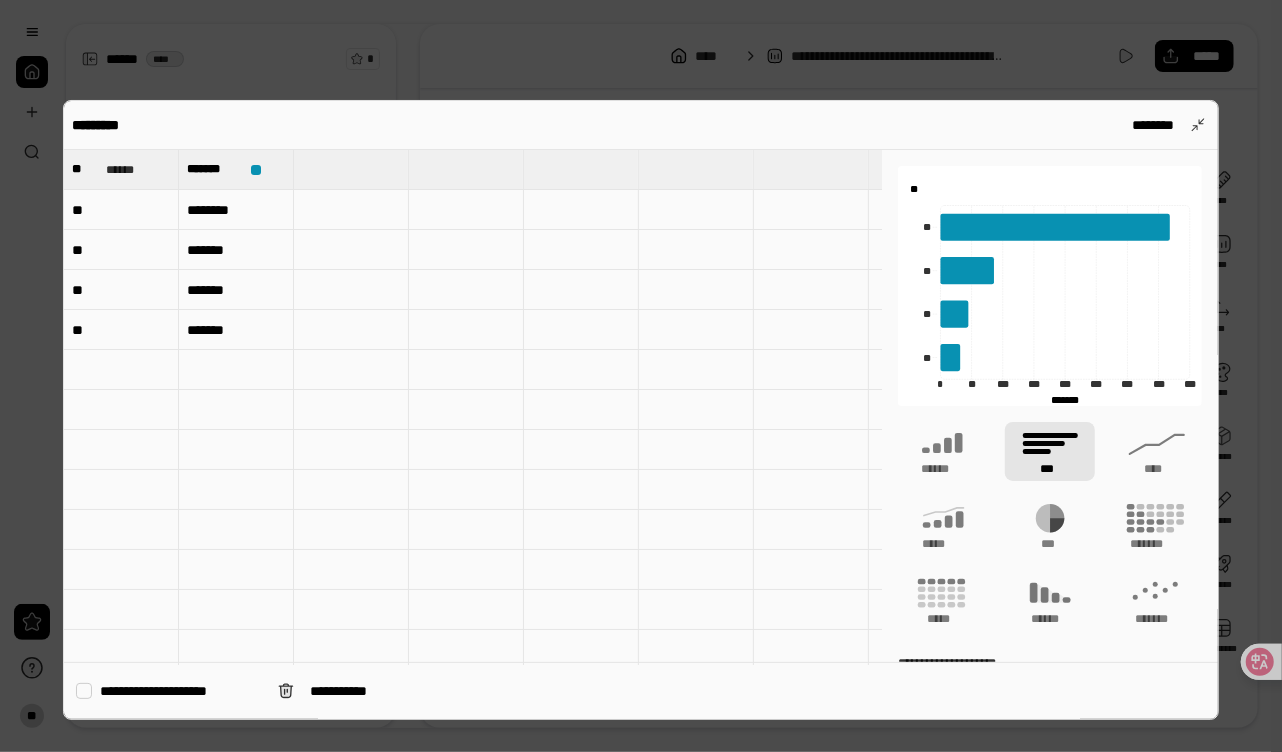 click on "**********" at bounding box center [641, 690] 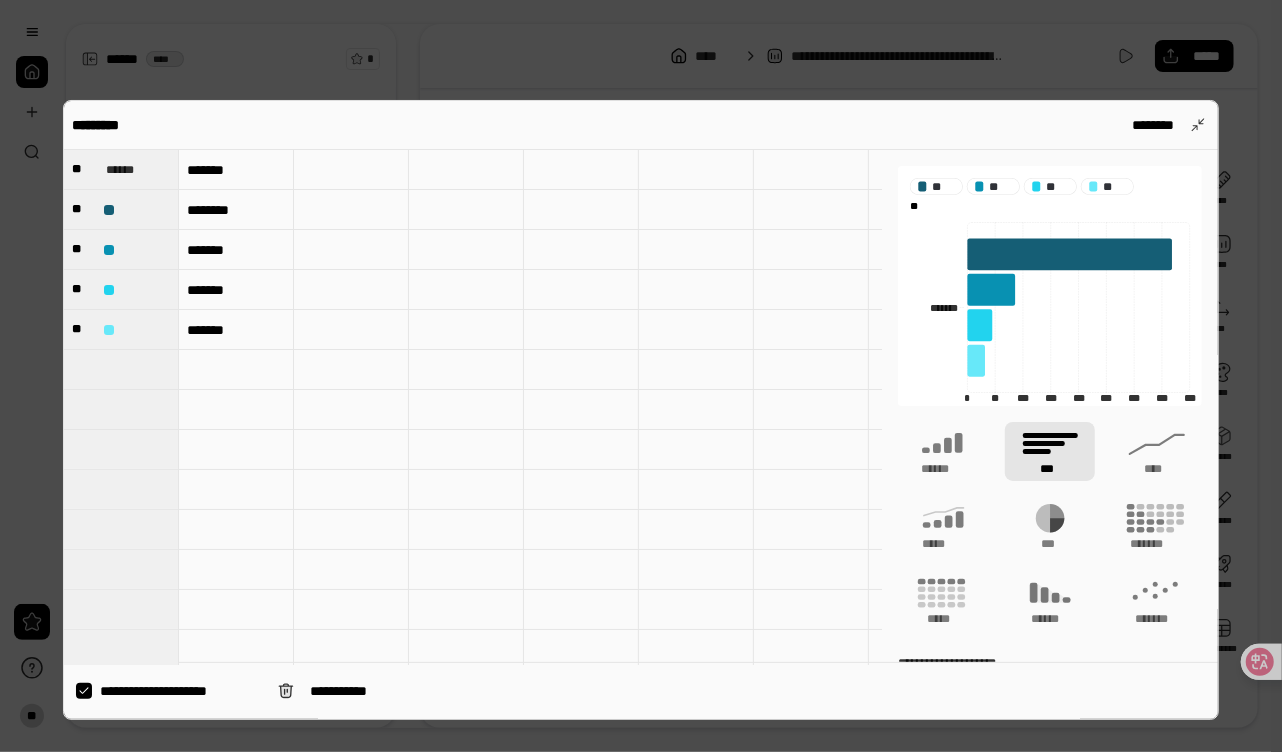 click 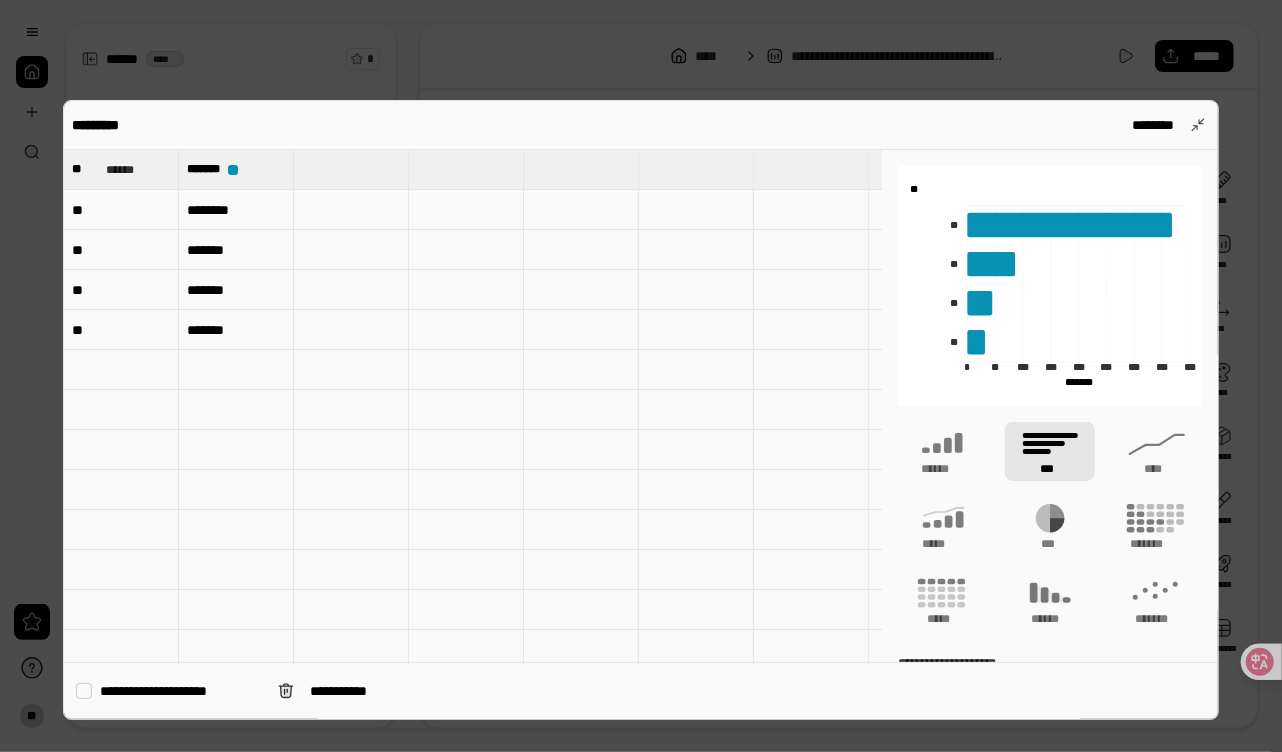 type on "*******" 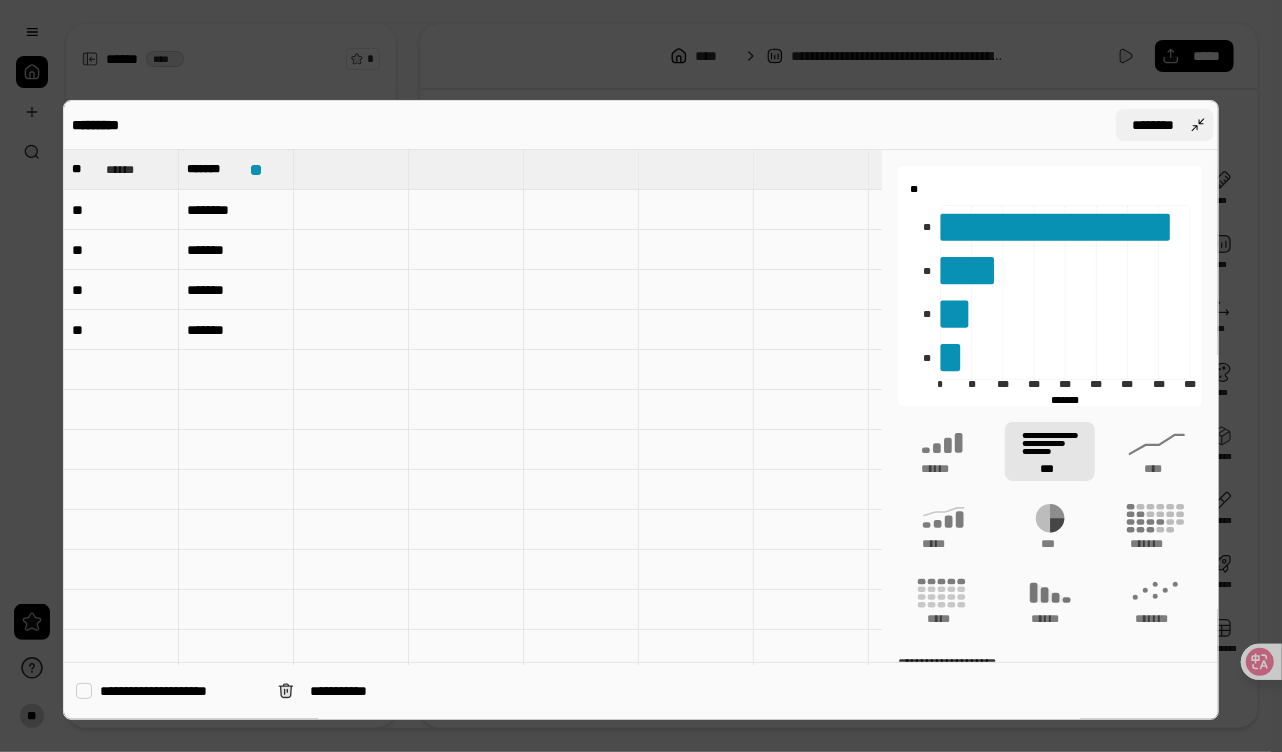 click on "********" at bounding box center (1165, 125) 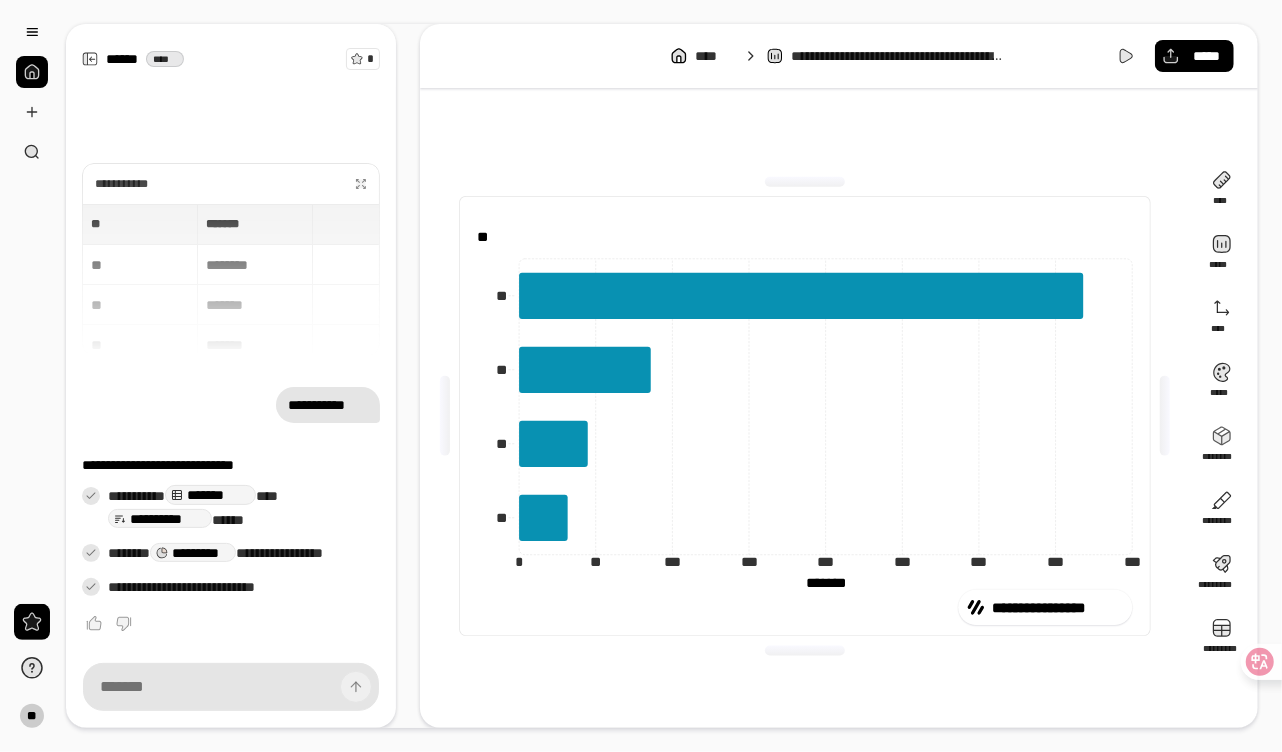 click on "*******" at bounding box center (826, 584) 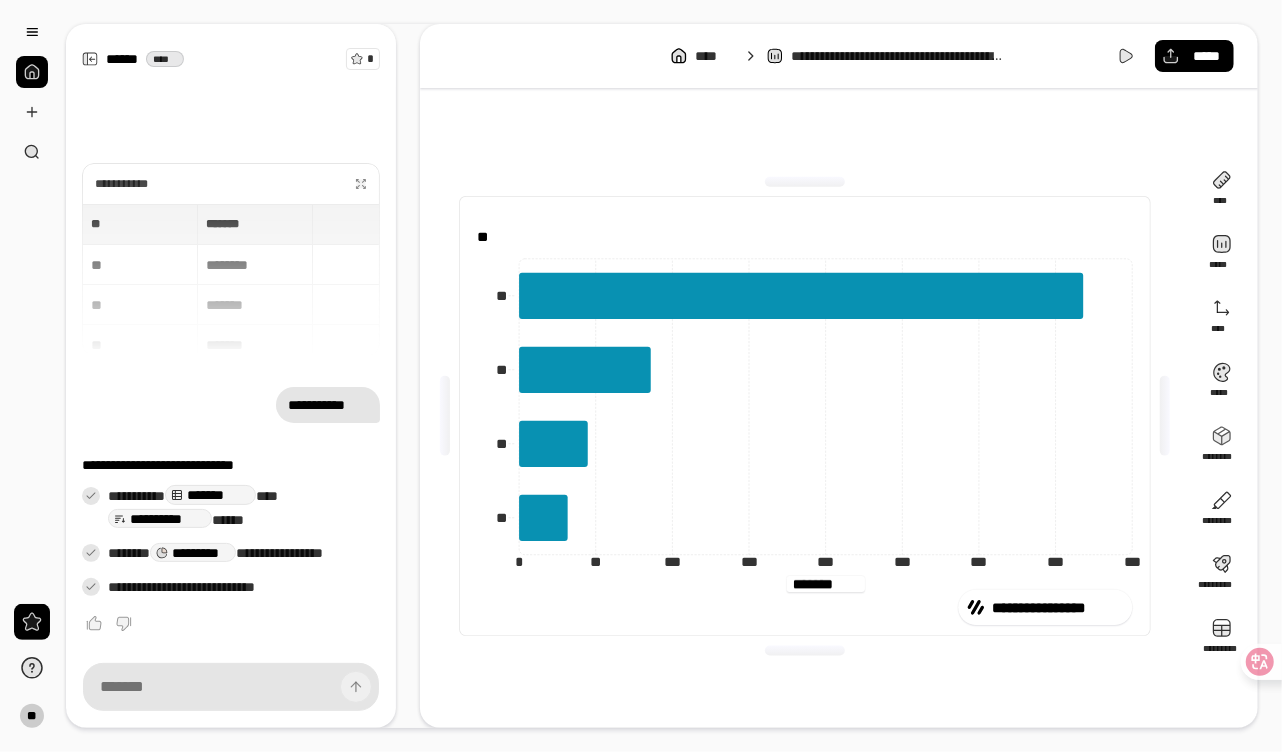 click on "*******" at bounding box center (826, 584) 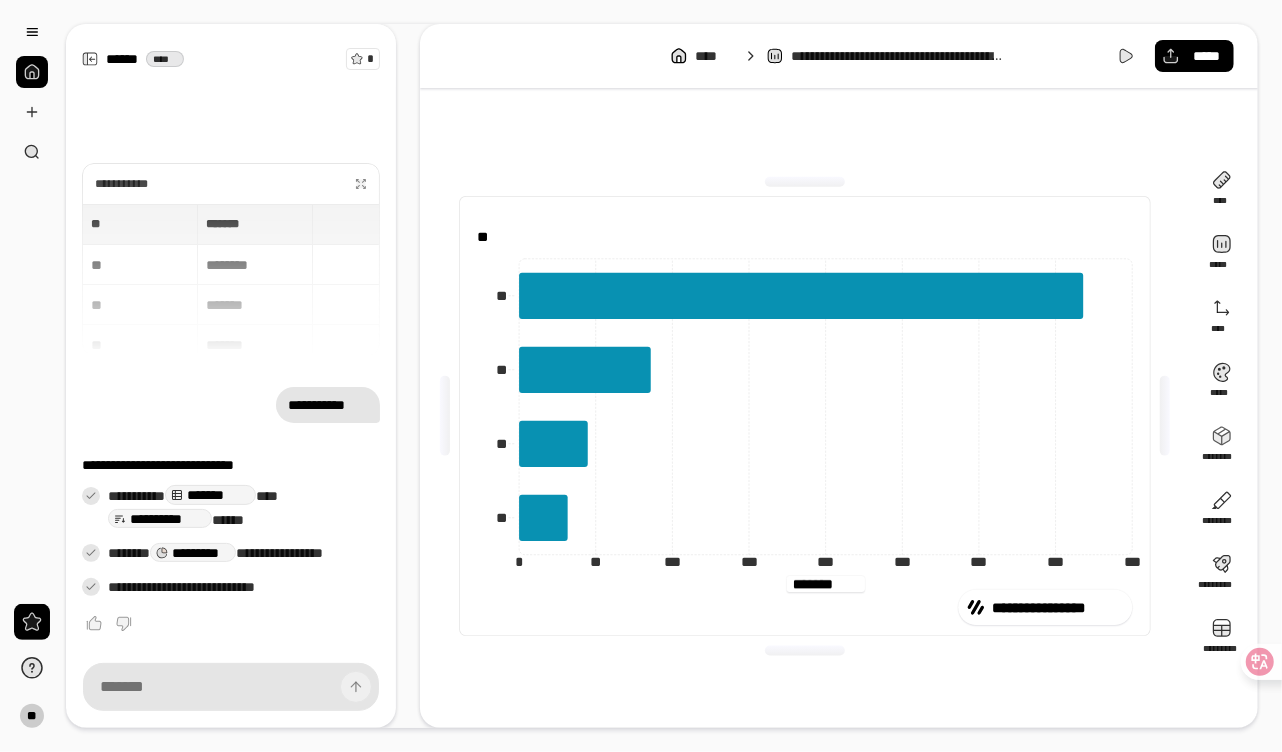 drag, startPoint x: 795, startPoint y: 580, endPoint x: 851, endPoint y: 585, distance: 56.22277 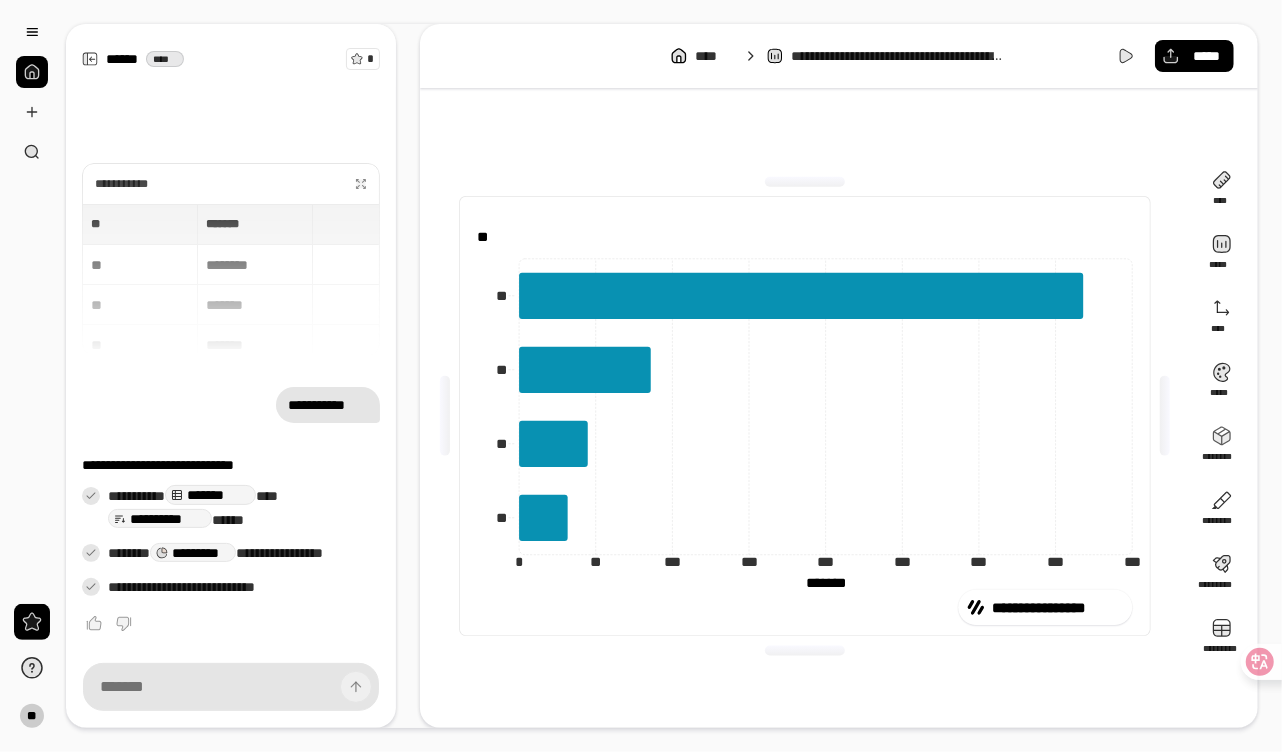 click on "[FIRST] [LAST] [STREET] [CITY], [STATE] [ZIP] [COUNTRY] [PHONE] [EMAIL]" 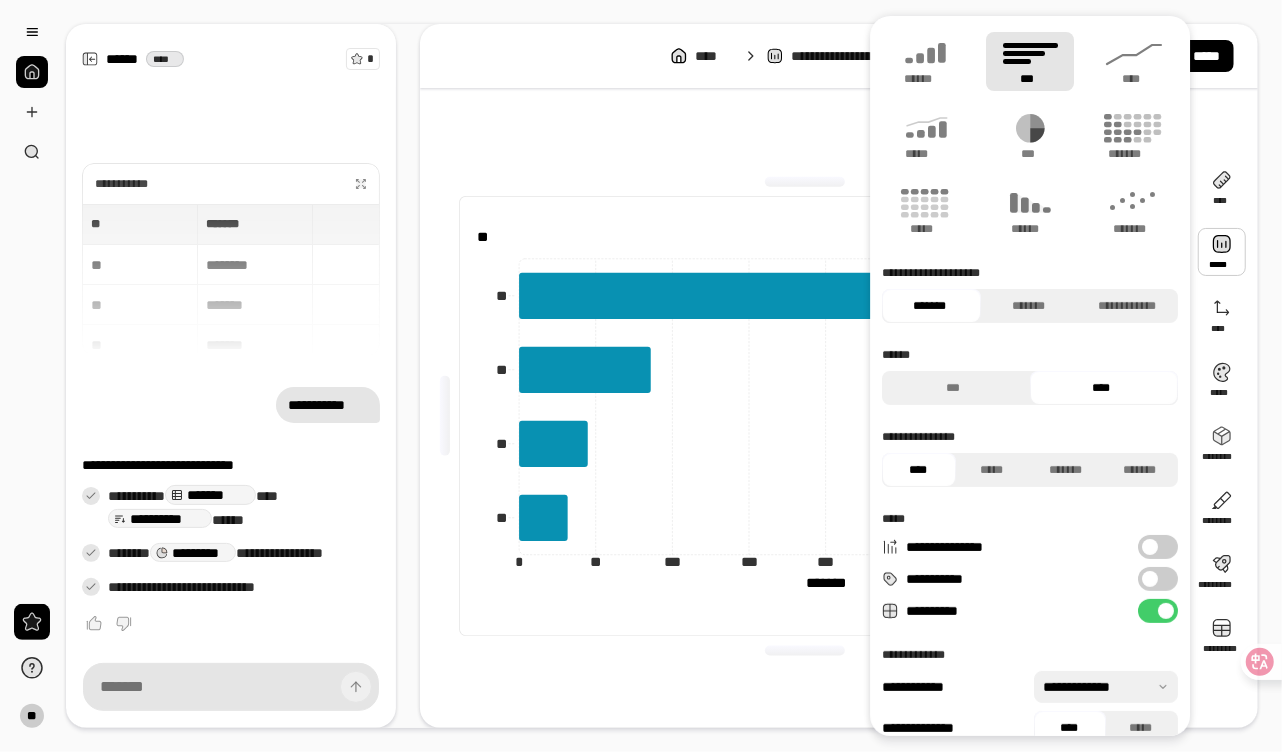 click on "[FIRST] [LAST] [STREET] [CITY], [STATE] [ZIP] [COUNTRY] [PHONE] [EMAIL] [CREDIT_CARD] [PASSPORT] [DRIVER_LICENSE]" at bounding box center [805, 416] 